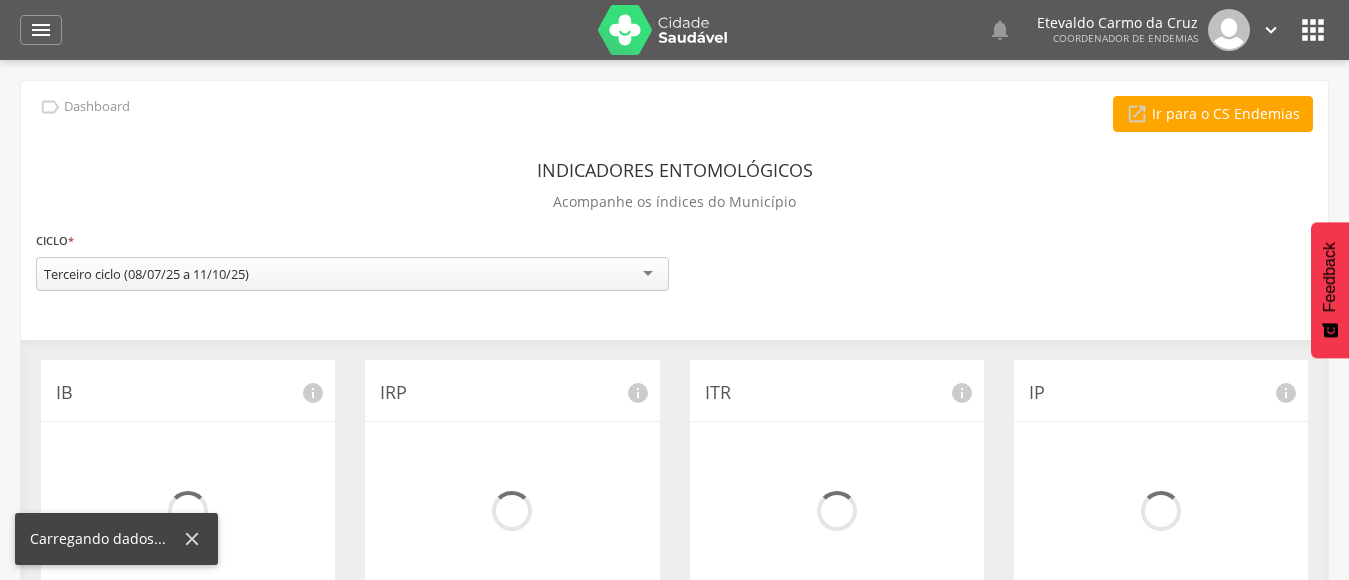 scroll, scrollTop: 0, scrollLeft: 0, axis: both 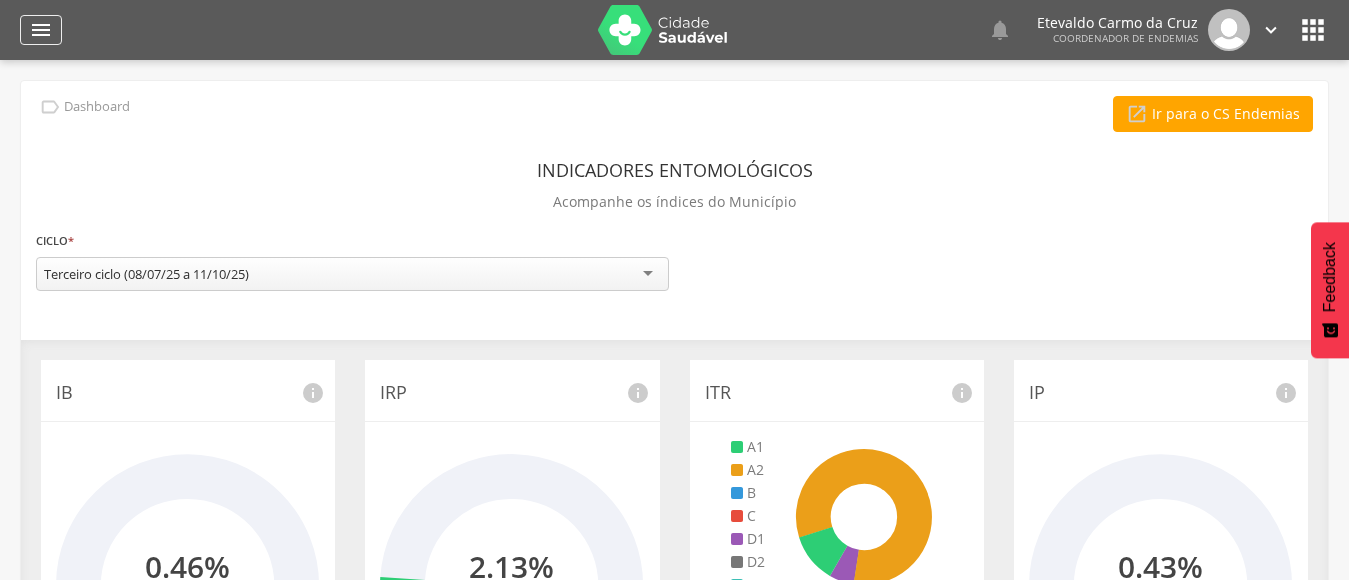 click on "" at bounding box center (41, 30) 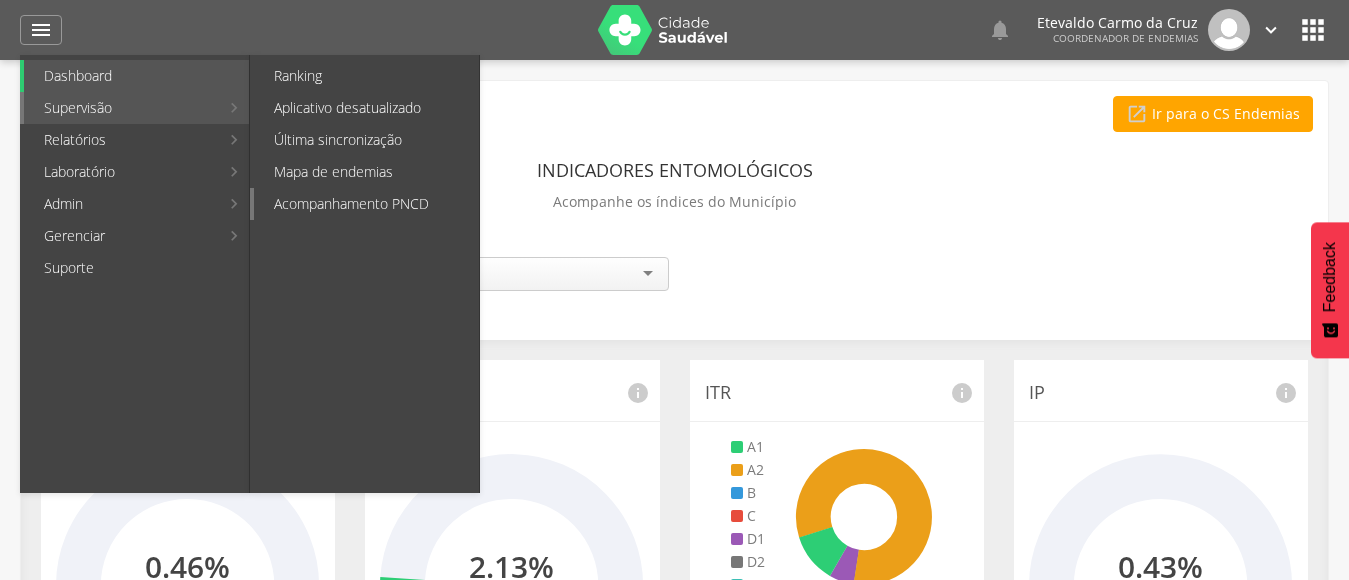 click on "Acompanhamento PNCD" at bounding box center [366, 204] 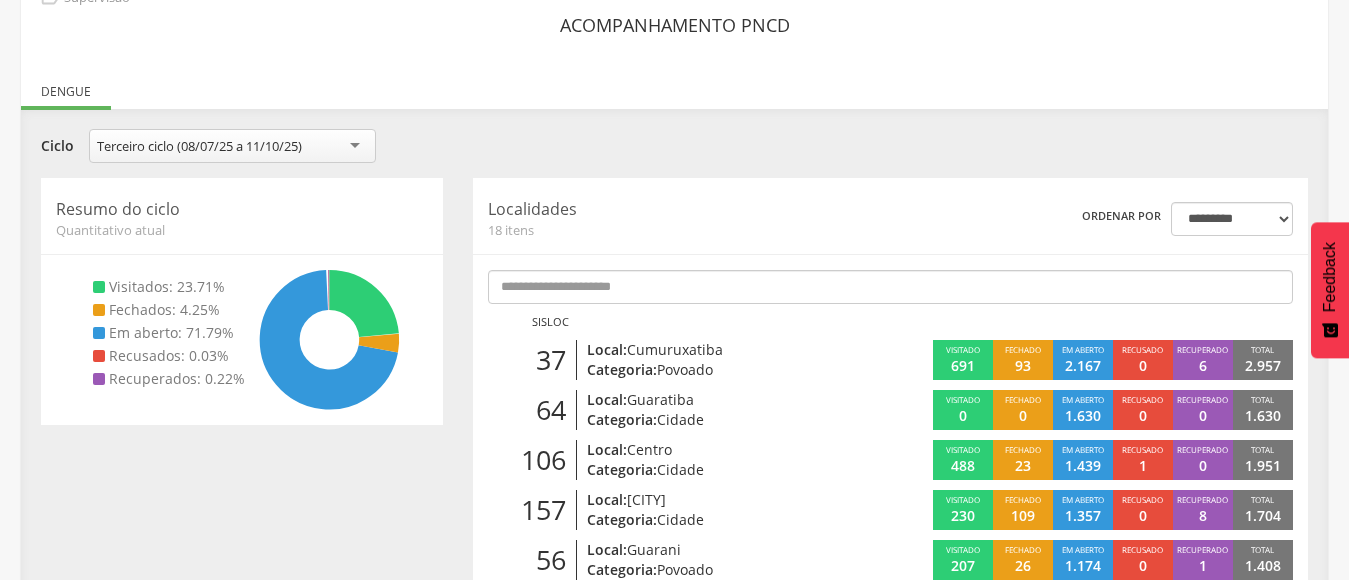 scroll, scrollTop: 0, scrollLeft: 0, axis: both 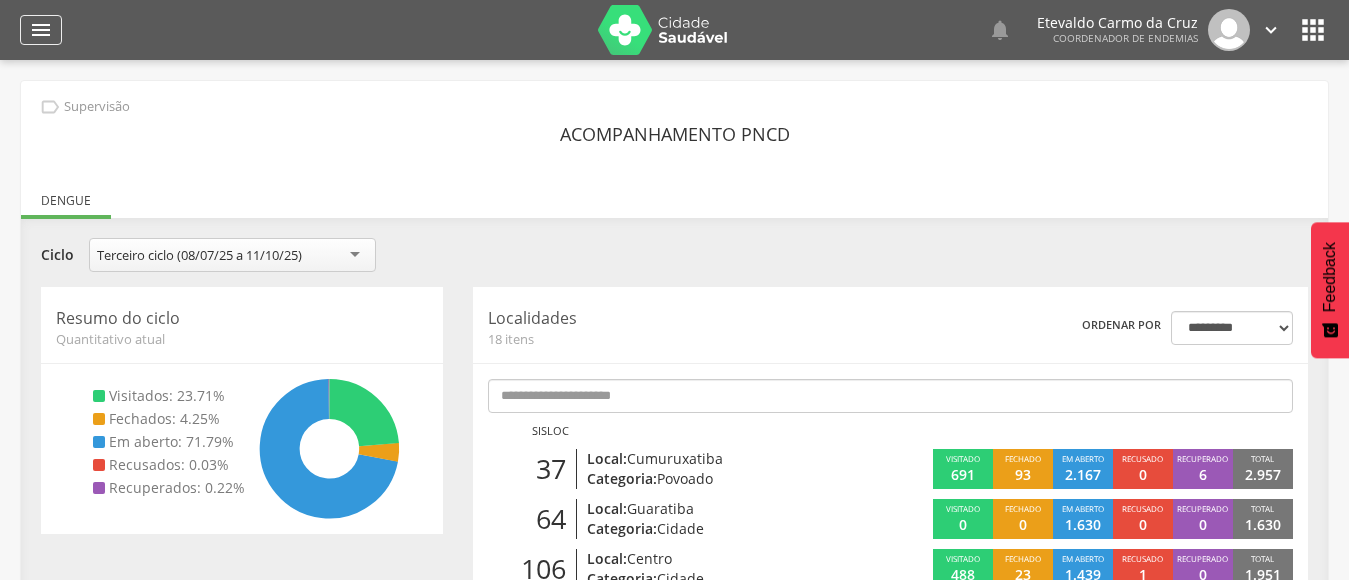 click on "" at bounding box center (41, 30) 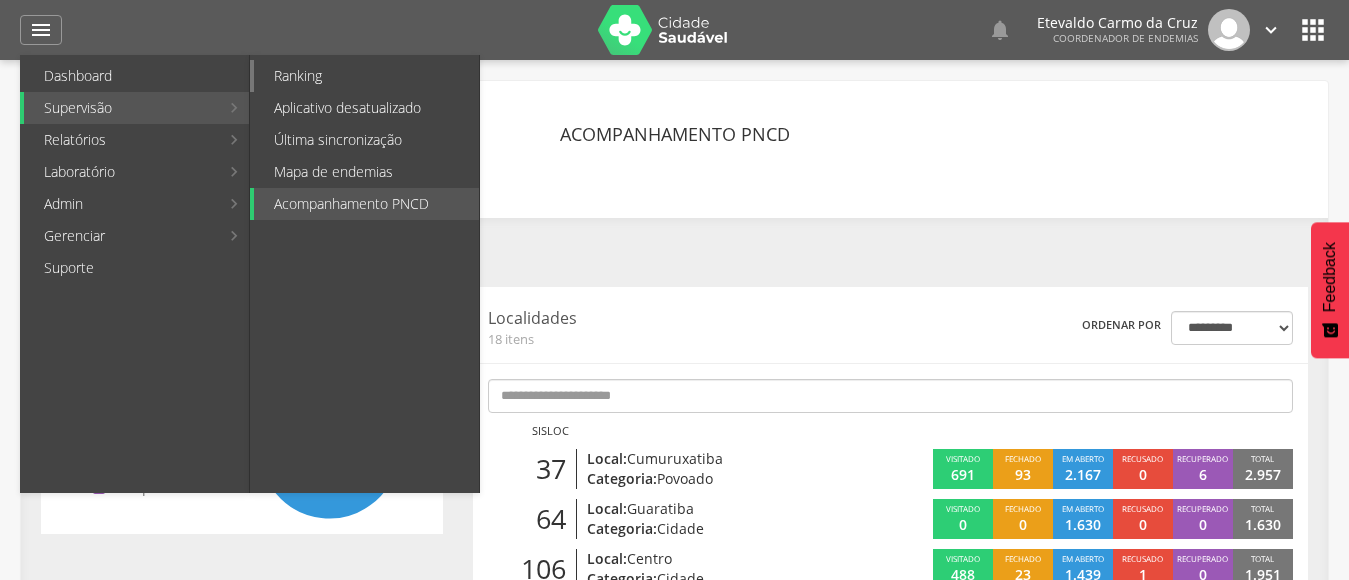 click on "Ranking" at bounding box center (366, 76) 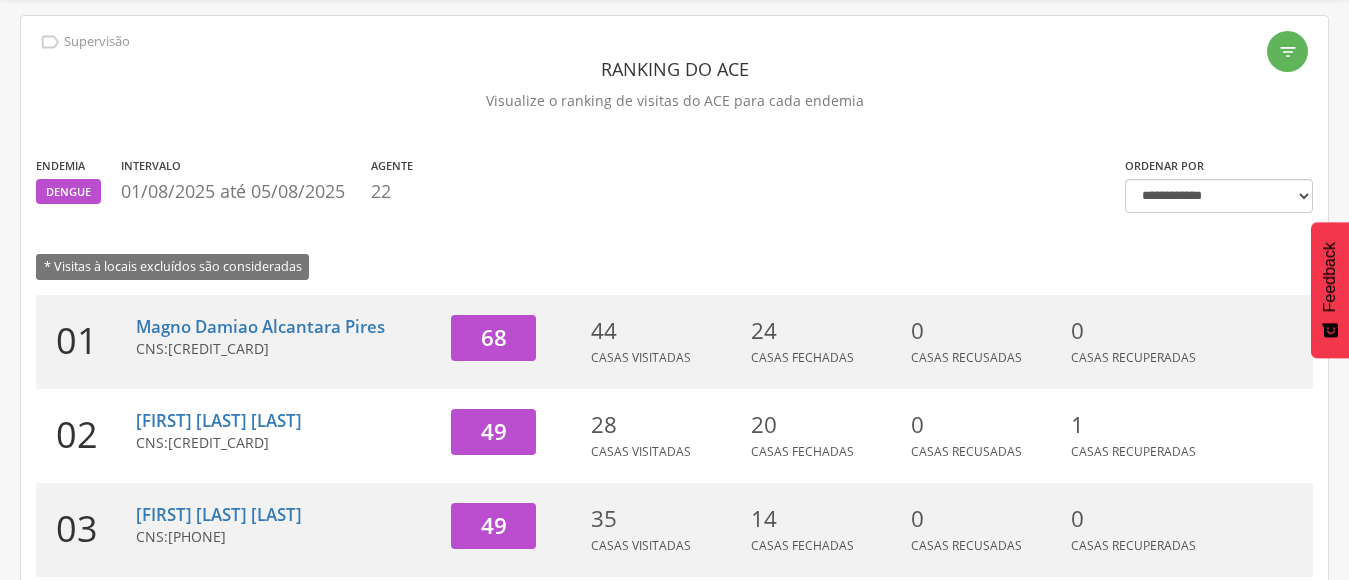 scroll, scrollTop: 100, scrollLeft: 0, axis: vertical 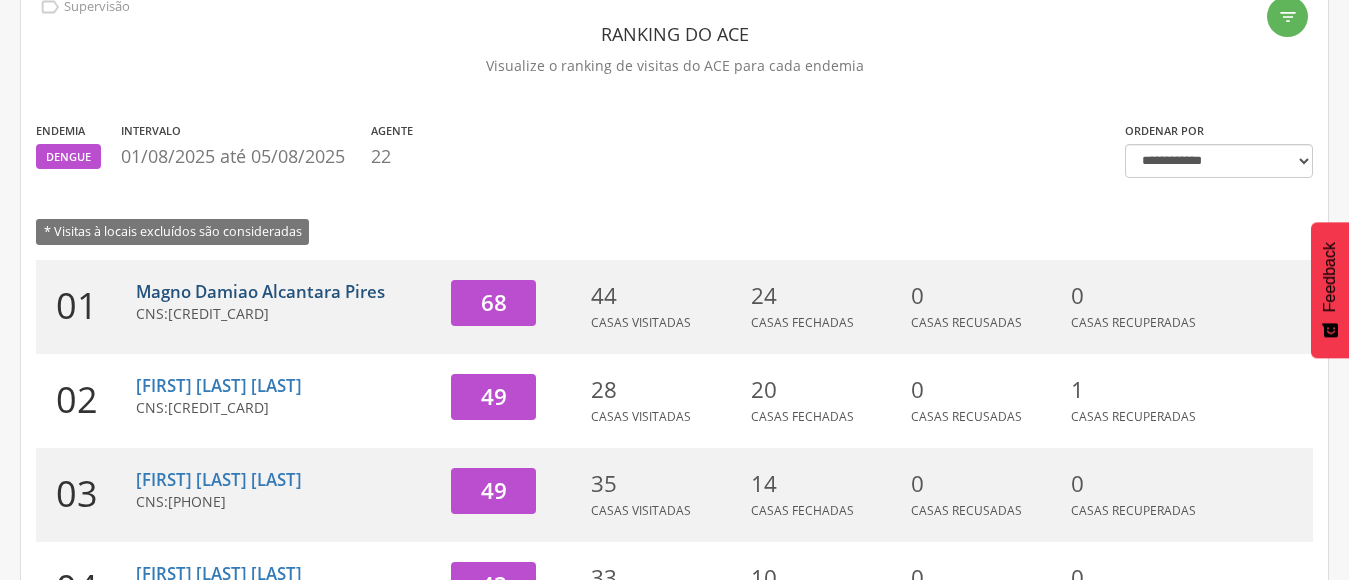 click on "Magno Damiao Alcantara Pires" at bounding box center (260, 291) 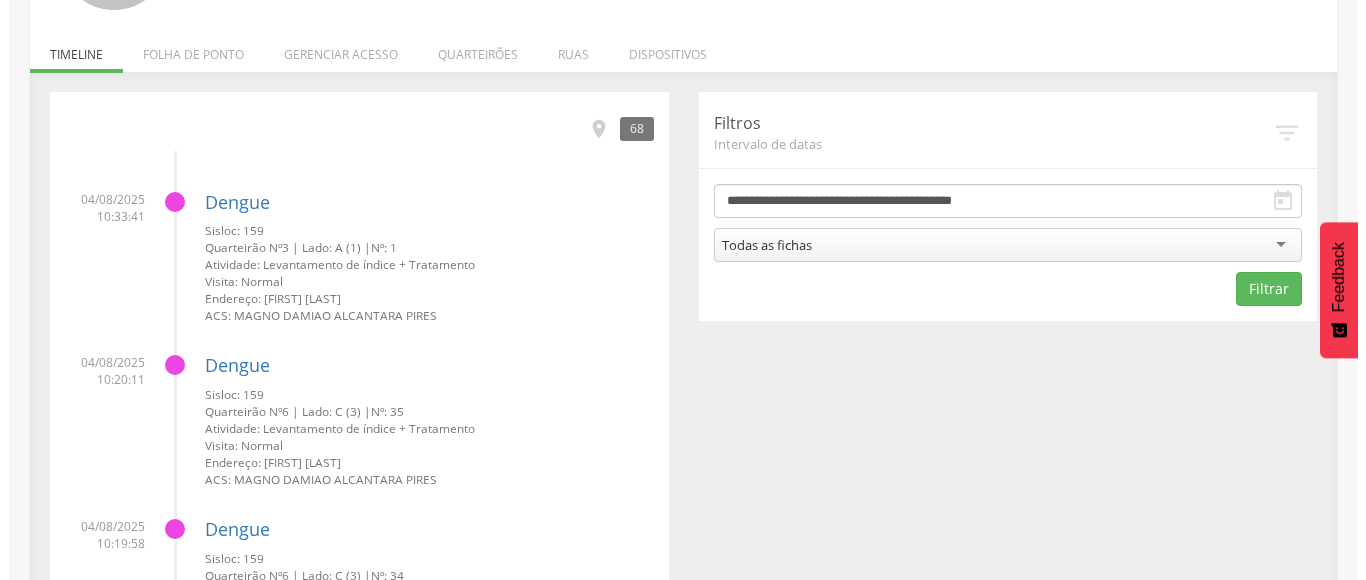 scroll, scrollTop: 160, scrollLeft: 0, axis: vertical 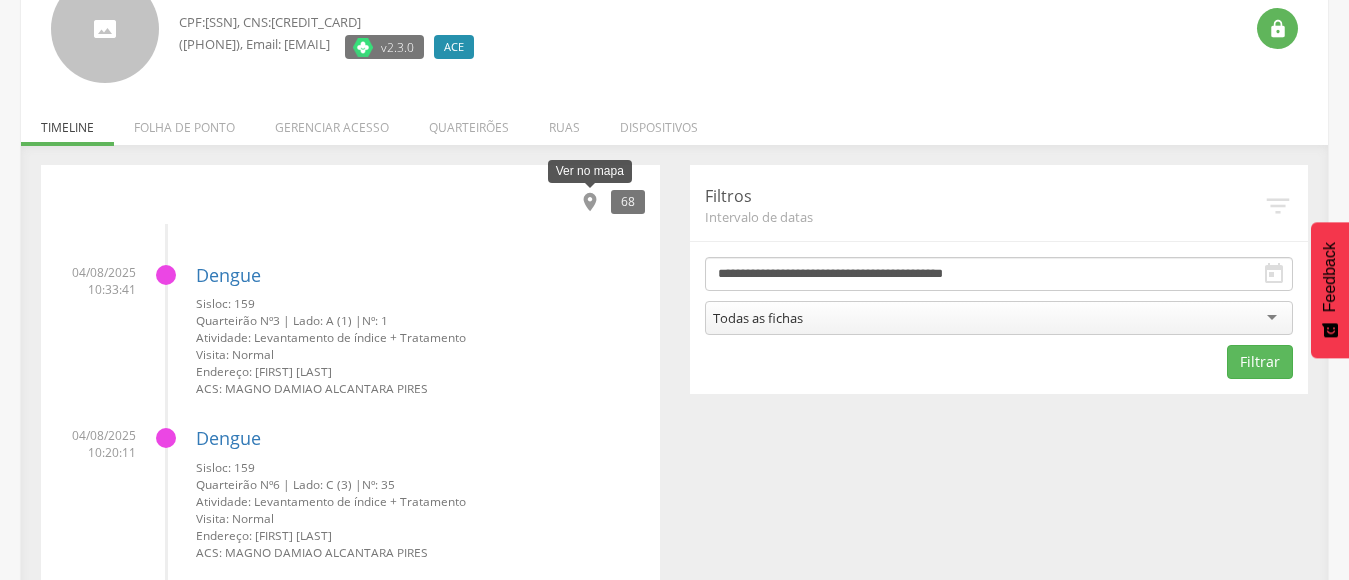 click on "" at bounding box center [590, 202] 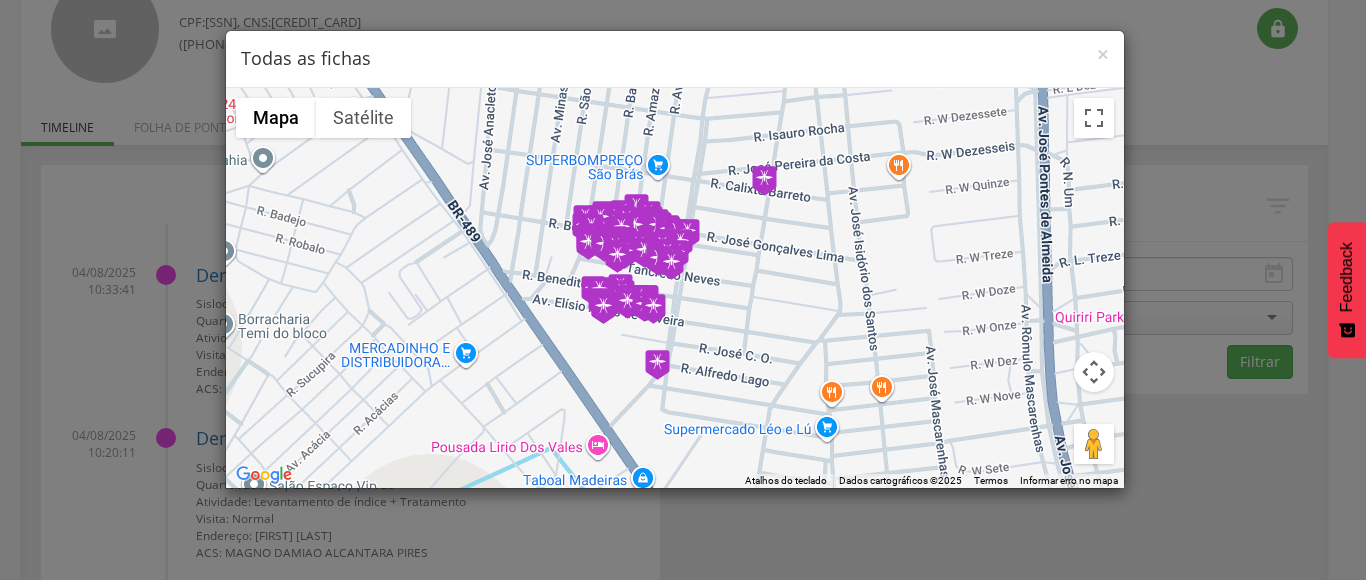 click at bounding box center [621, 230] 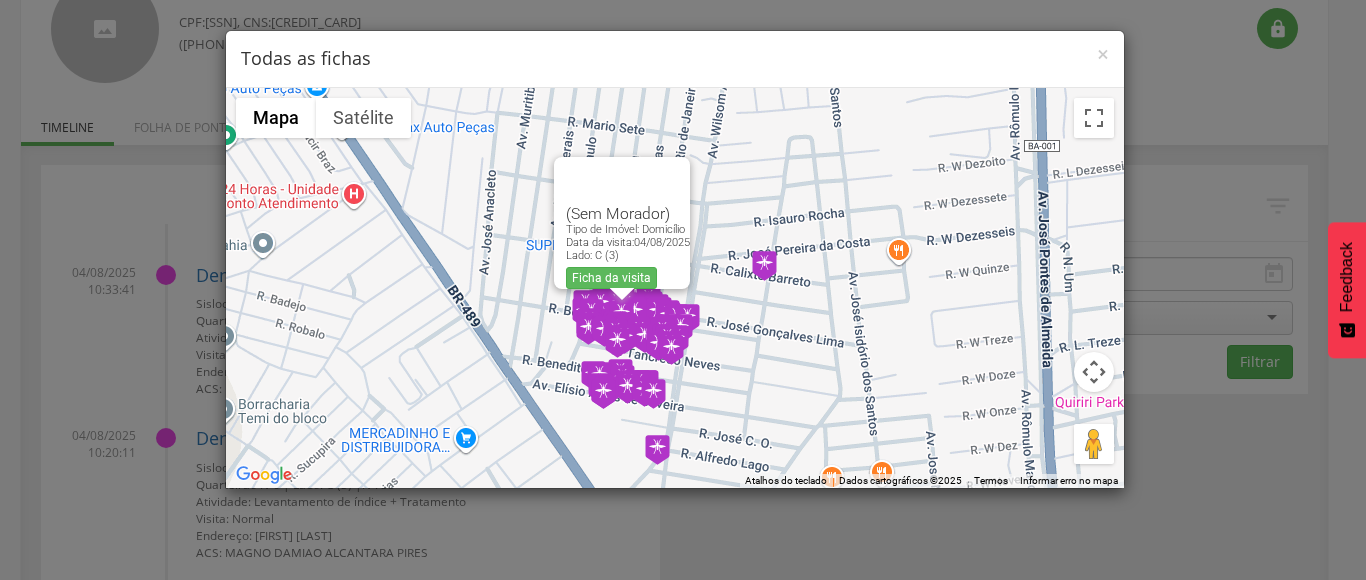 click at bounding box center [664, 339] 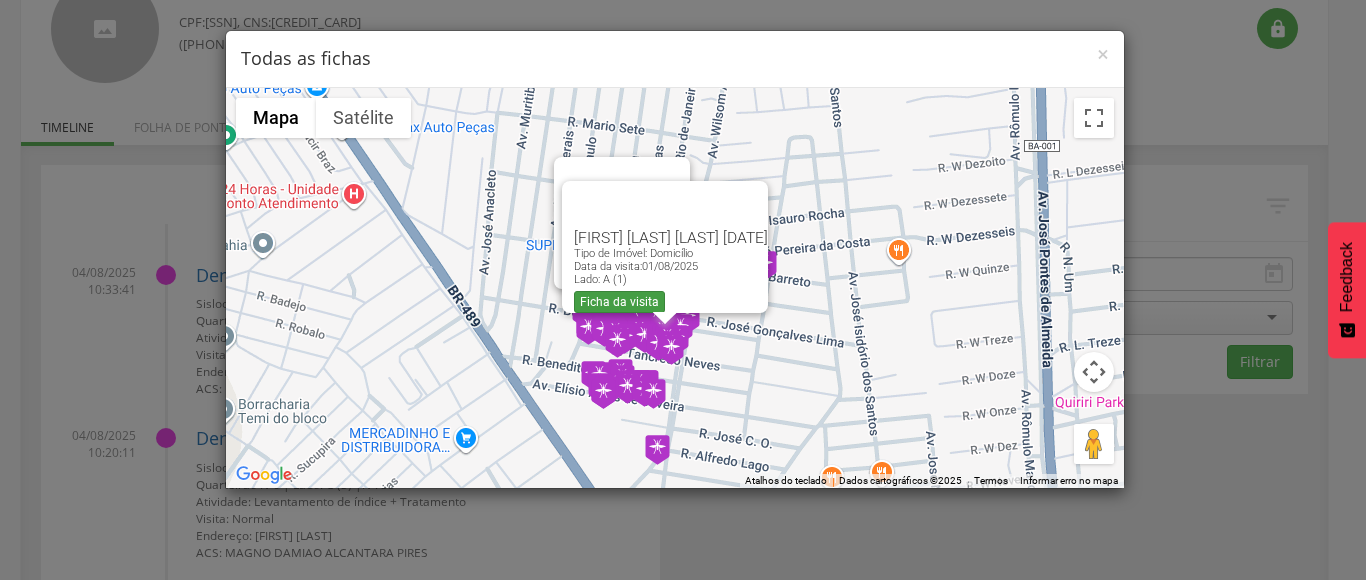 click on "Ficha da visita" at bounding box center [619, 302] 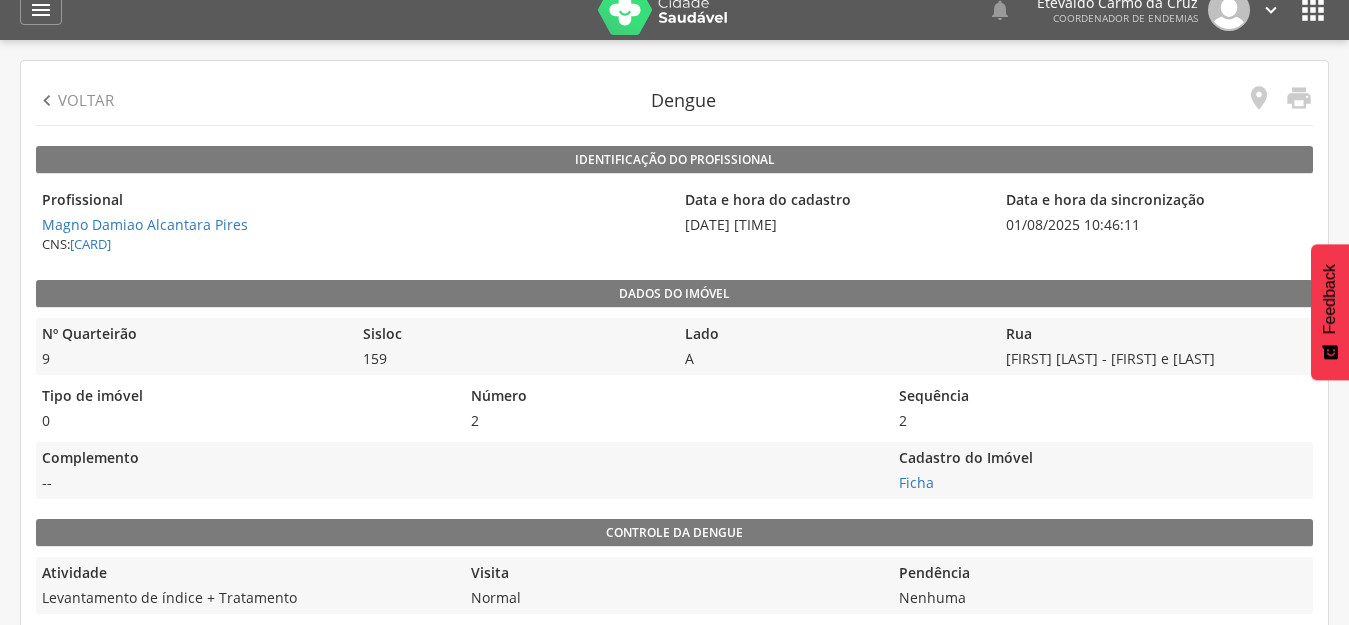 scroll, scrollTop: 0, scrollLeft: 0, axis: both 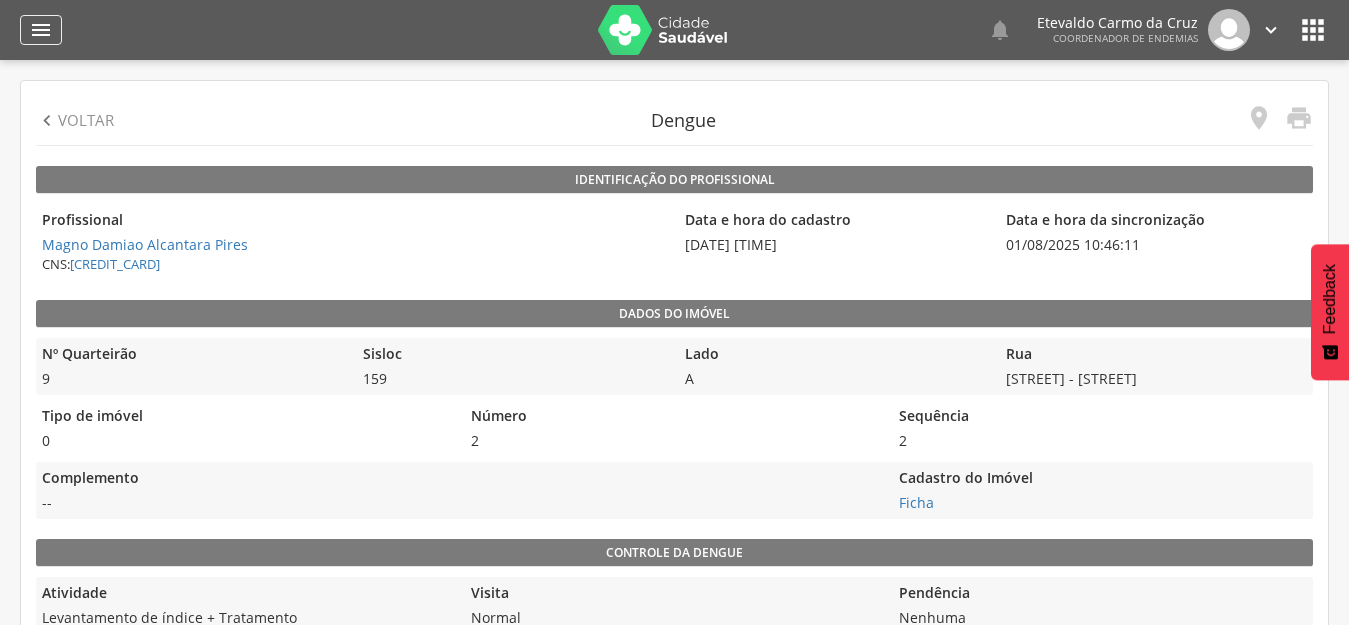 click on "" at bounding box center (41, 30) 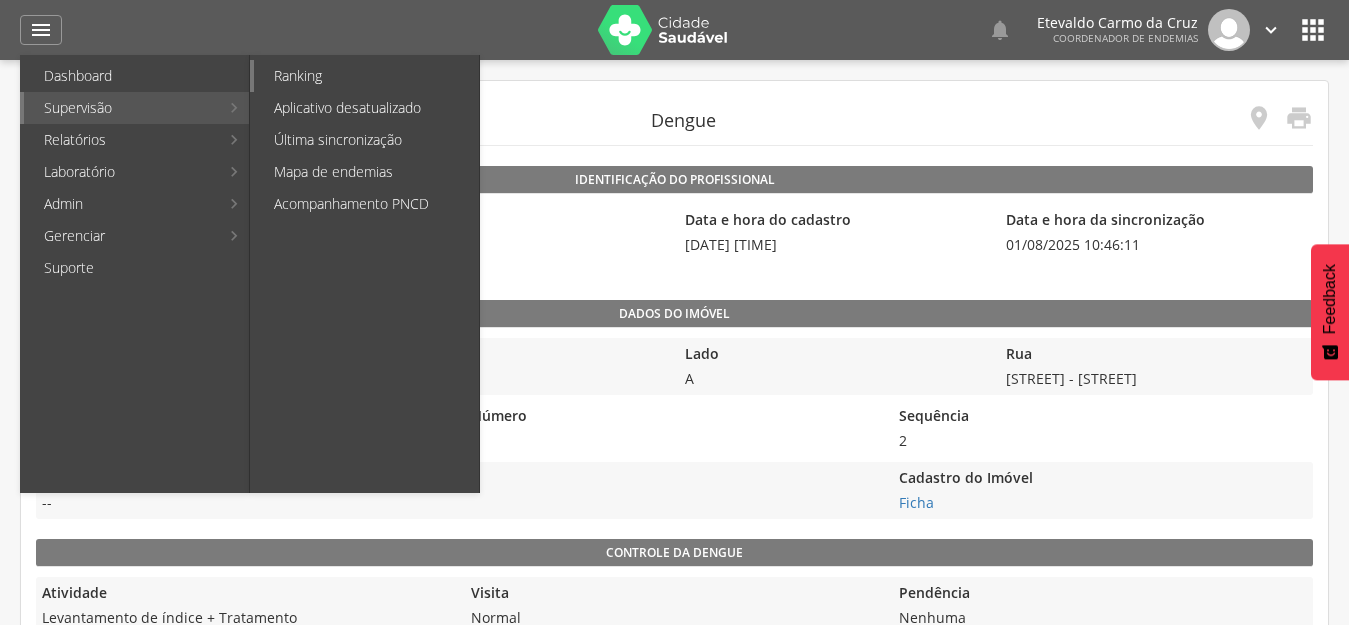 click on "Ranking" at bounding box center (366, 76) 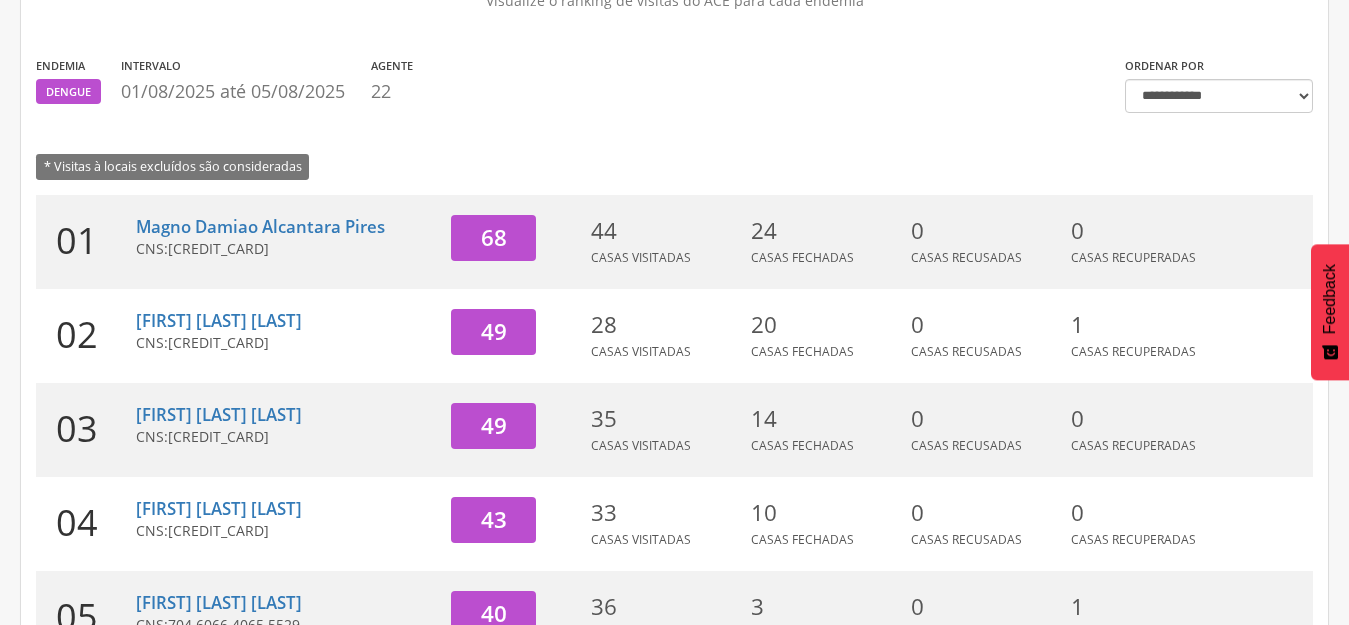 scroll, scrollTop: 200, scrollLeft: 0, axis: vertical 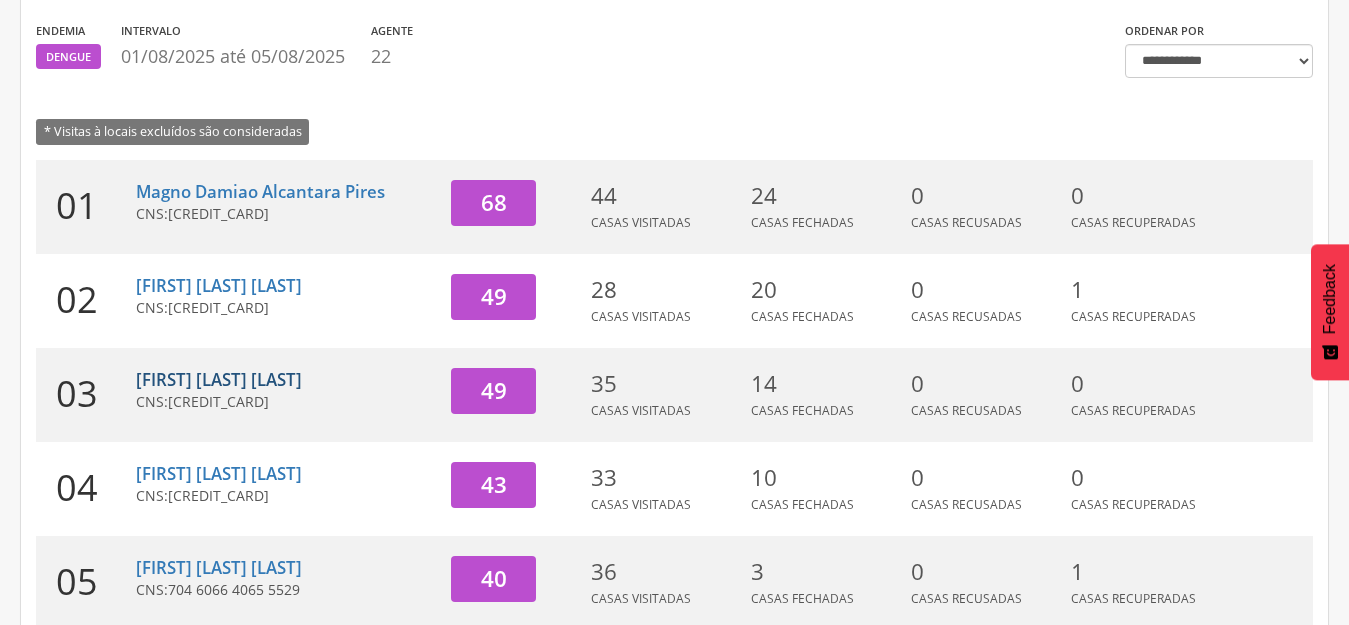 click on "Lamon Vinicius Ramos Cancela" at bounding box center (219, 379) 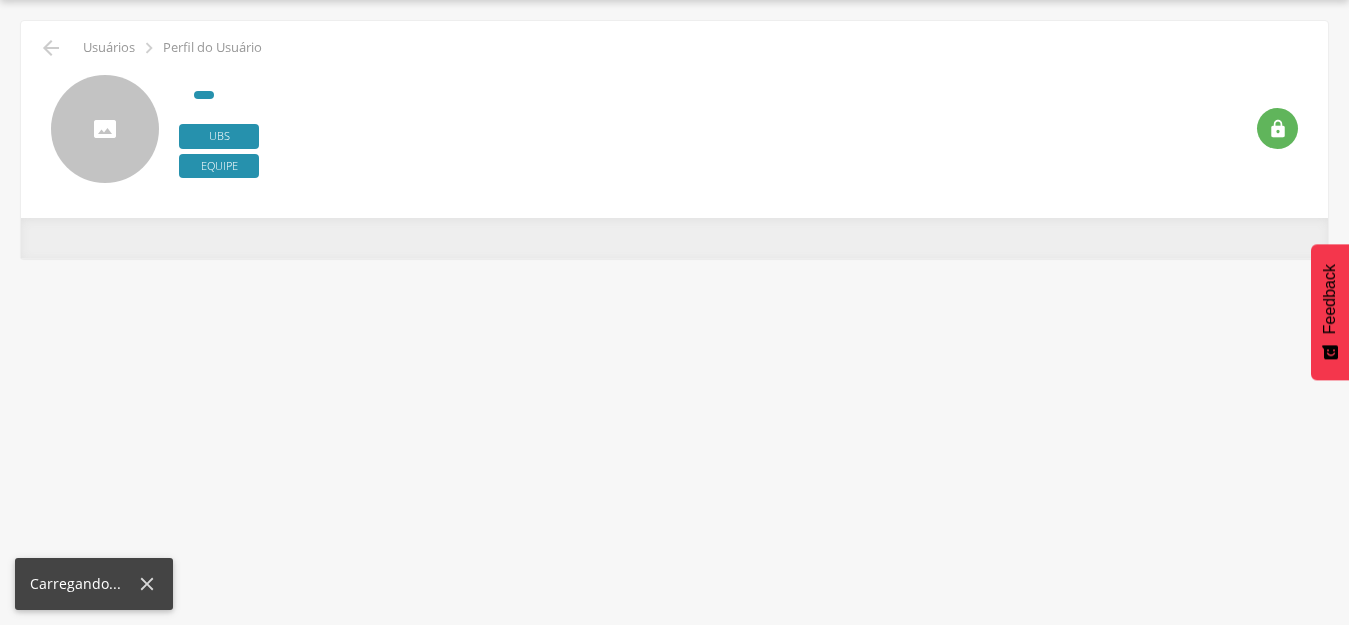 scroll, scrollTop: 60, scrollLeft: 0, axis: vertical 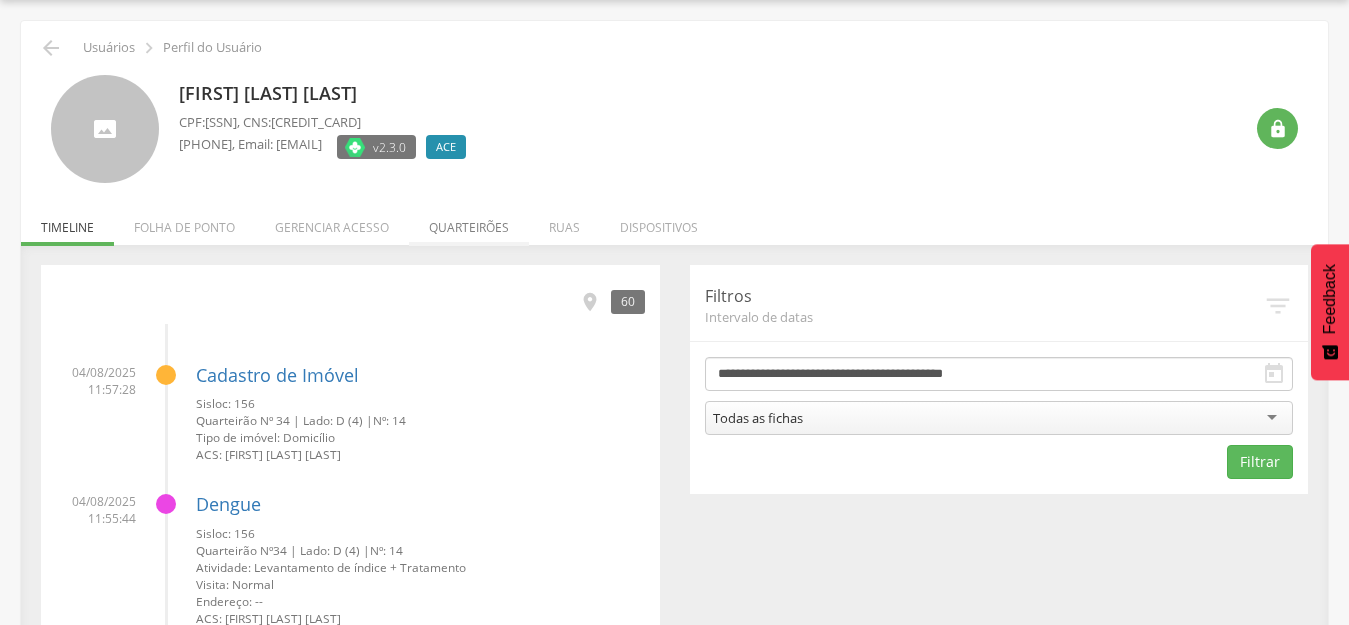 click on "Quarteirões" at bounding box center (469, 222) 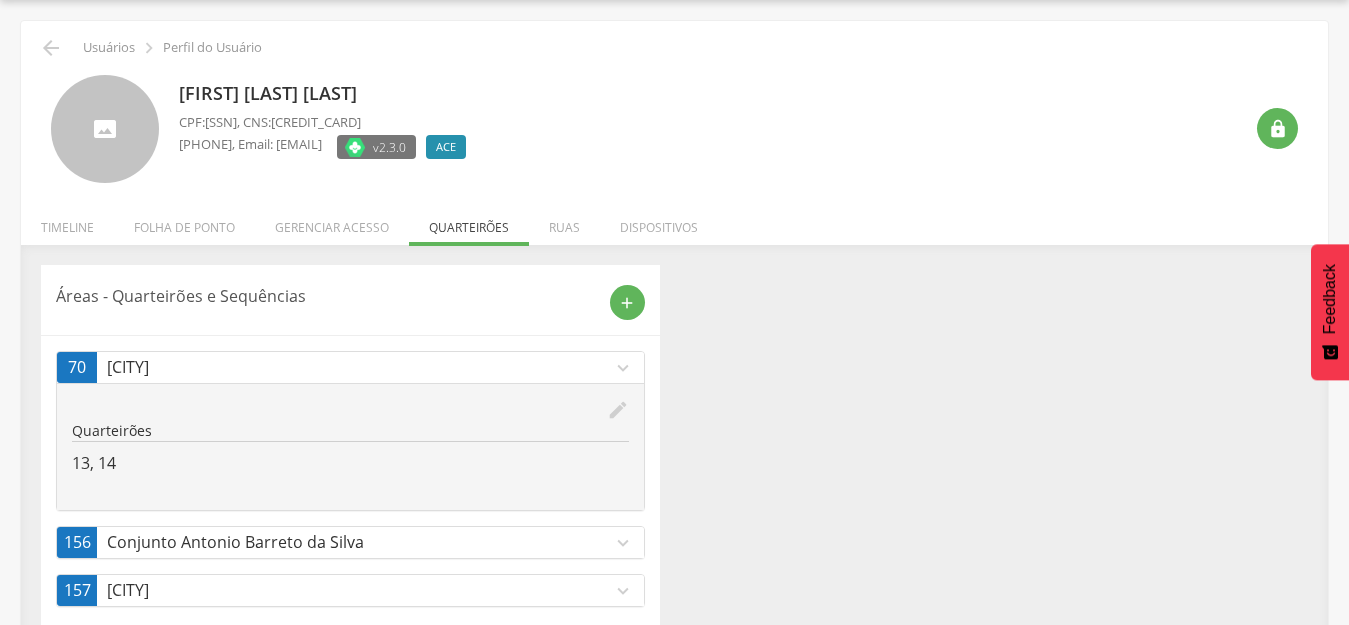 scroll, scrollTop: 98, scrollLeft: 0, axis: vertical 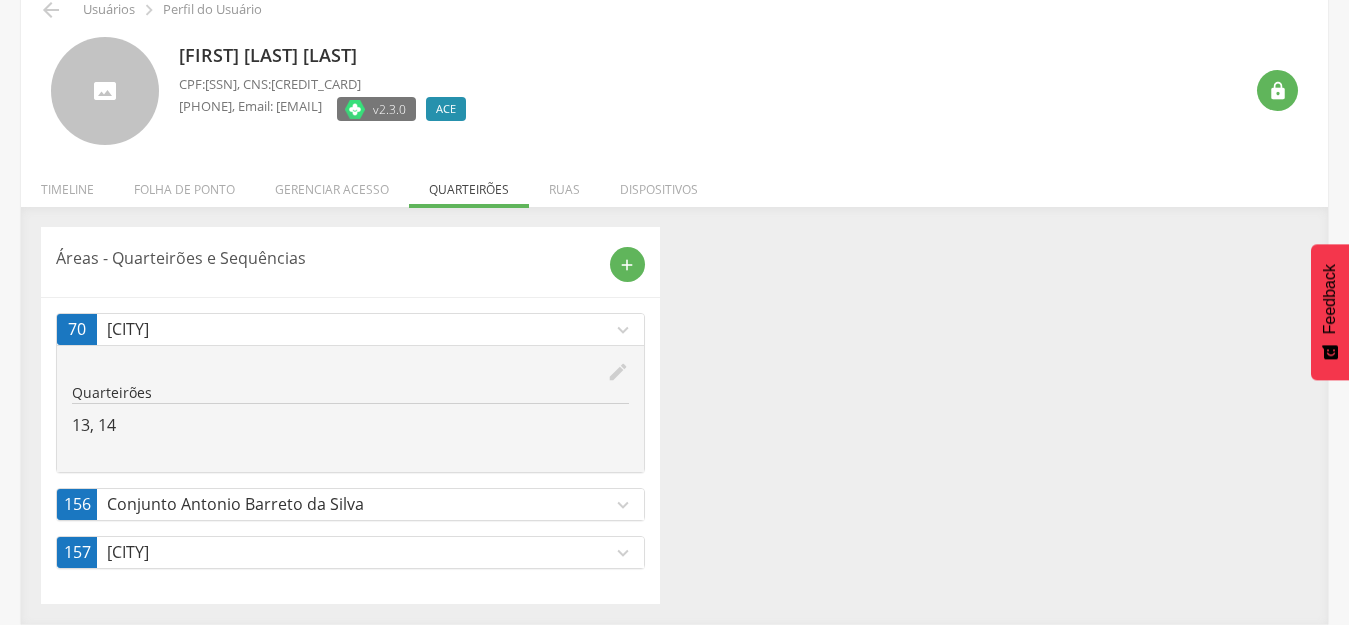click on "São Braz" at bounding box center (359, 552) 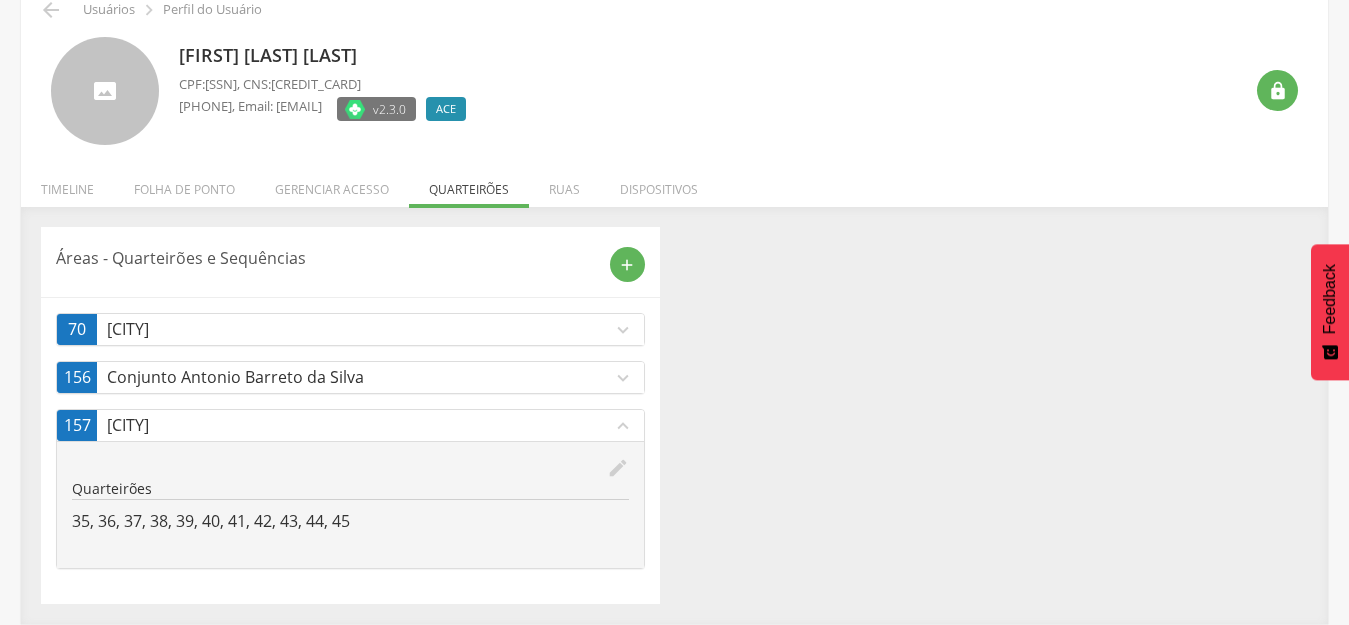 click on "Conjunto Antonio Barreto da Silva" at bounding box center (359, 377) 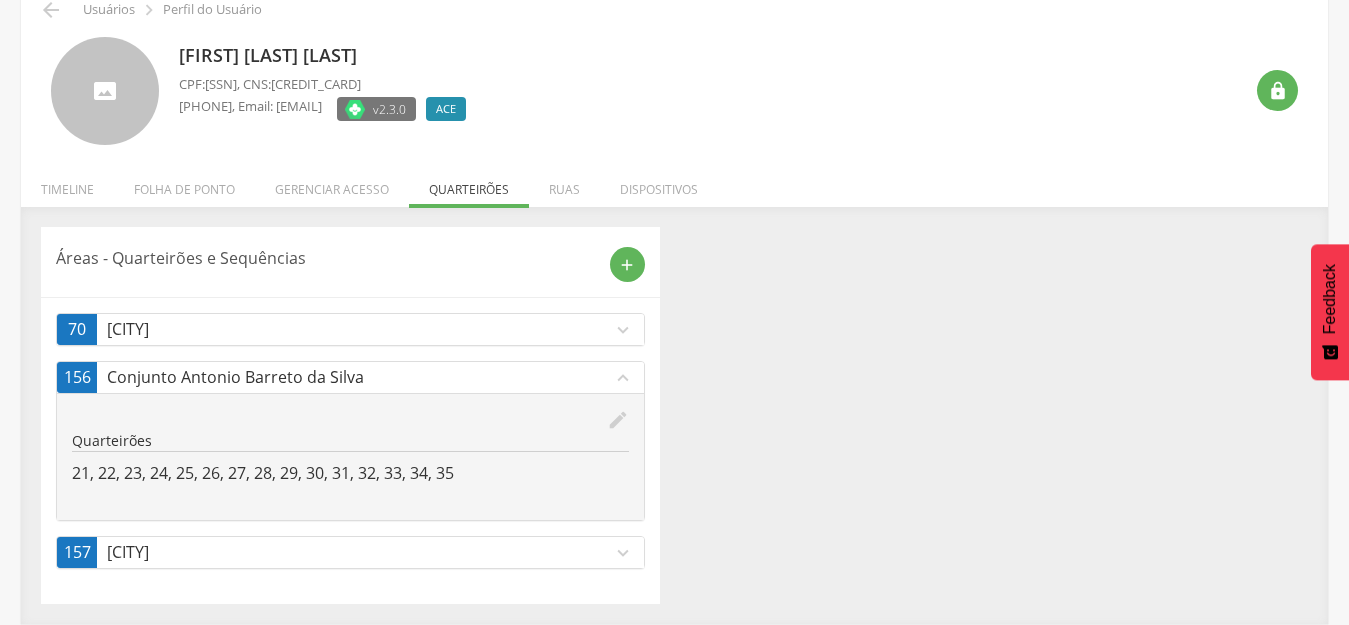 click on "Timeline" at bounding box center (67, 184) 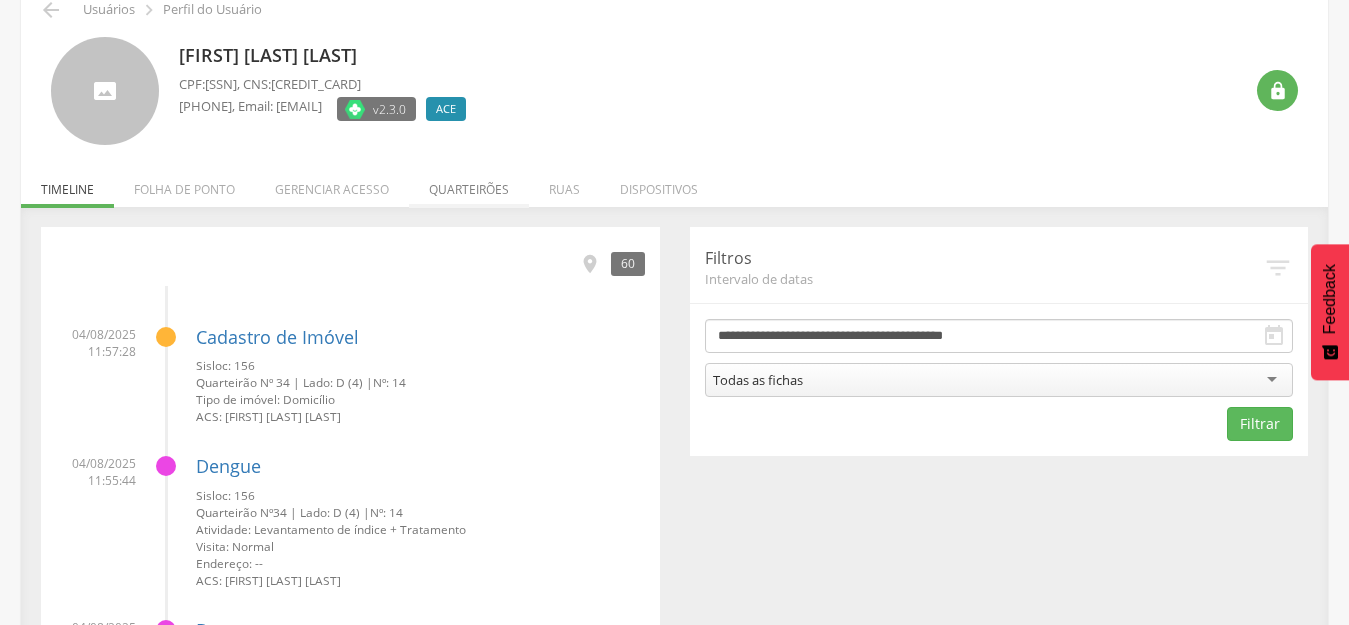 click on "Quarteirões" at bounding box center (469, 184) 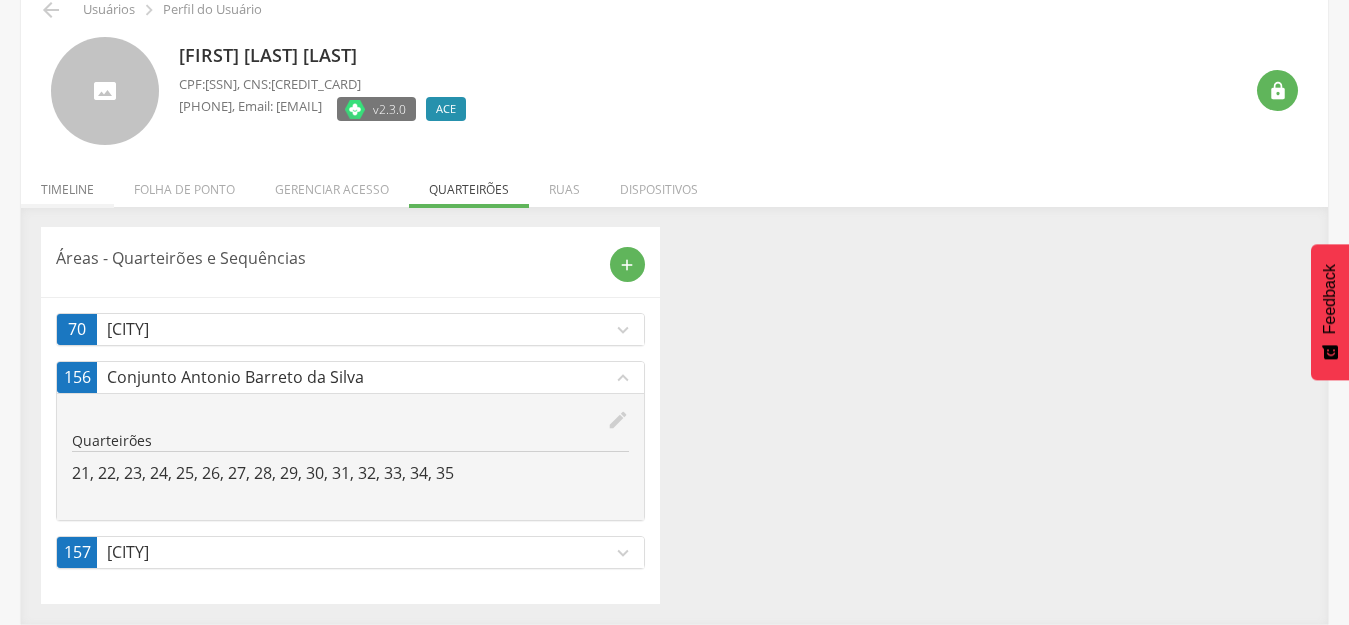 click on "Timeline" at bounding box center [67, 184] 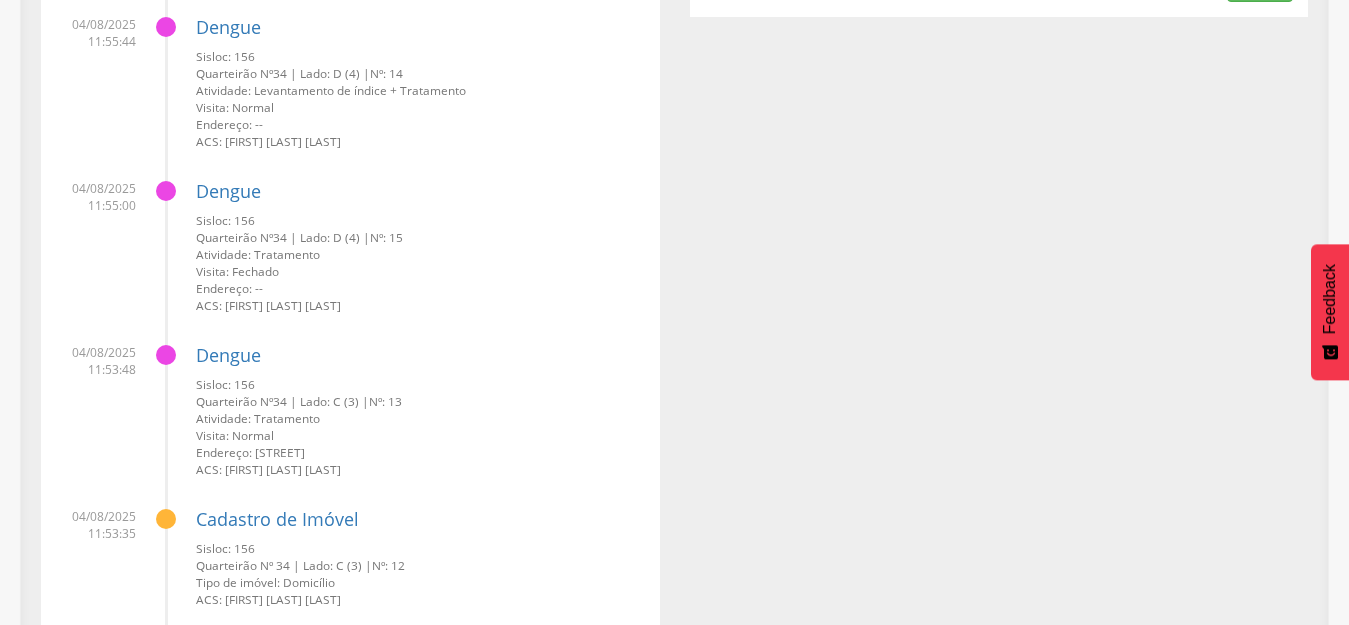 scroll, scrollTop: 0, scrollLeft: 0, axis: both 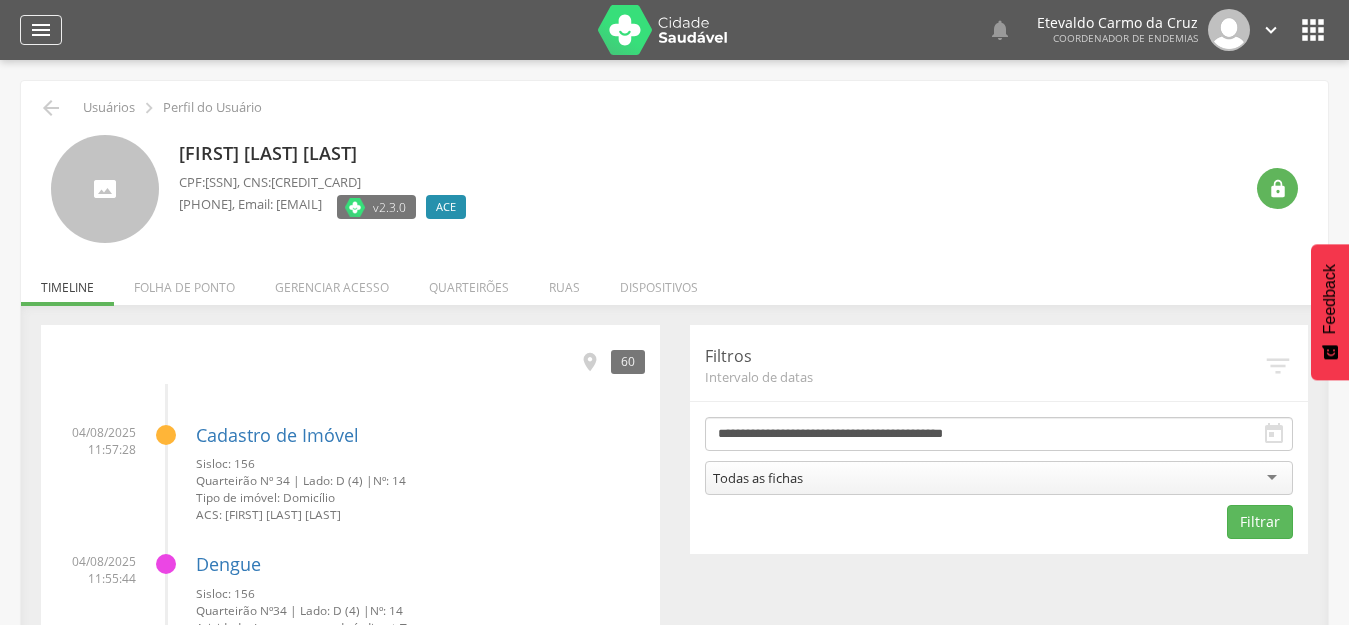 click on "" at bounding box center (41, 30) 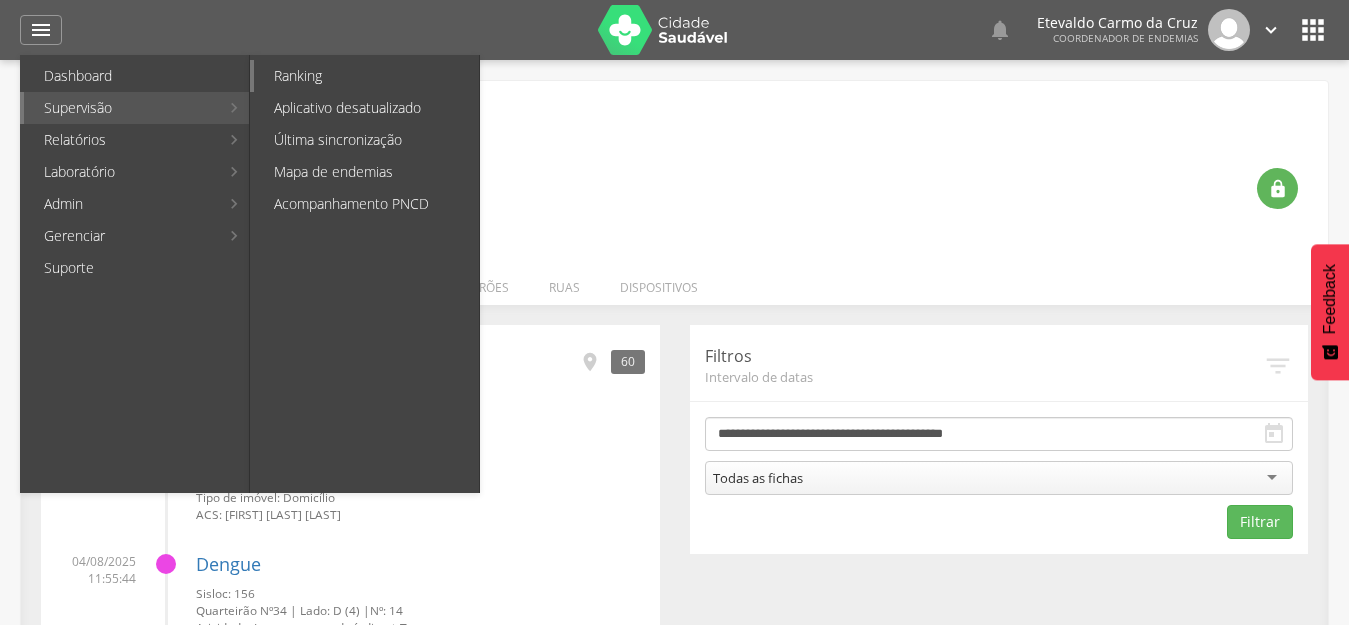 click on "Ranking" at bounding box center (366, 76) 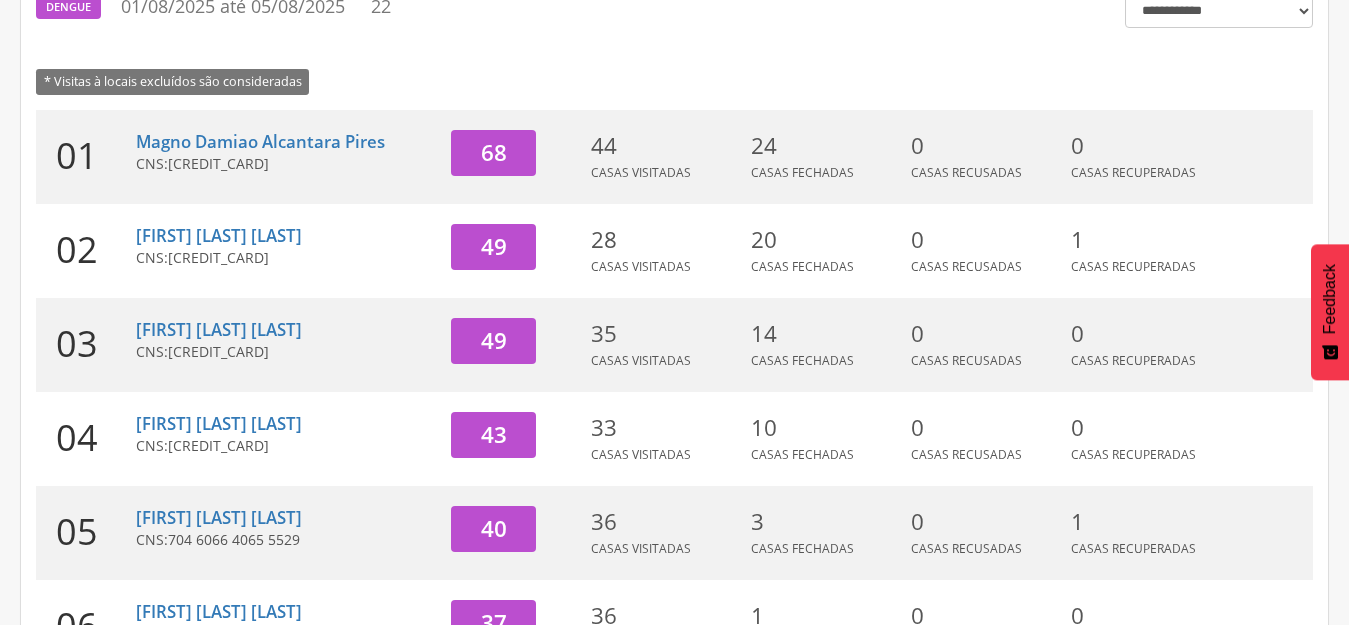 scroll, scrollTop: 300, scrollLeft: 0, axis: vertical 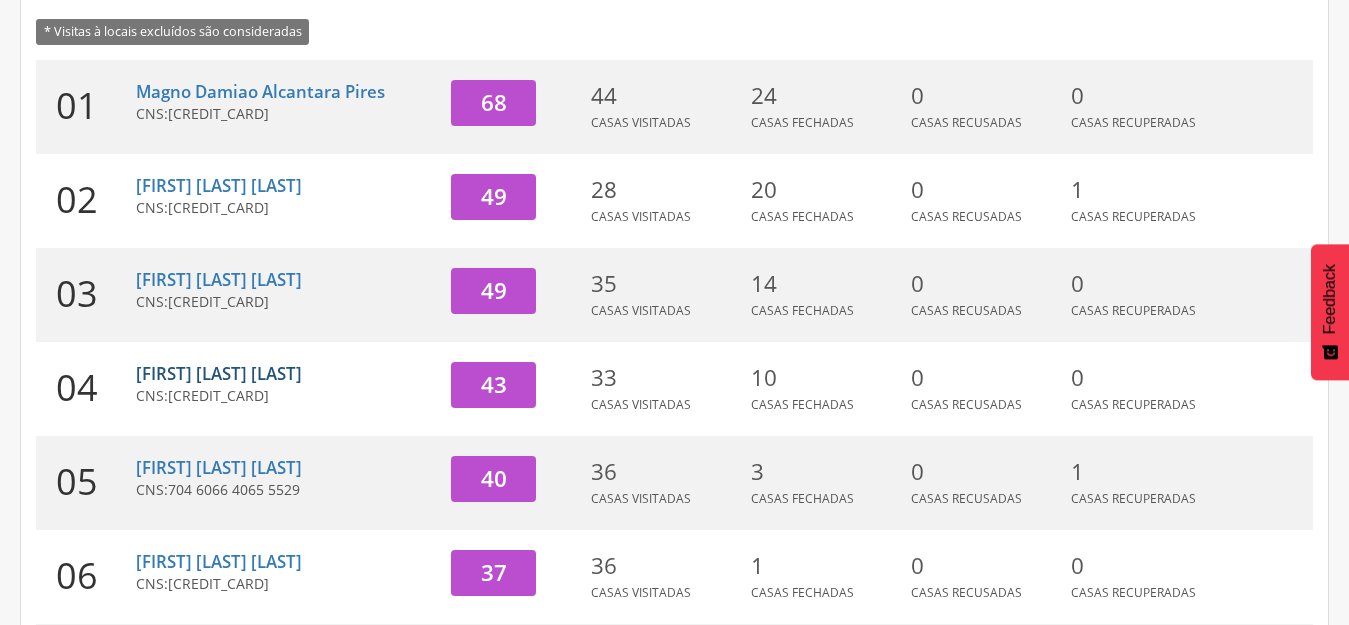 click on "Agton Luis Ferreira Rodrigues" at bounding box center (219, 373) 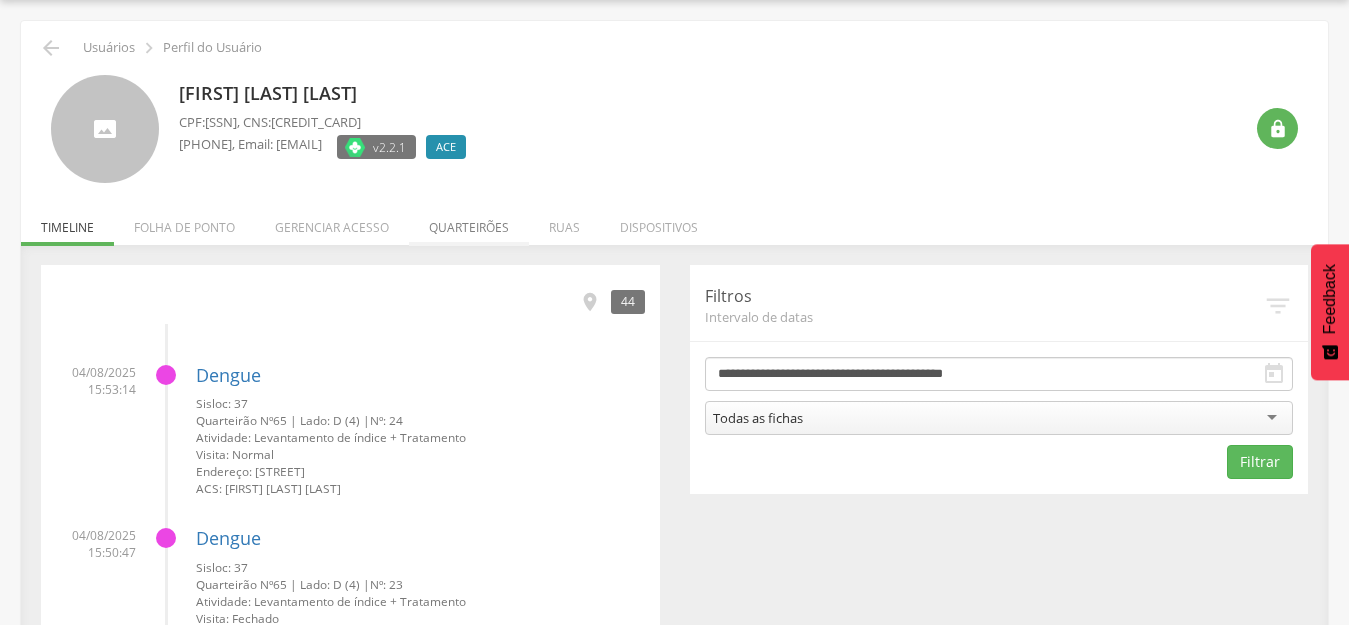 click on "Quarteirões" at bounding box center (469, 222) 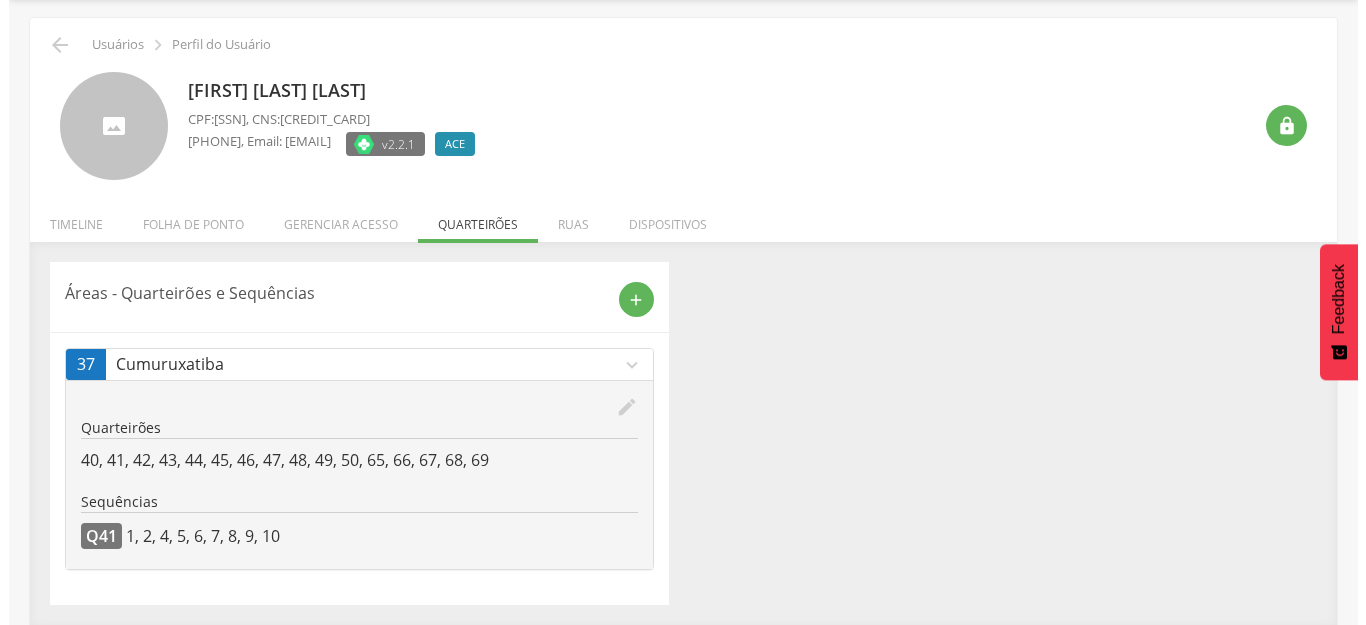 scroll, scrollTop: 64, scrollLeft: 0, axis: vertical 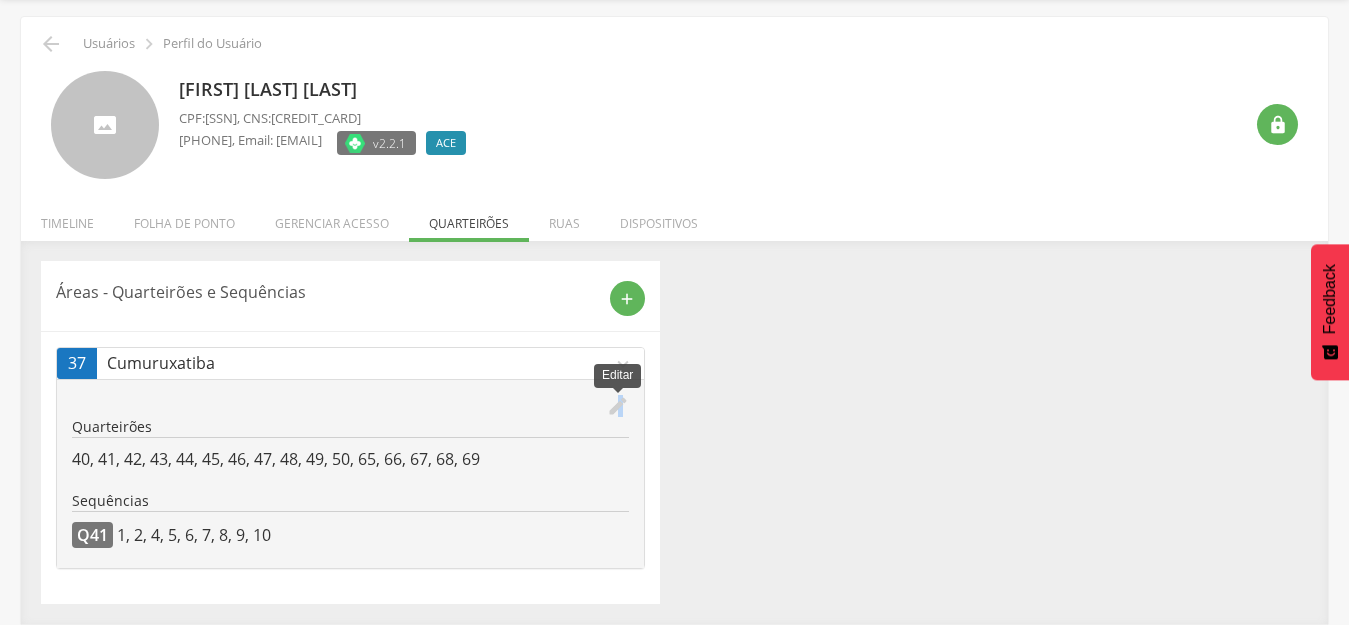 click on "edit" at bounding box center (618, 406) 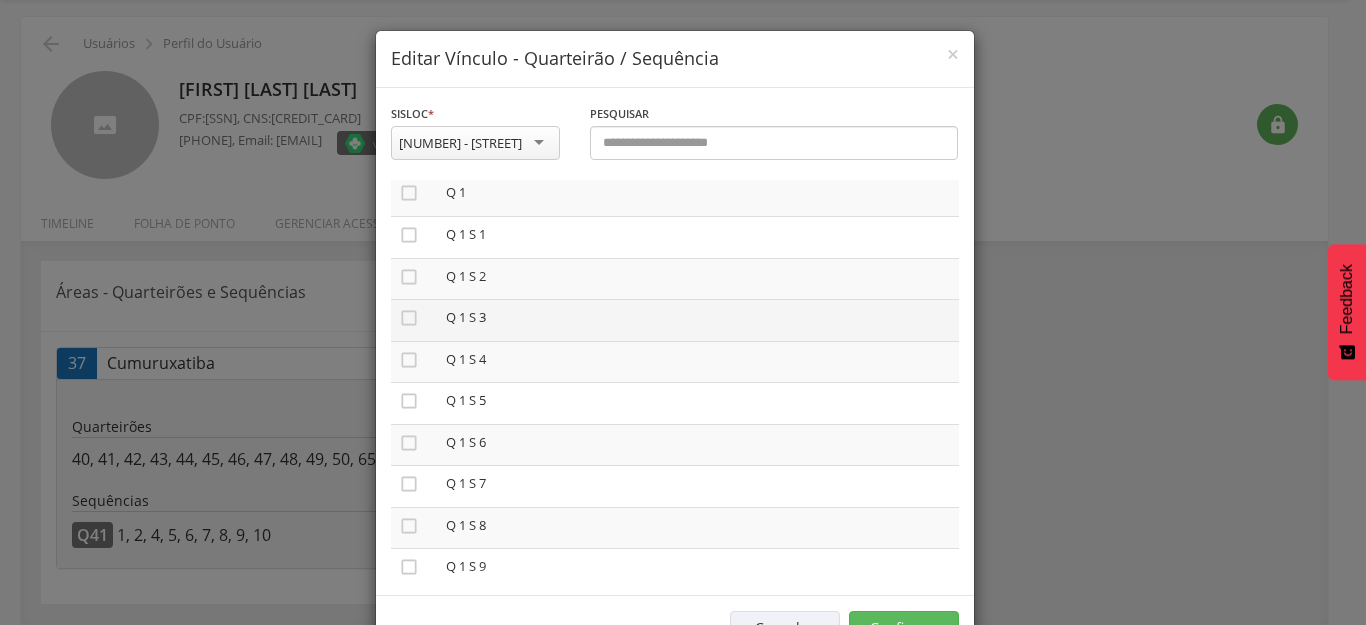 scroll, scrollTop: 0, scrollLeft: 0, axis: both 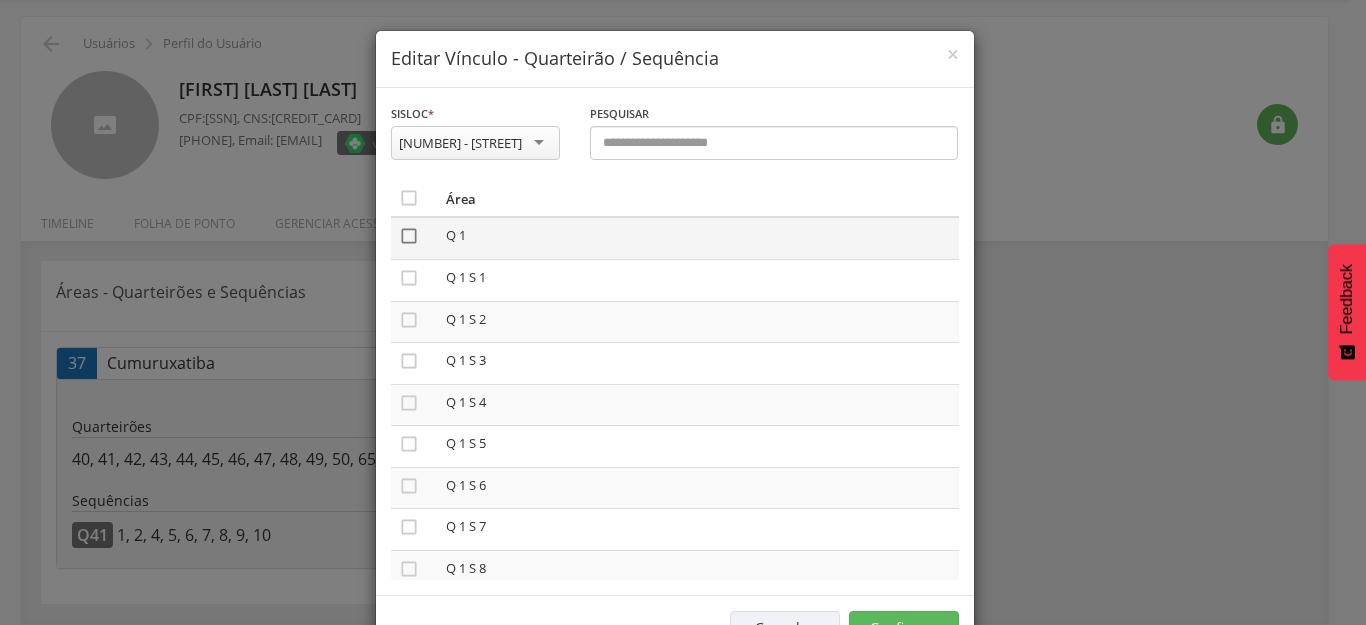 click on "" at bounding box center (409, 236) 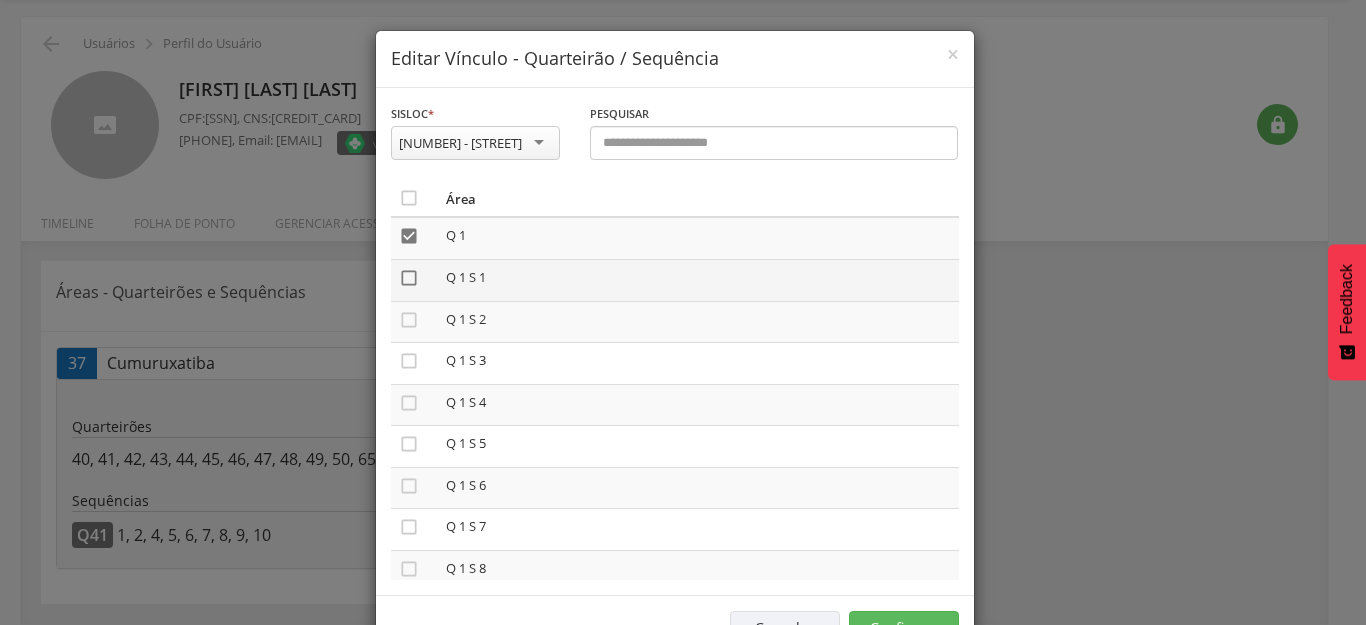 click on "" at bounding box center [409, 278] 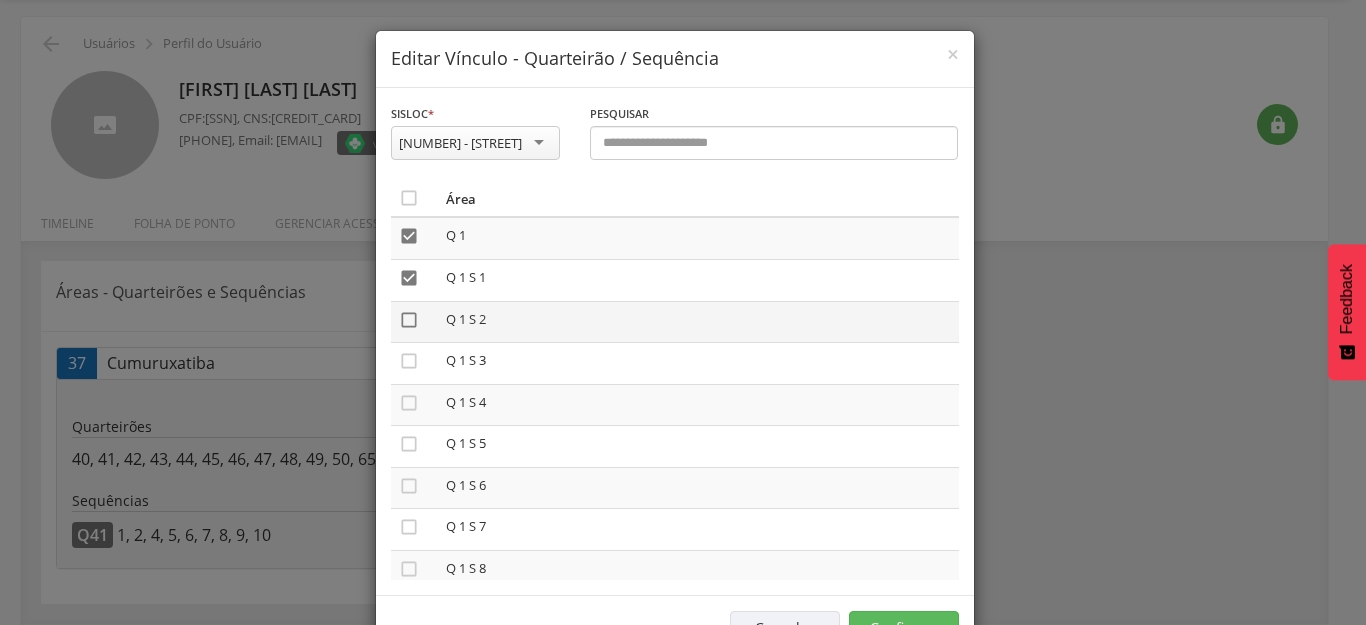 click on "" at bounding box center [409, 320] 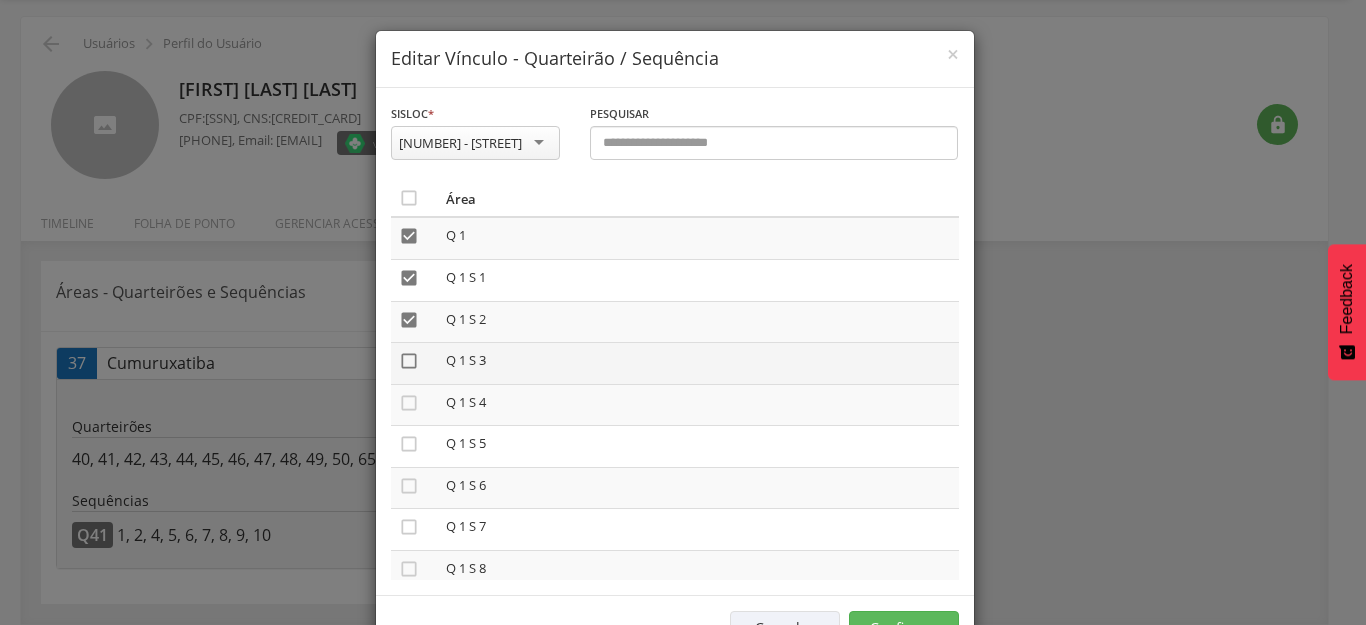 click on "" at bounding box center (409, 361) 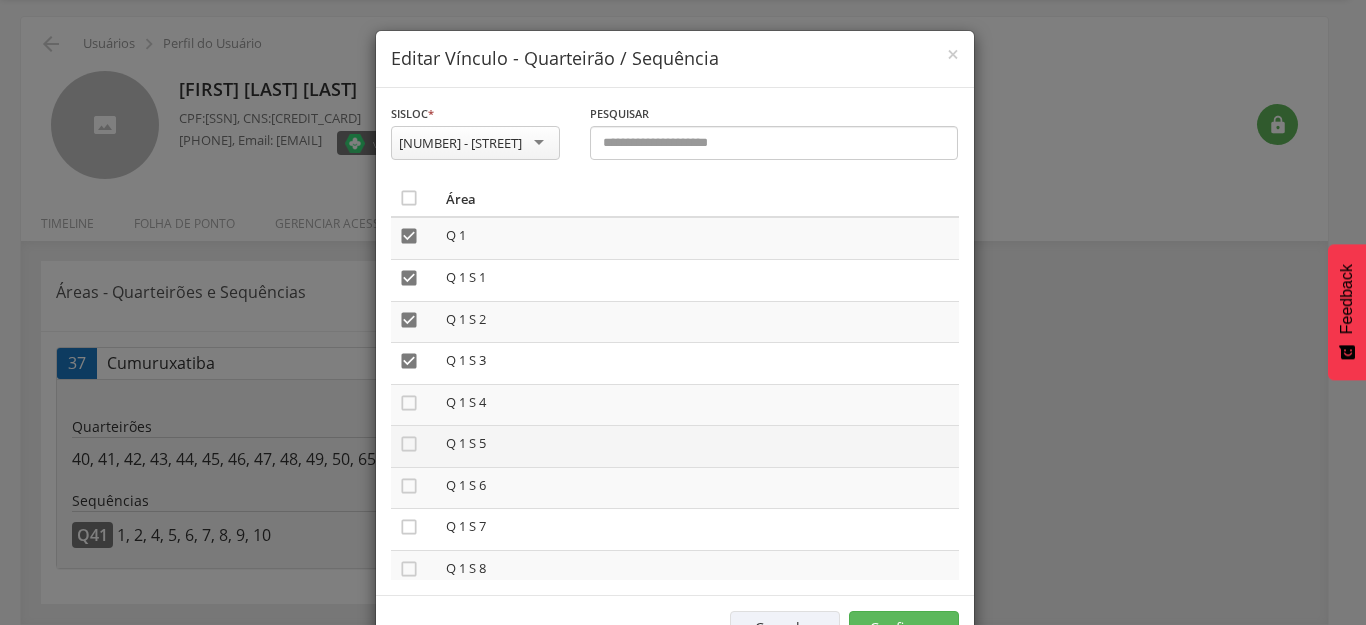 drag, startPoint x: 397, startPoint y: 400, endPoint x: 399, endPoint y: 433, distance: 33.06055 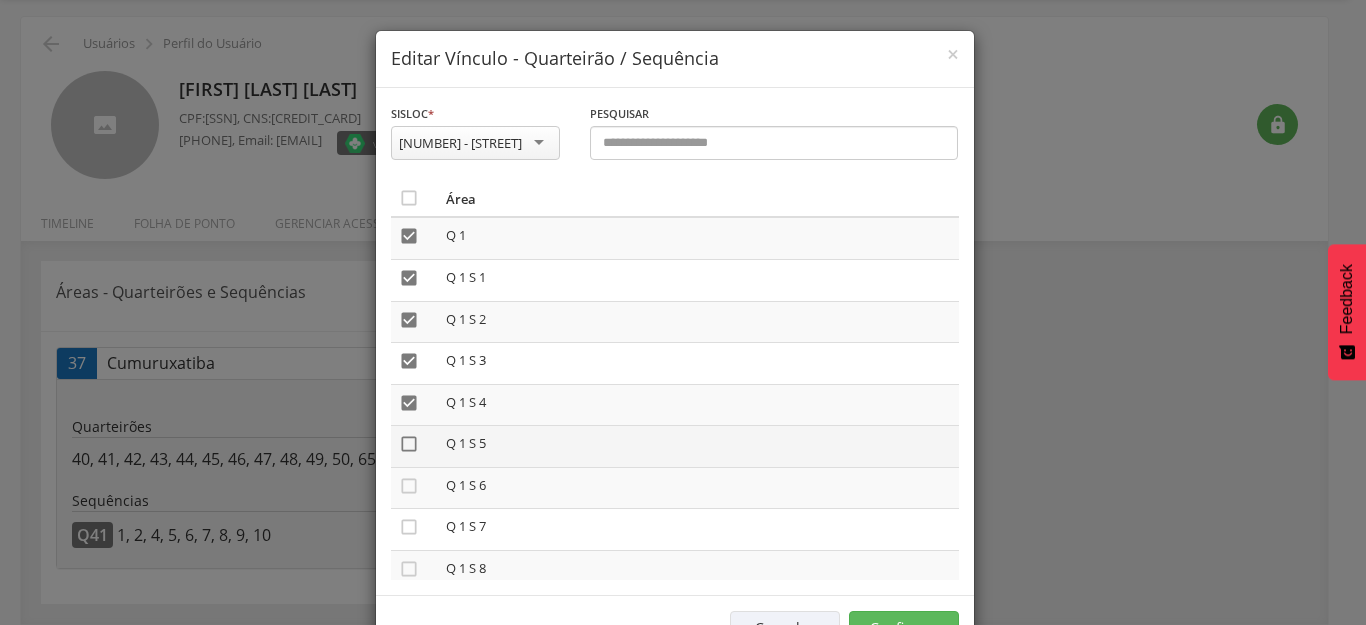 click on "" at bounding box center [409, 444] 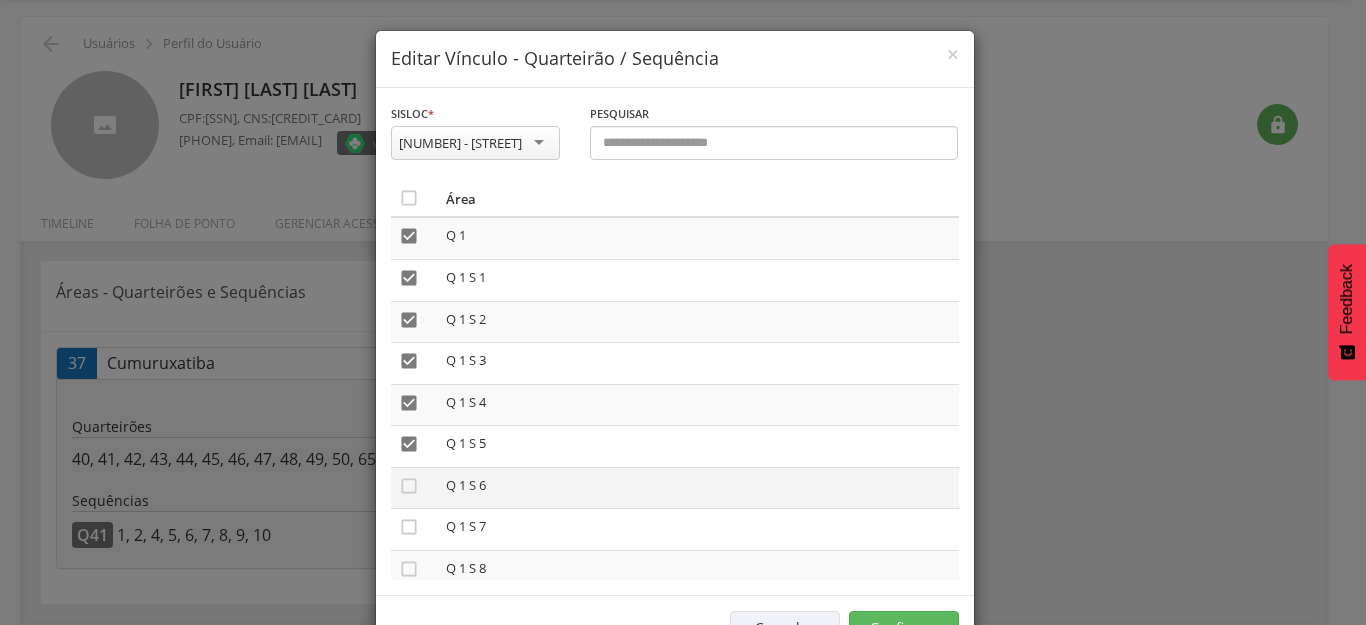 drag, startPoint x: 405, startPoint y: 487, endPoint x: 397, endPoint y: 503, distance: 17.888544 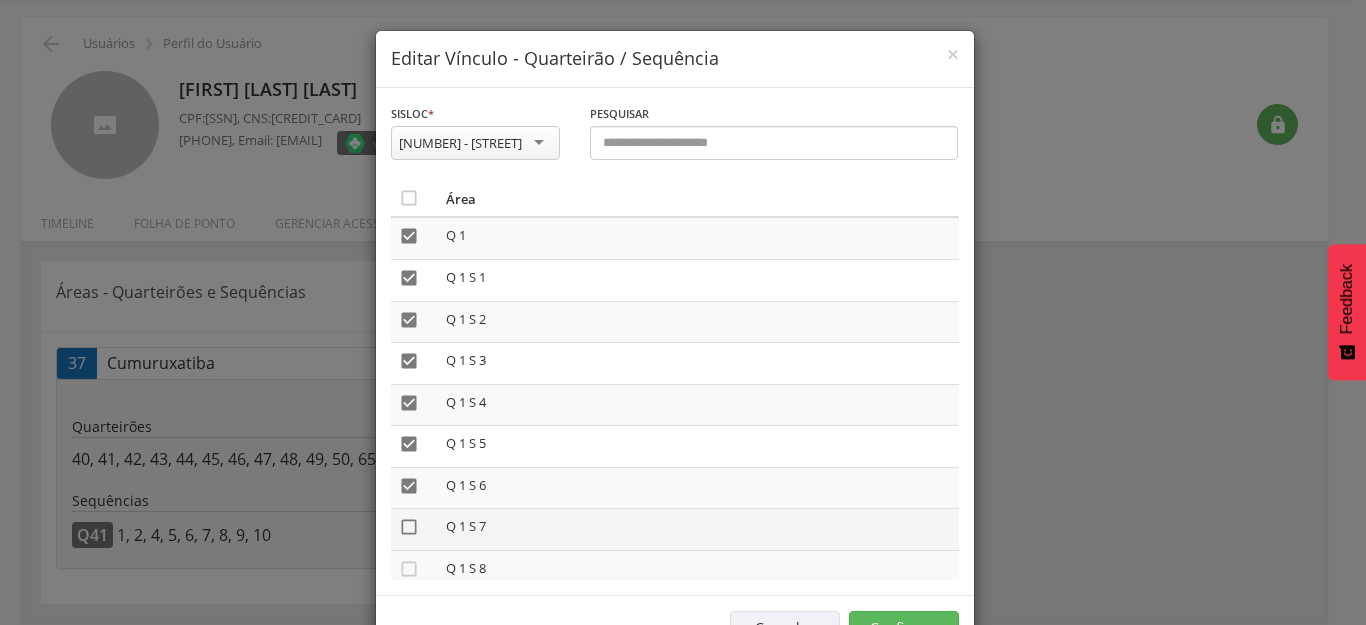 click on "" at bounding box center (409, 527) 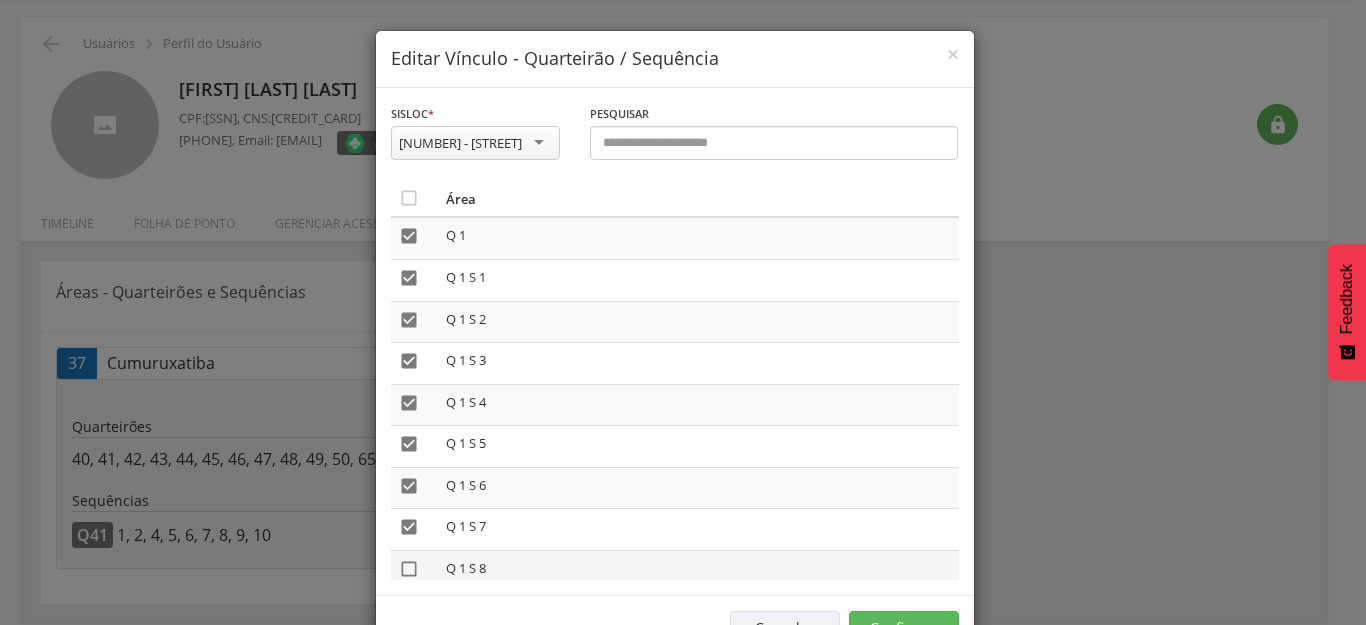 drag, startPoint x: 397, startPoint y: 574, endPoint x: 403, endPoint y: 559, distance: 16.155495 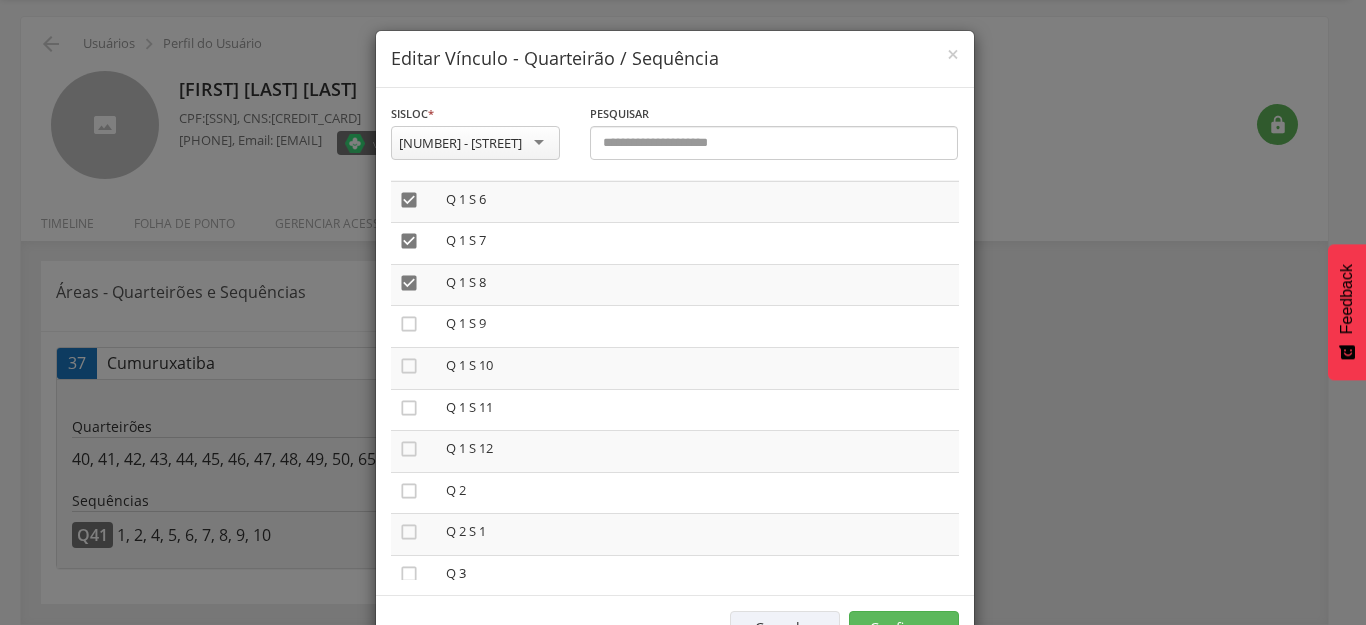 scroll, scrollTop: 300, scrollLeft: 0, axis: vertical 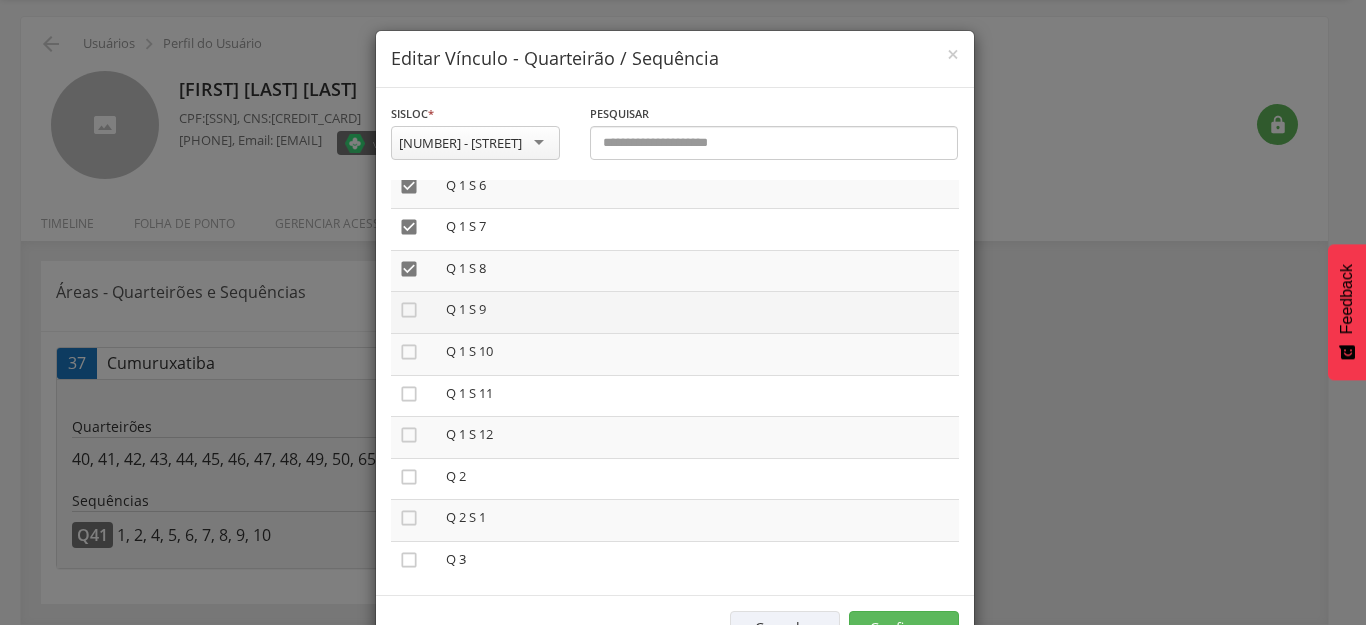 drag, startPoint x: 396, startPoint y: 308, endPoint x: 392, endPoint y: 329, distance: 21.377558 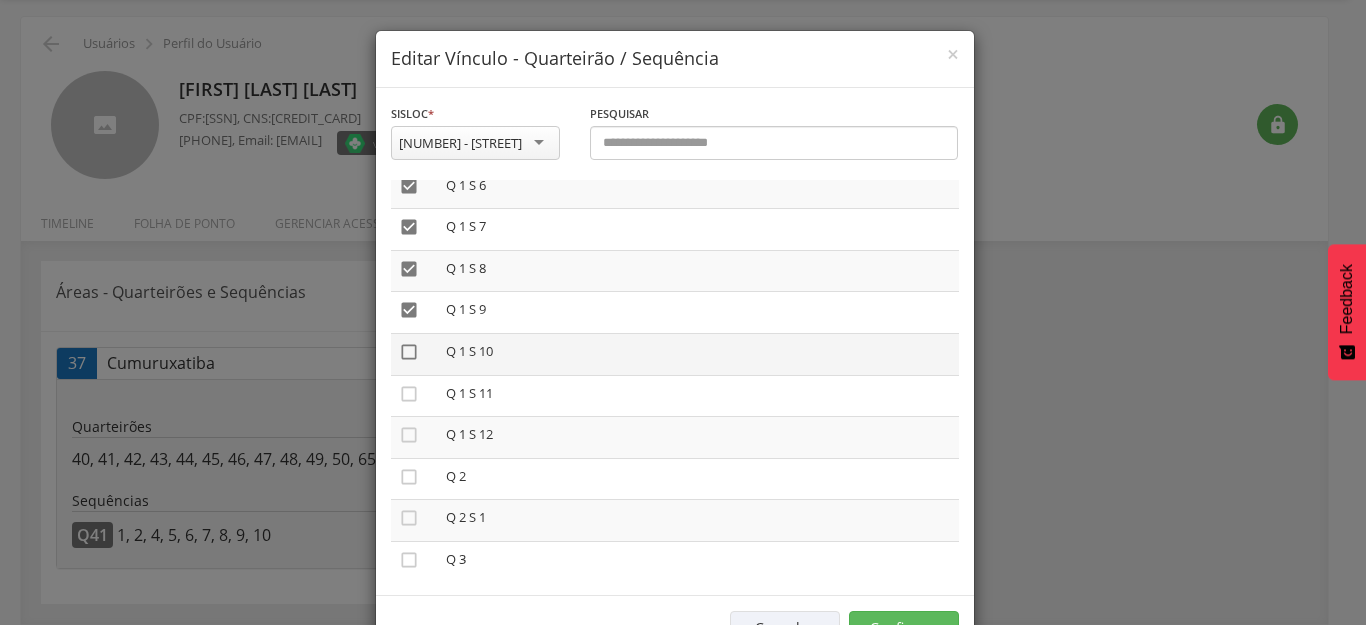 click on "" at bounding box center (409, 352) 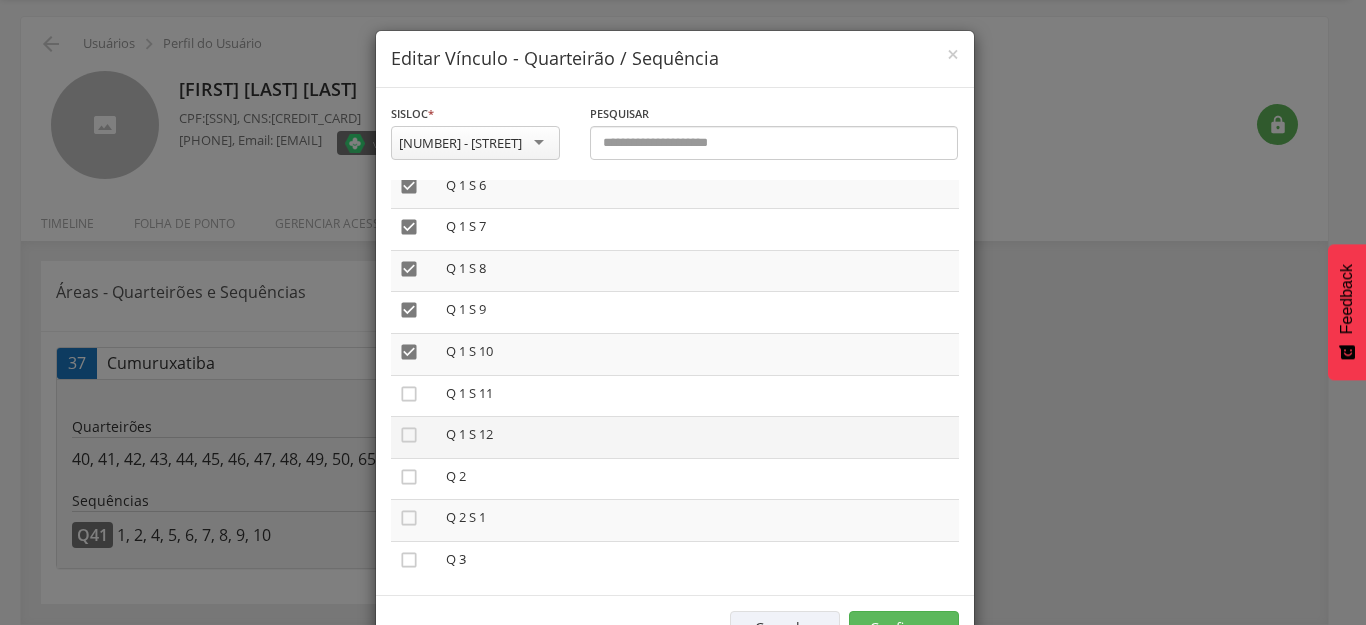 drag, startPoint x: 393, startPoint y: 392, endPoint x: 396, endPoint y: 447, distance: 55.081757 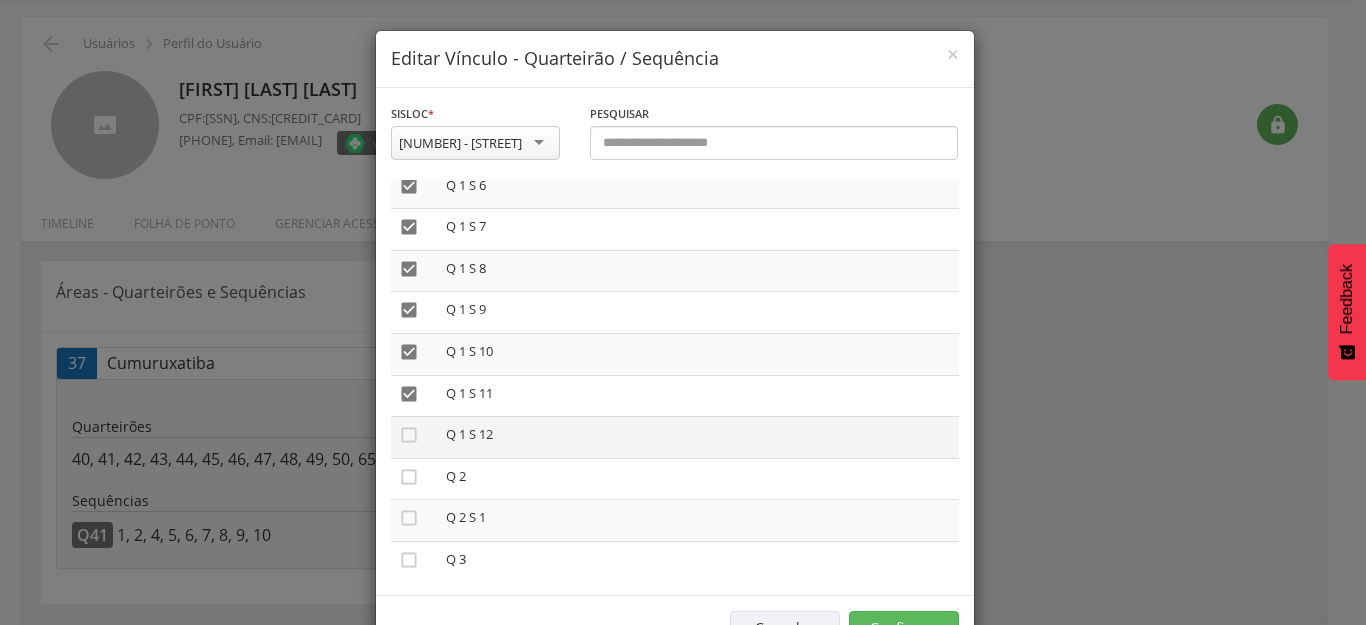 drag, startPoint x: 401, startPoint y: 430, endPoint x: 391, endPoint y: 453, distance: 25.079872 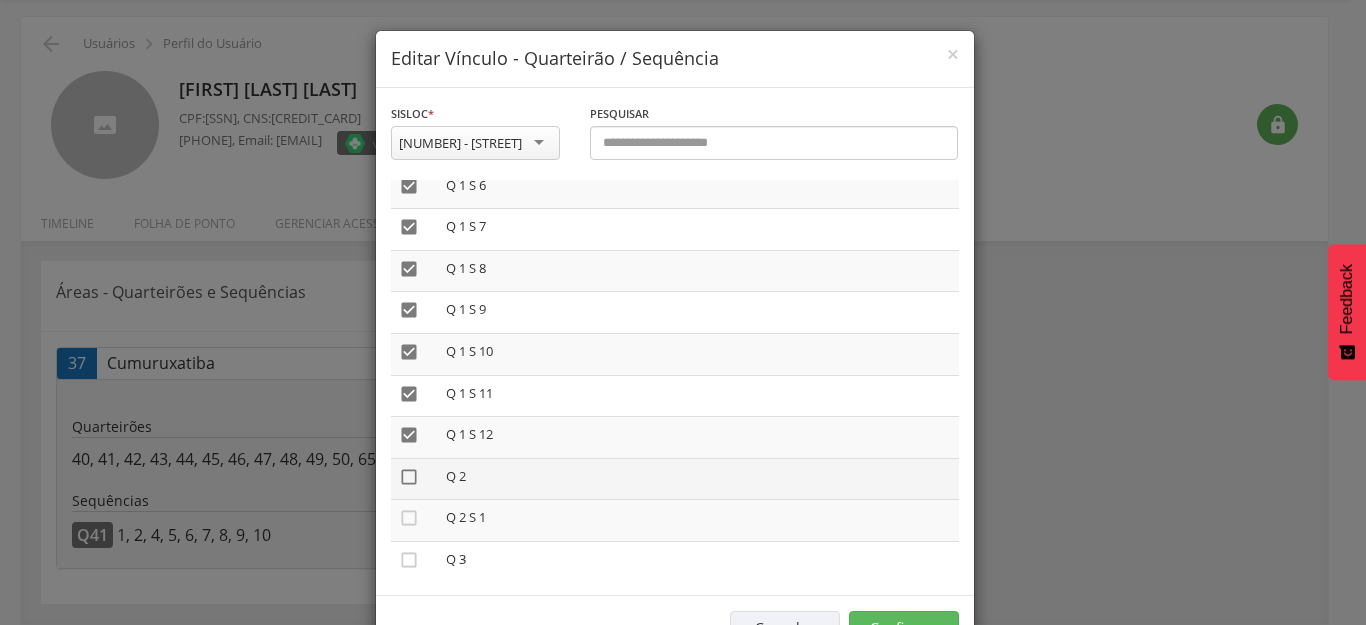 click on "" at bounding box center [409, 477] 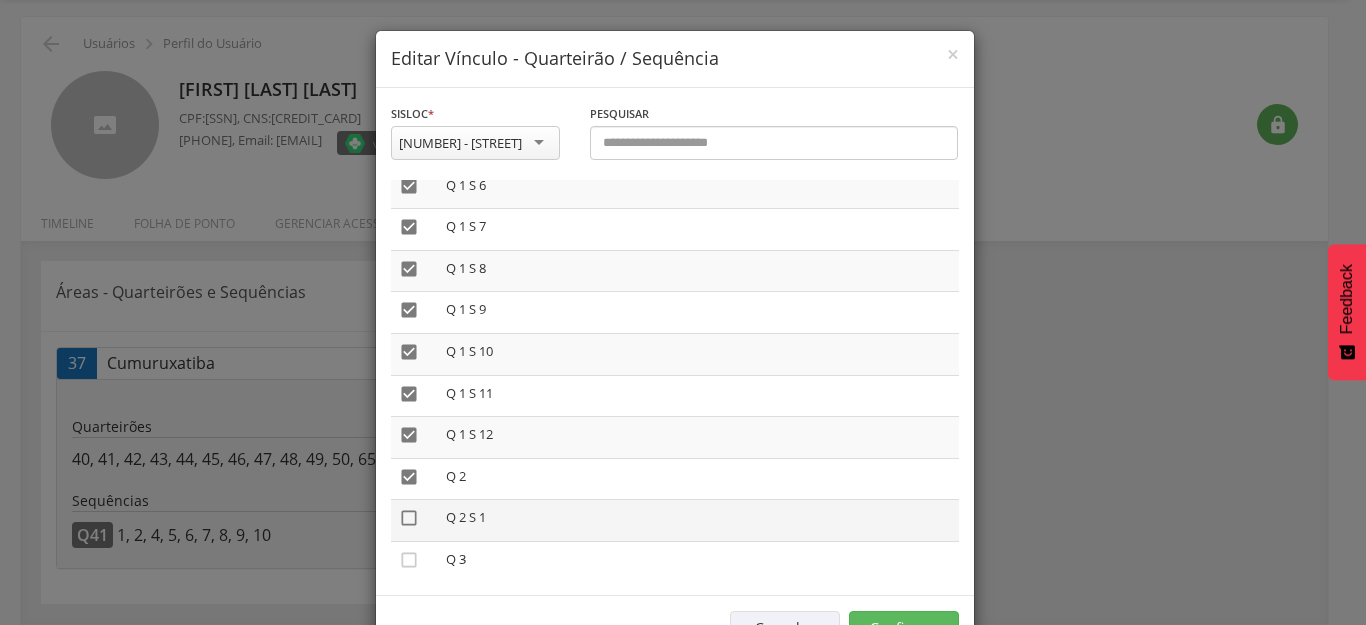 click on "" at bounding box center (409, 518) 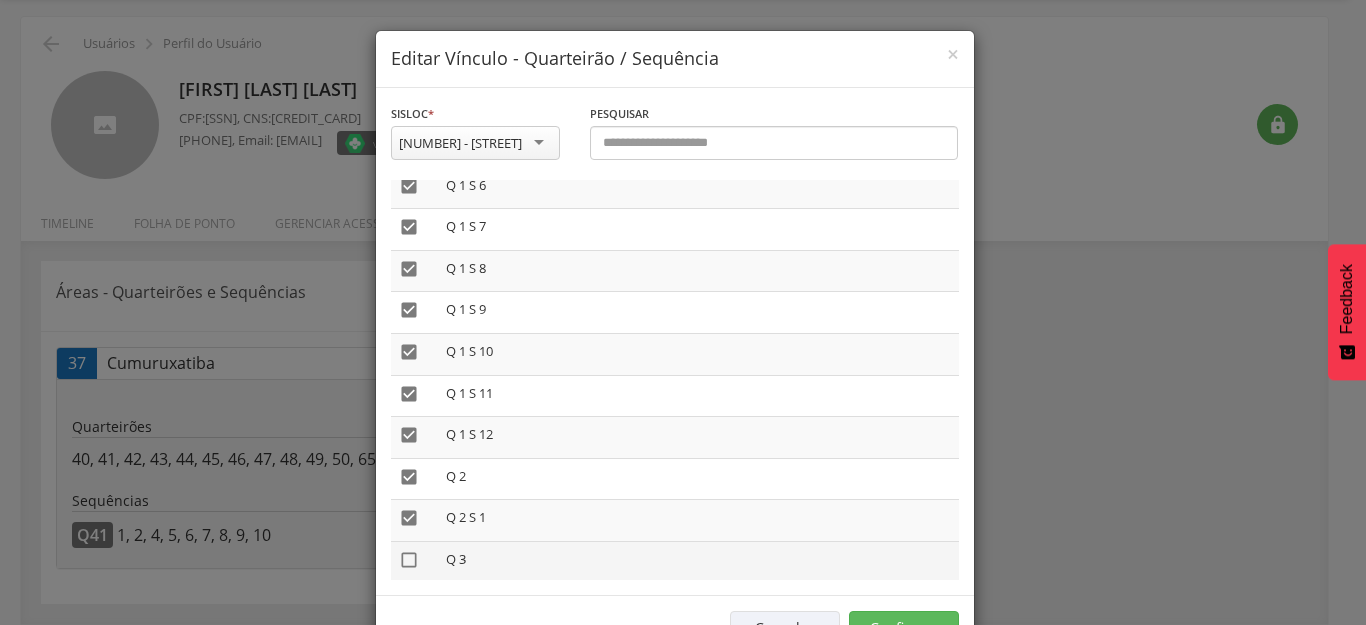 drag, startPoint x: 399, startPoint y: 553, endPoint x: 400, endPoint y: 565, distance: 12.0415945 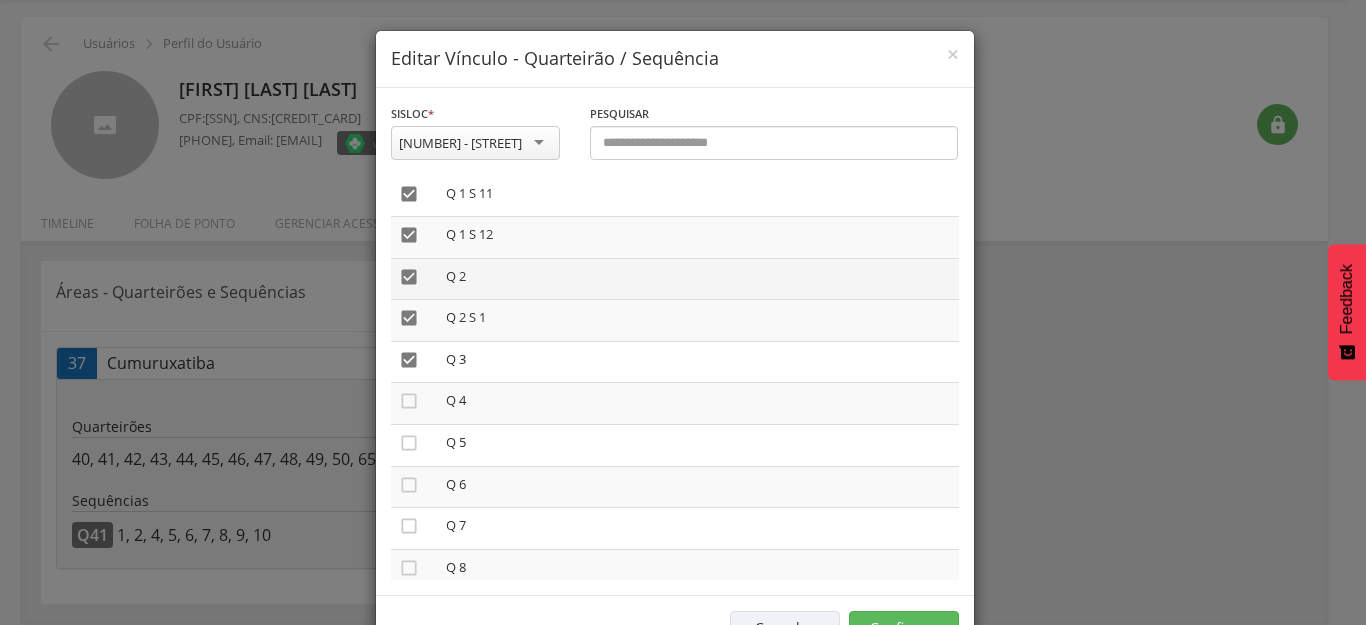 scroll, scrollTop: 600, scrollLeft: 0, axis: vertical 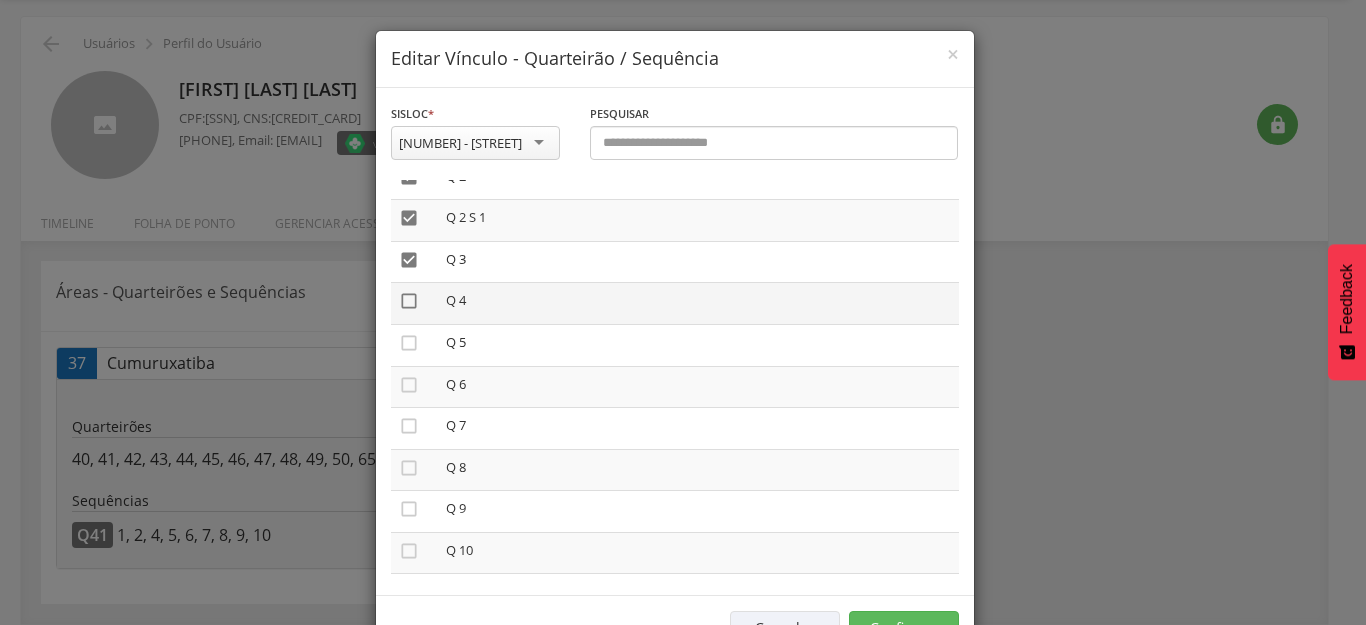click on "" at bounding box center [409, 301] 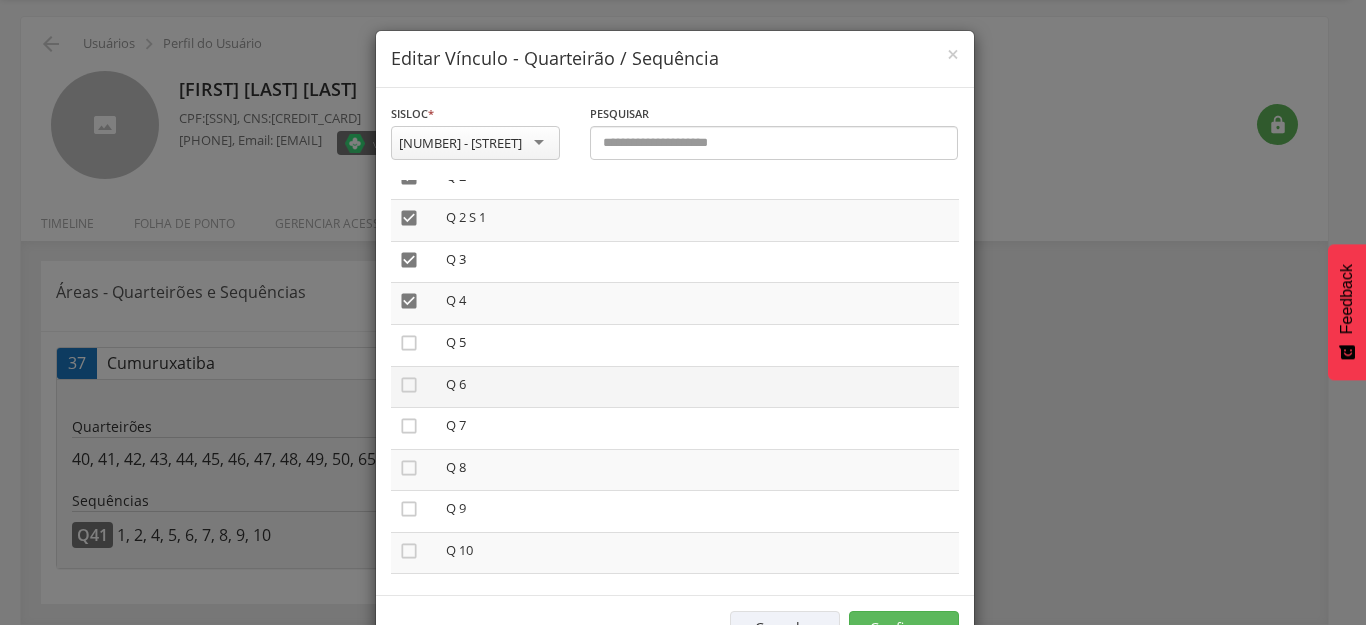 drag, startPoint x: 393, startPoint y: 340, endPoint x: 391, endPoint y: 370, distance: 30.066593 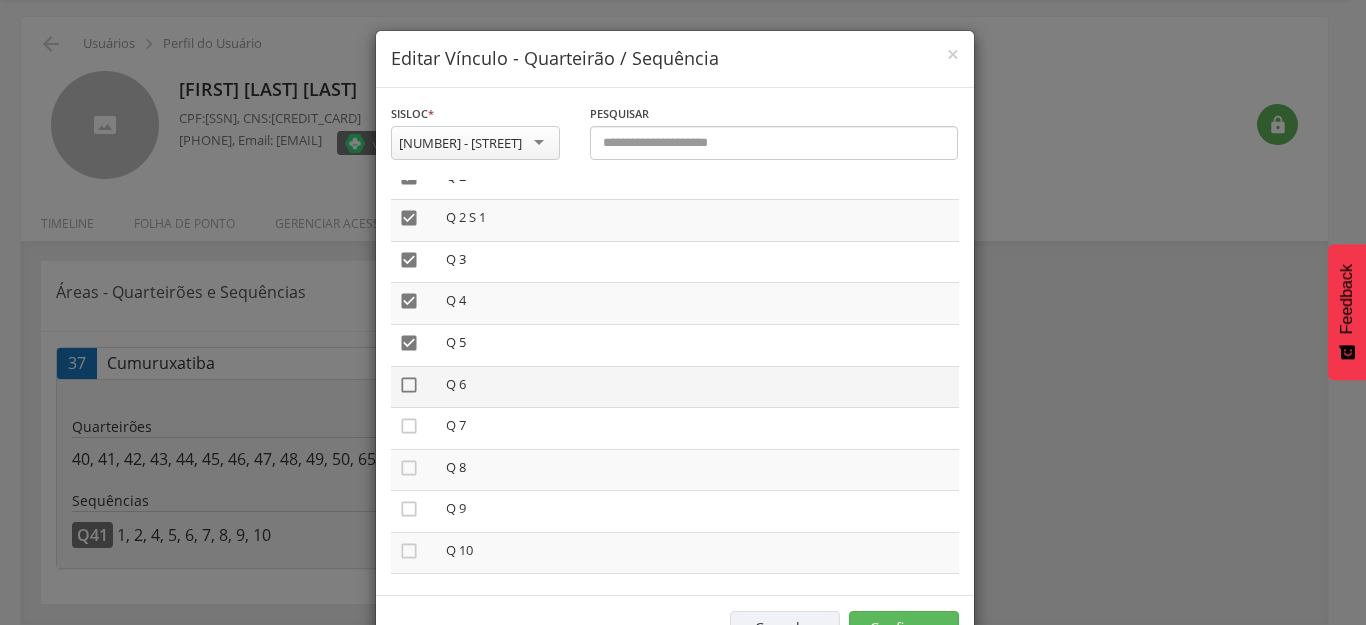 click on "" at bounding box center (409, 385) 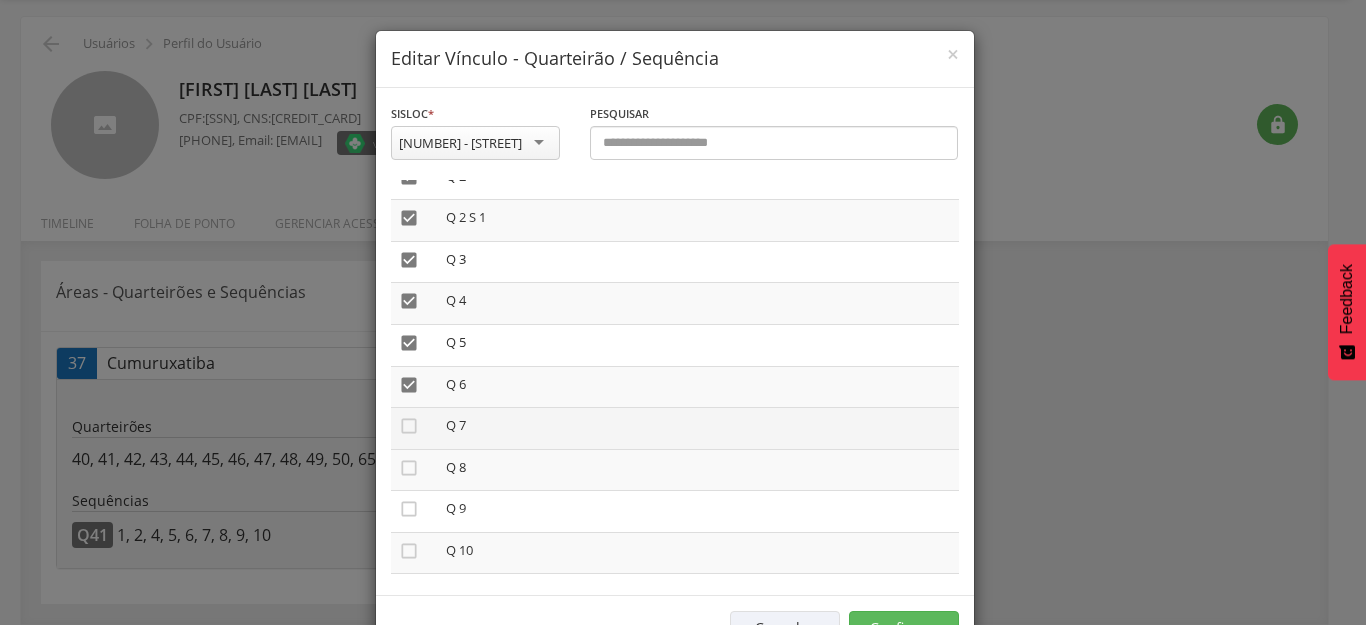 drag, startPoint x: 398, startPoint y: 425, endPoint x: 388, endPoint y: 448, distance: 25.079872 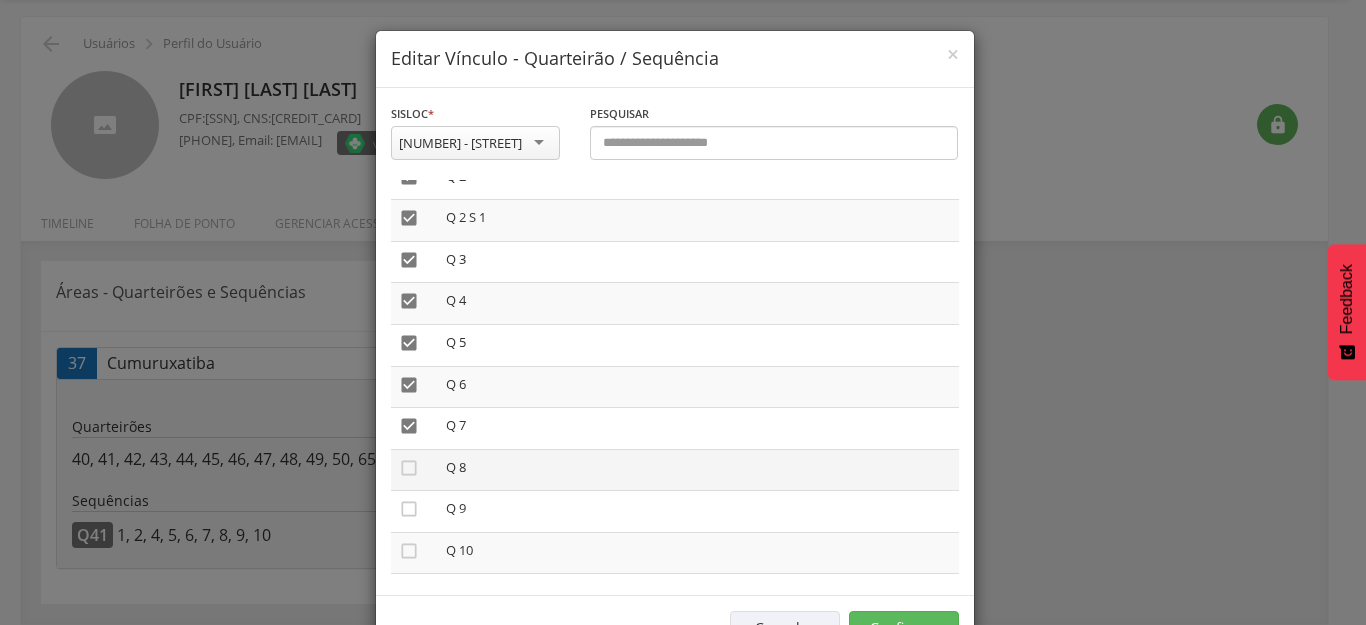 drag, startPoint x: 396, startPoint y: 465, endPoint x: 396, endPoint y: 479, distance: 14 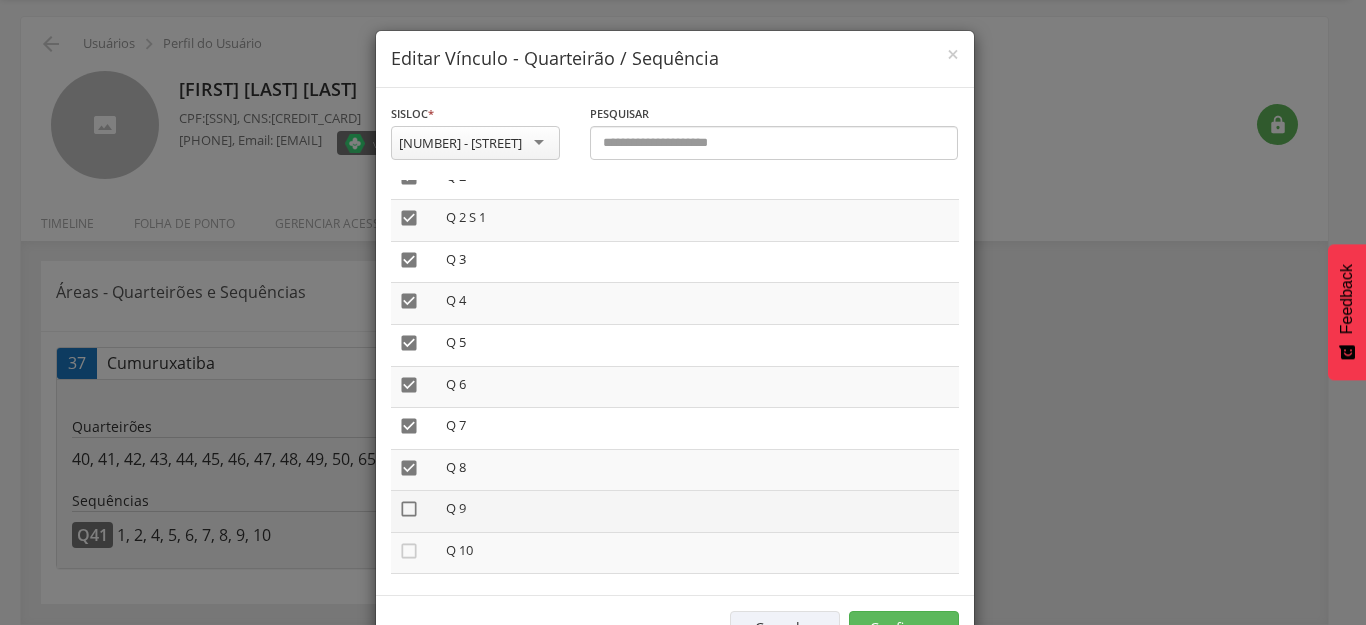 click on "" at bounding box center (409, 509) 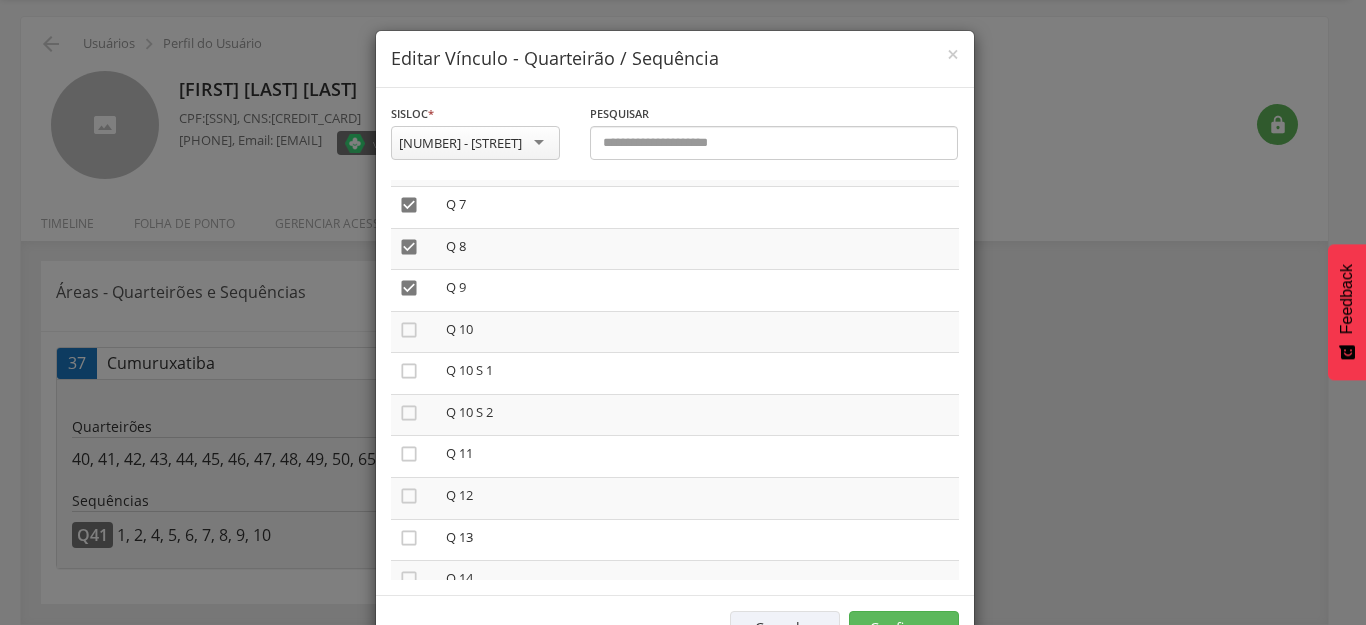 scroll, scrollTop: 800, scrollLeft: 0, axis: vertical 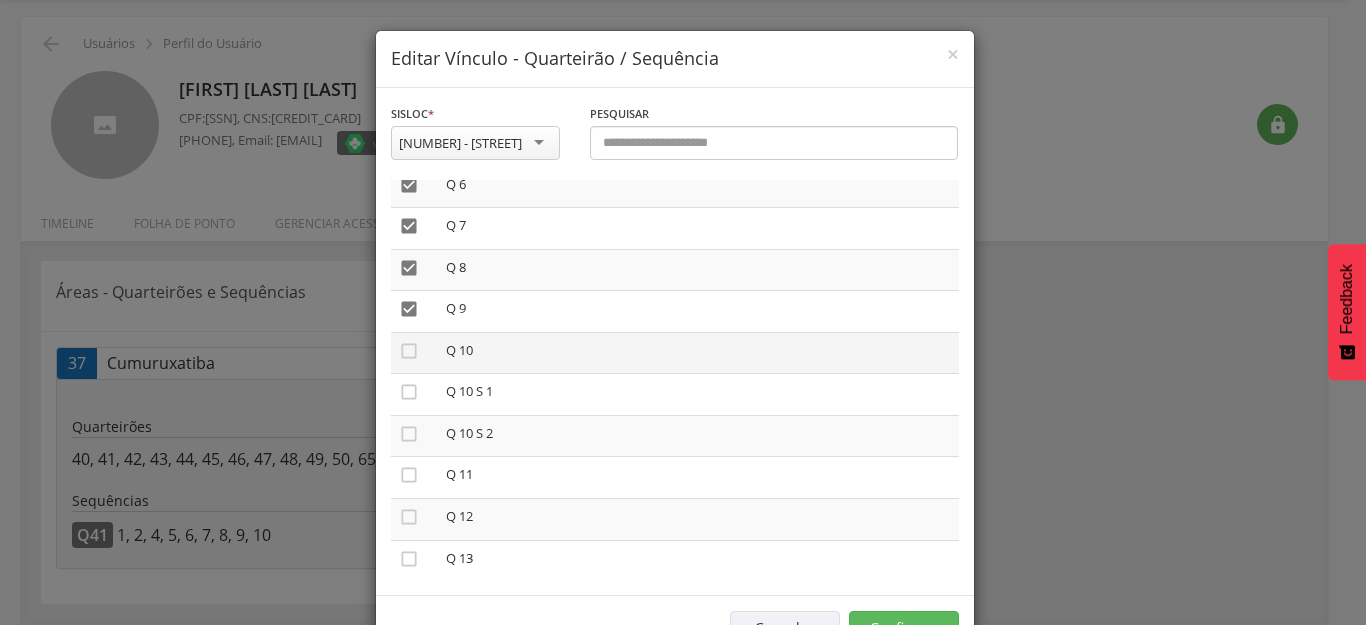 drag, startPoint x: 394, startPoint y: 351, endPoint x: 389, endPoint y: 369, distance: 18.681541 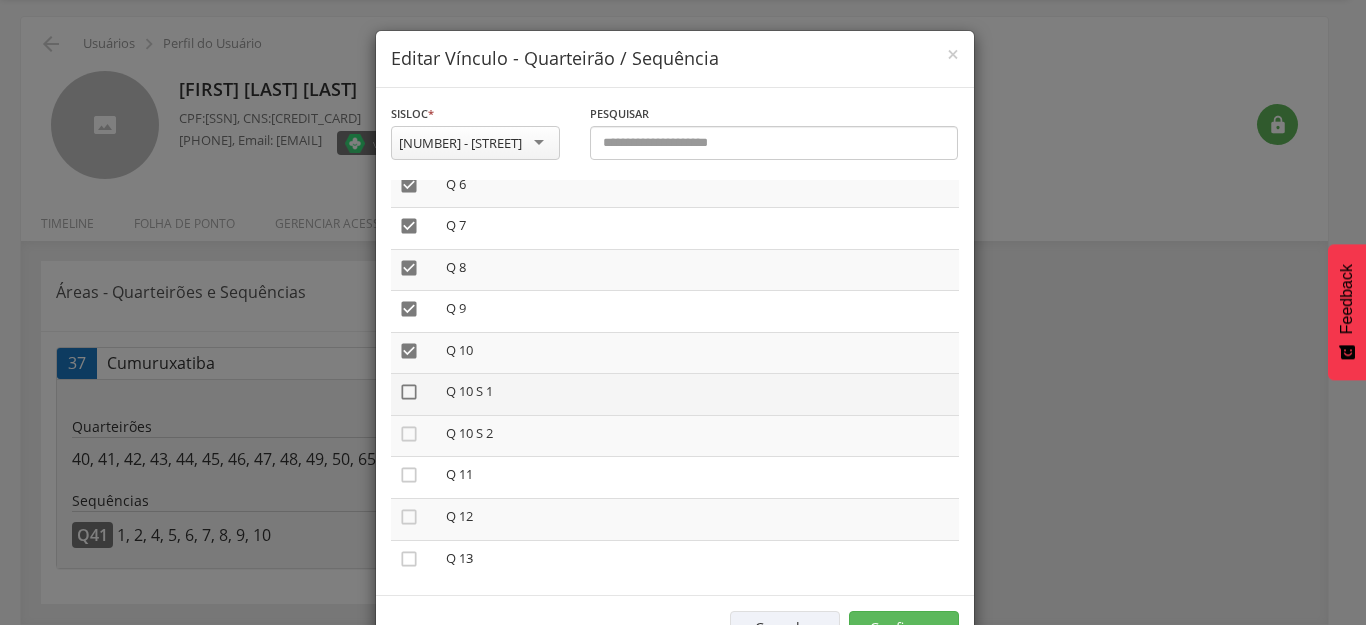 click on "" at bounding box center [409, 392] 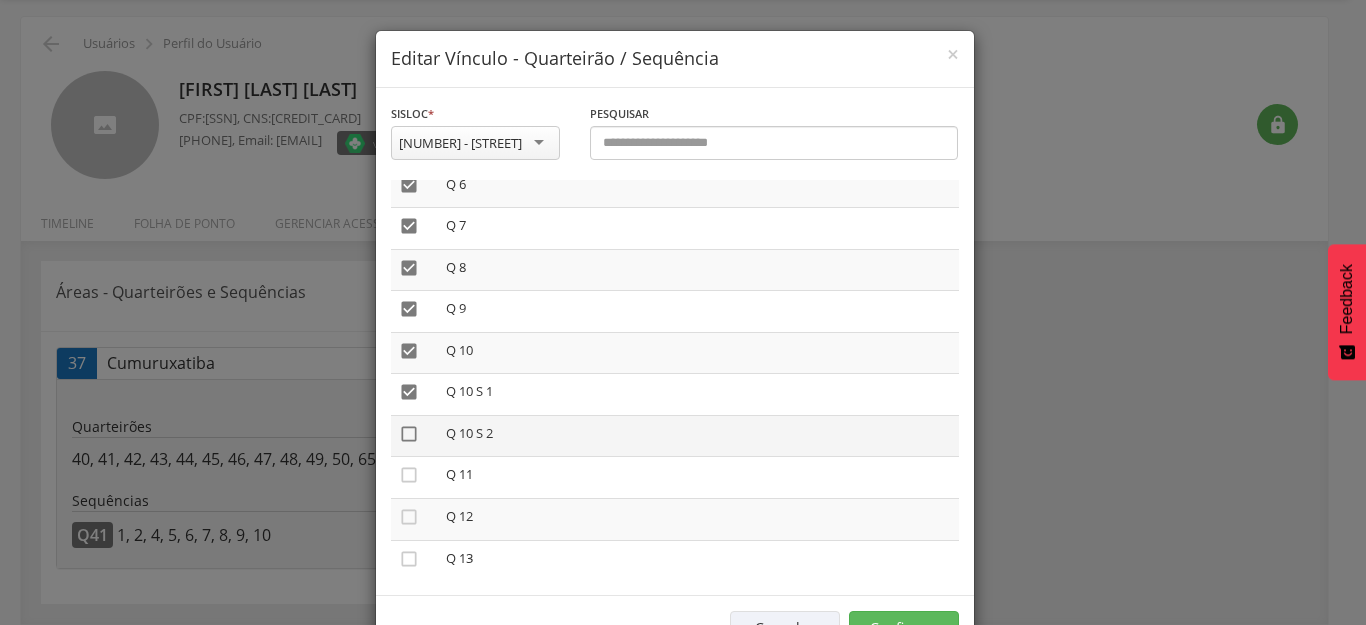 click on "" at bounding box center [409, 434] 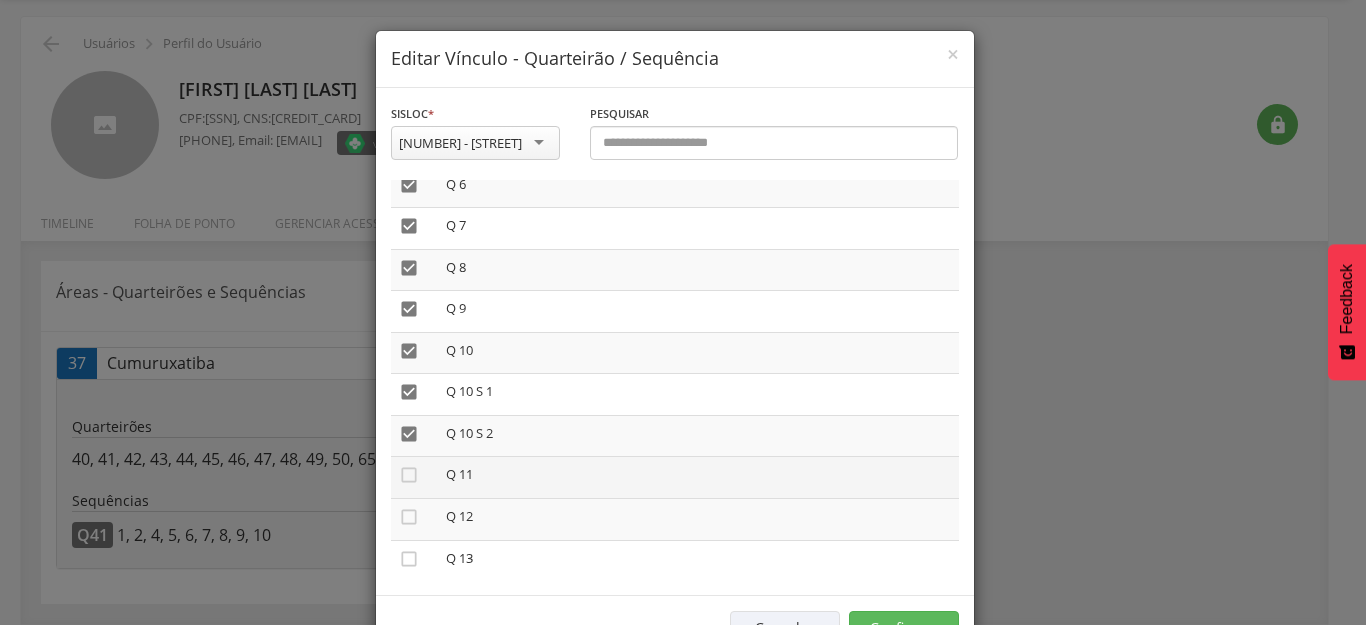 drag, startPoint x: 393, startPoint y: 470, endPoint x: 393, endPoint y: 487, distance: 17 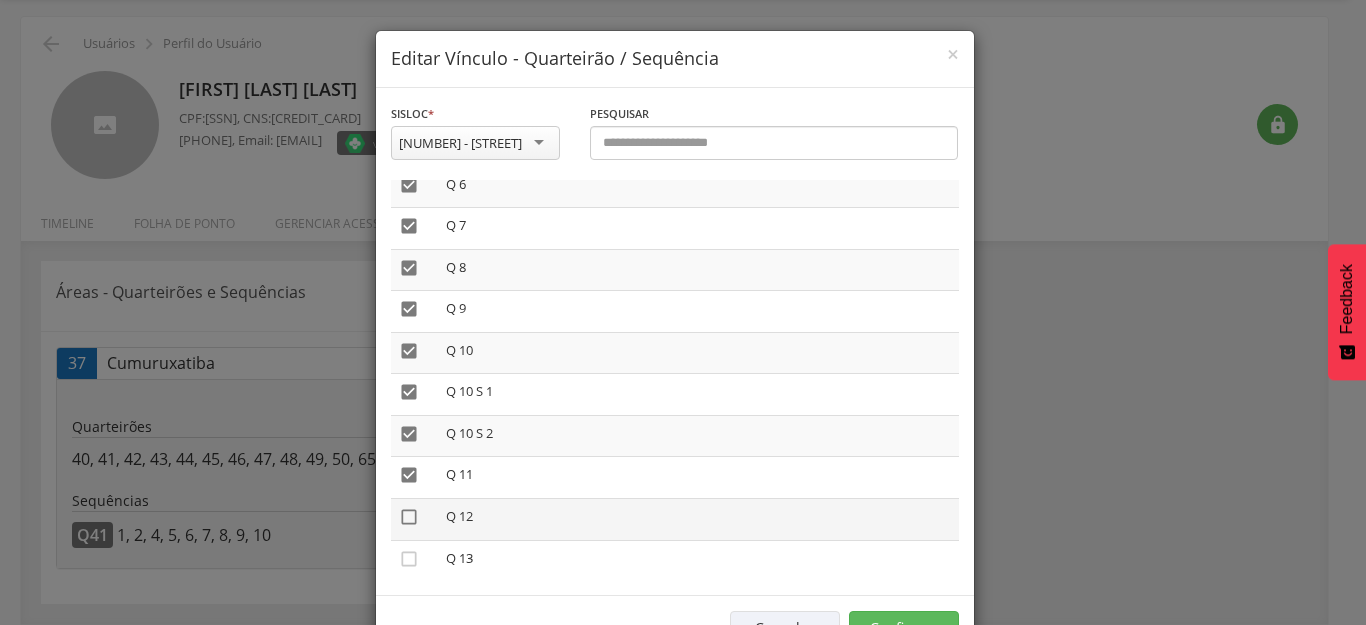 click on "" at bounding box center [409, 517] 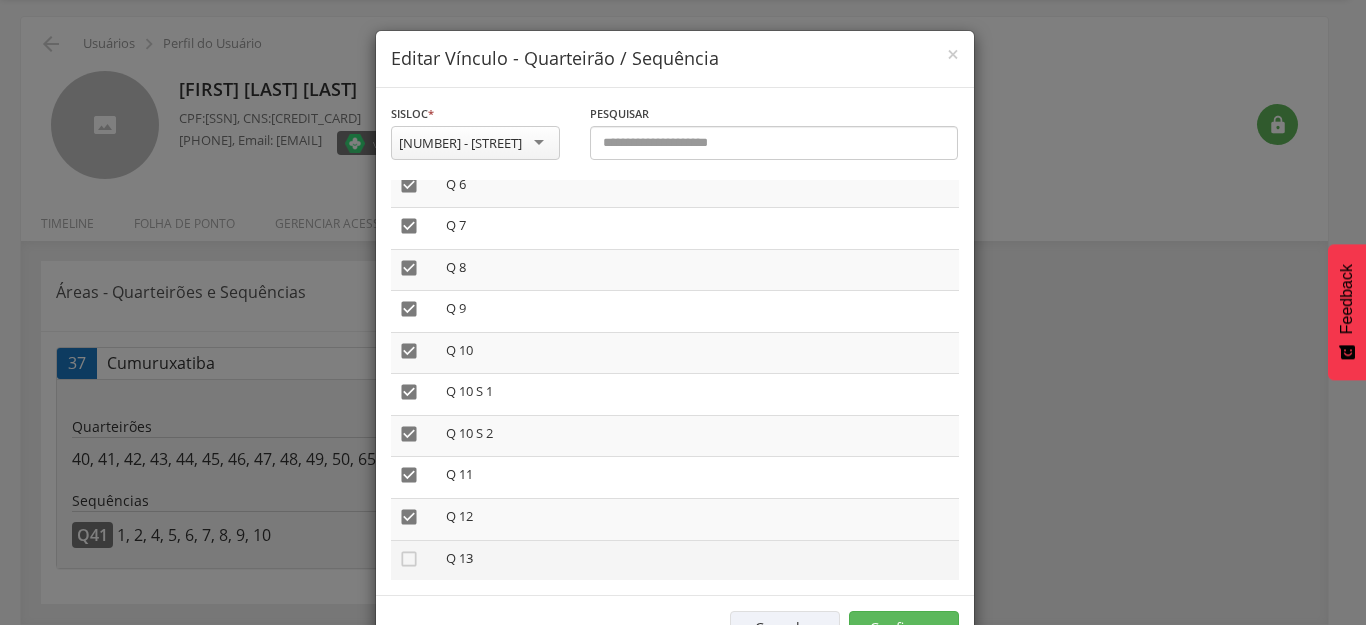 drag, startPoint x: 397, startPoint y: 564, endPoint x: 408, endPoint y: 560, distance: 11.7046995 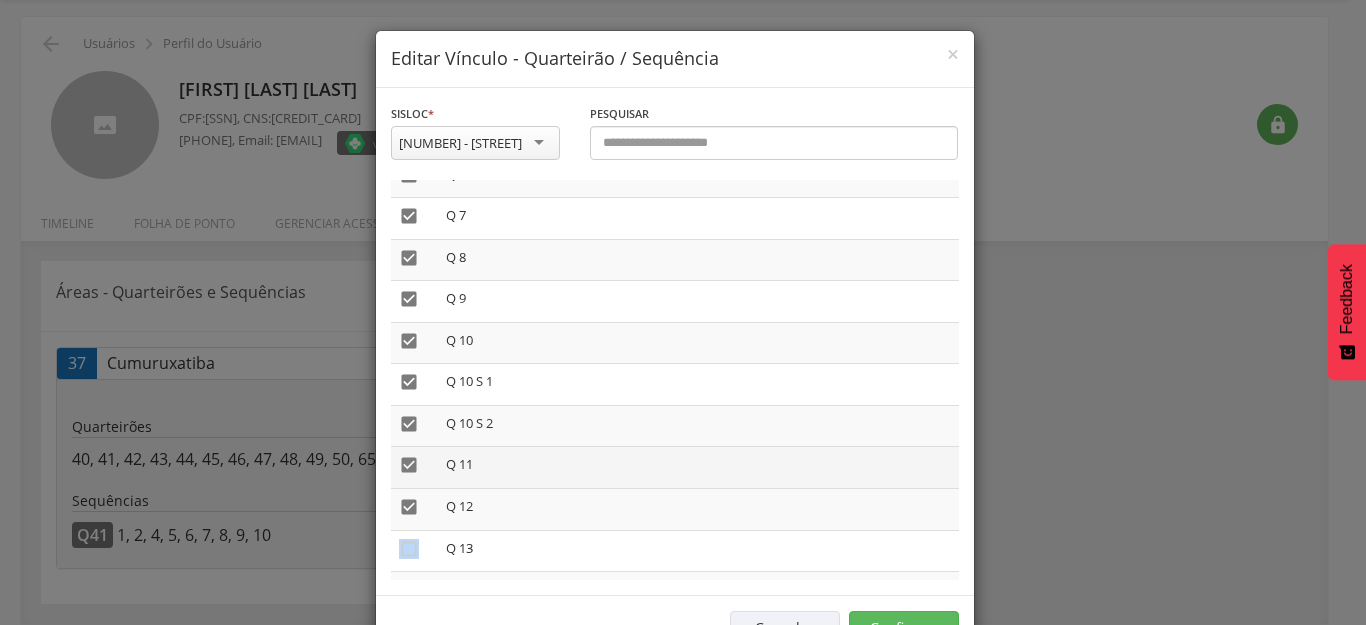 scroll, scrollTop: 1010, scrollLeft: 0, axis: vertical 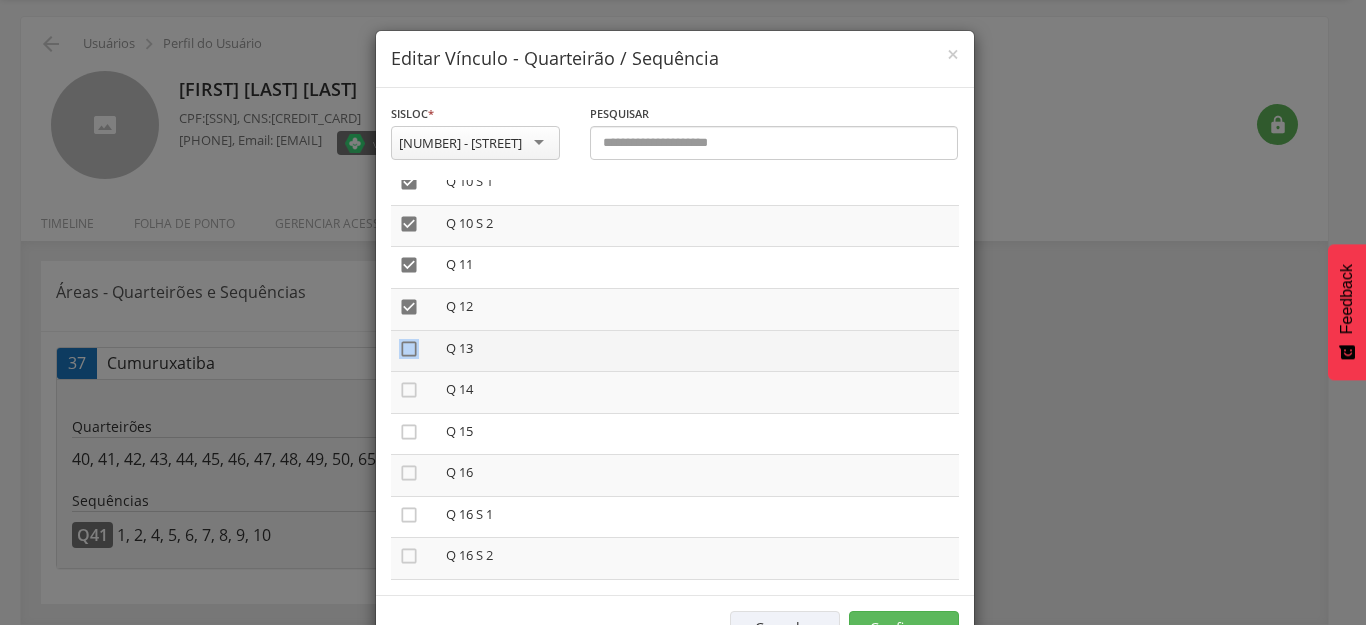 click on "" at bounding box center (409, 349) 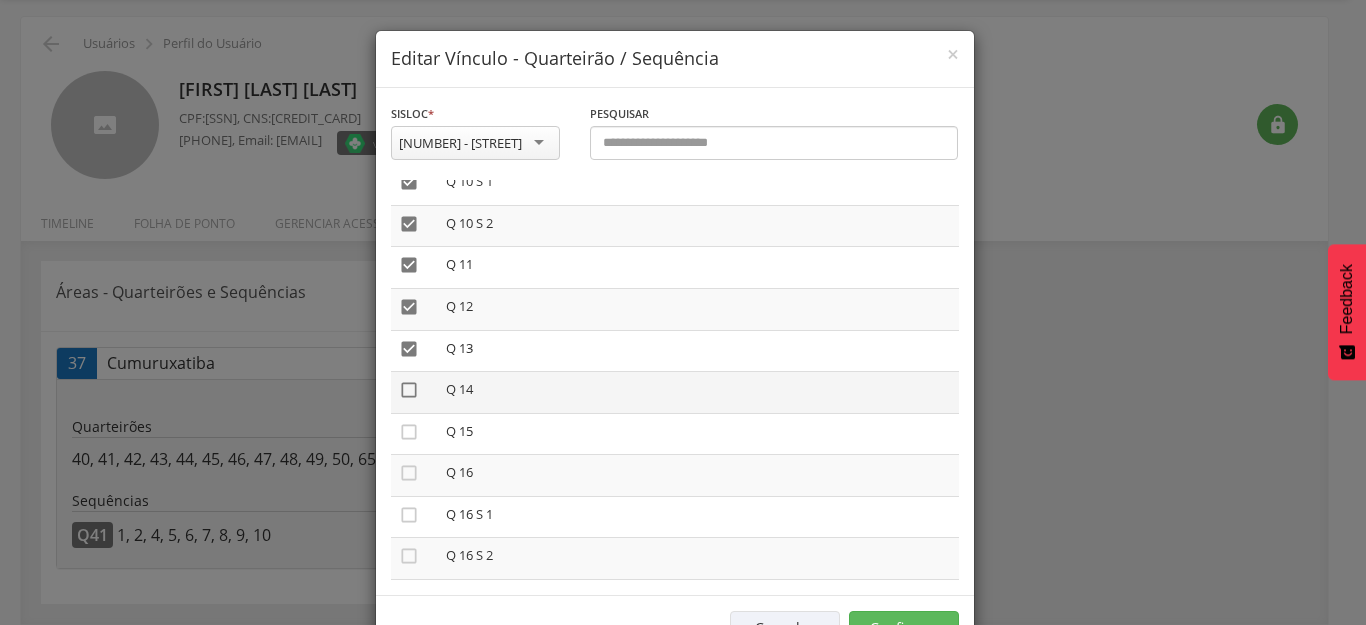click on "" at bounding box center [409, 390] 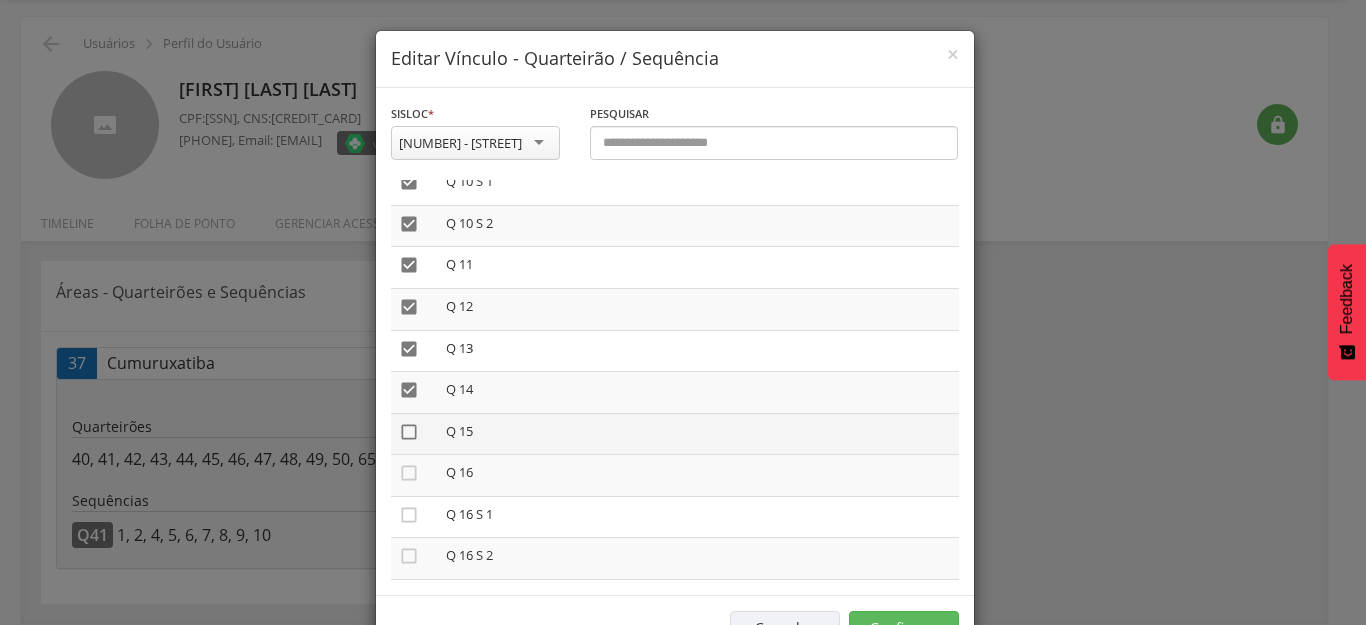 click on "" at bounding box center (409, 432) 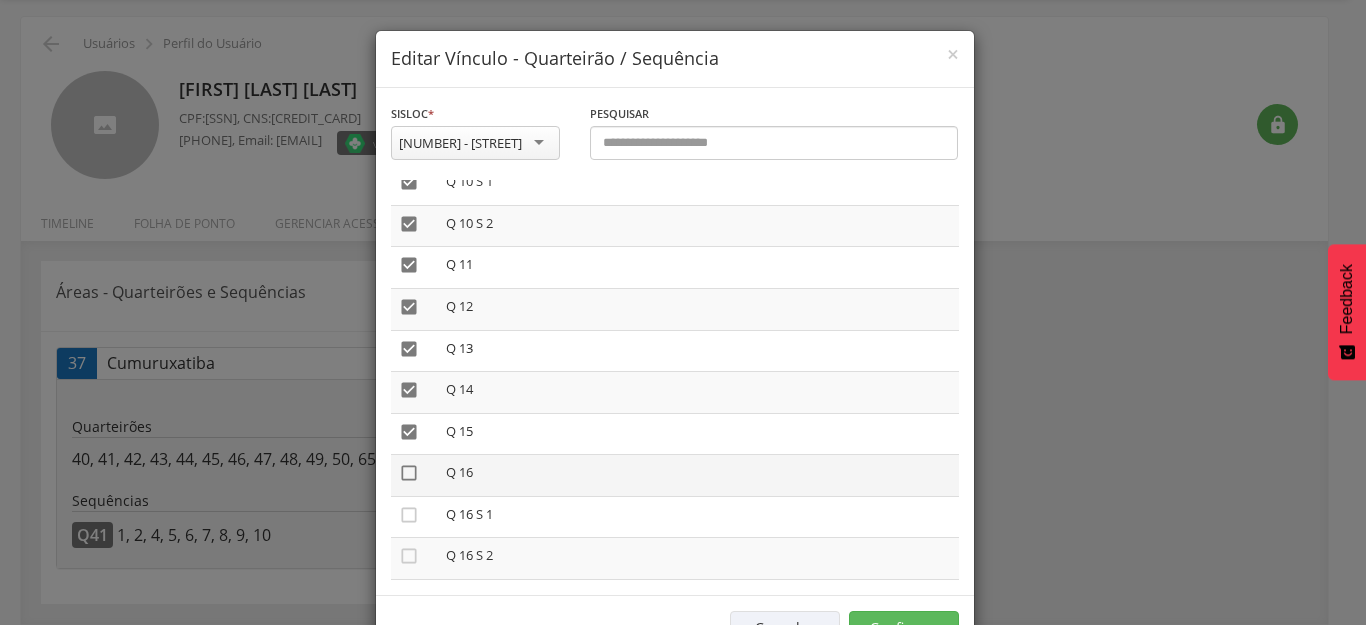 click on "" at bounding box center (409, 473) 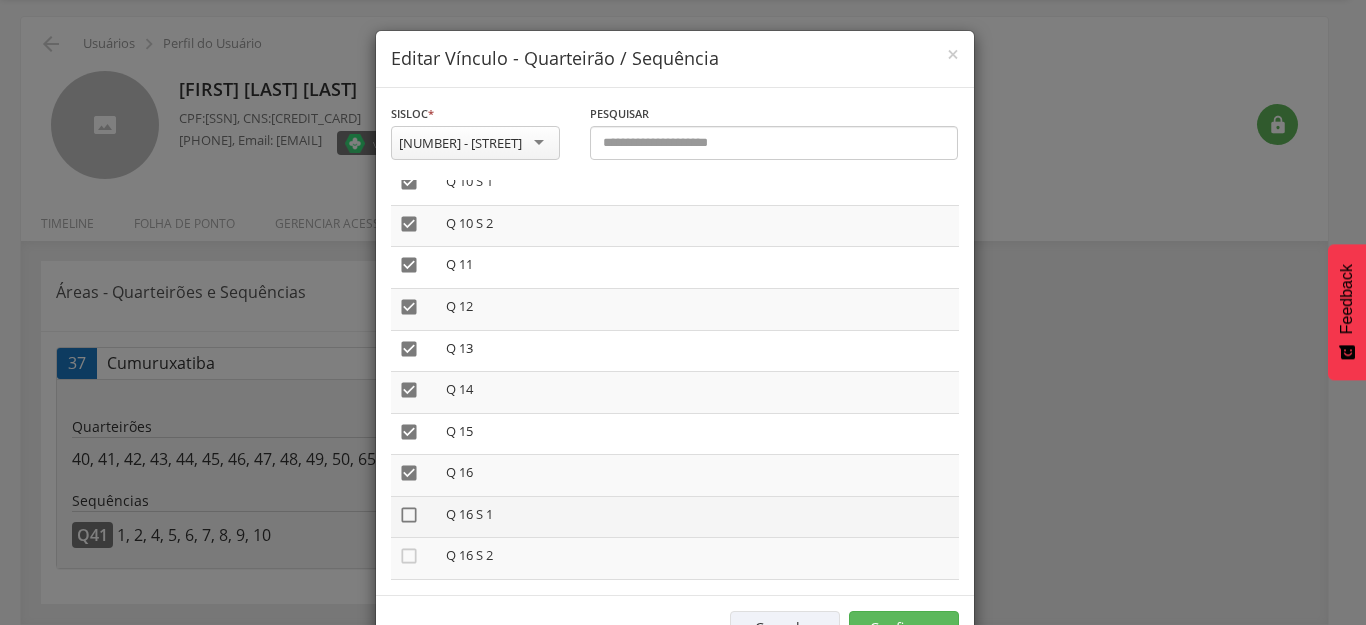 click on "" at bounding box center [409, 515] 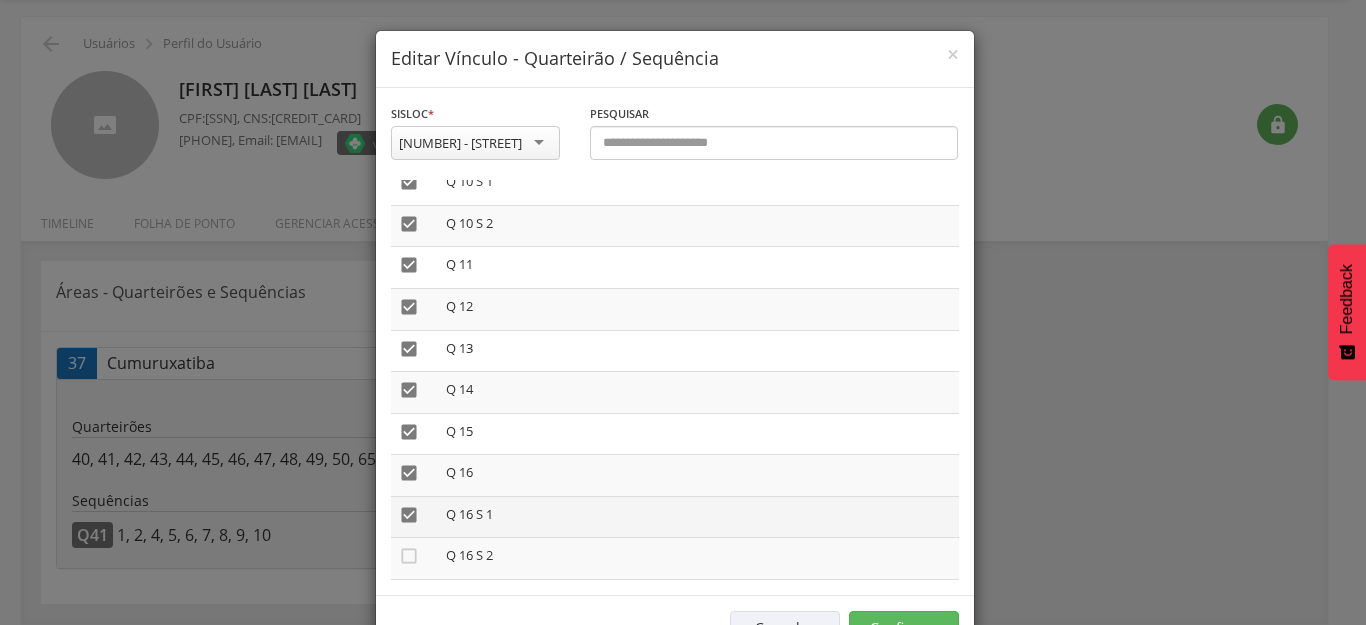 drag, startPoint x: 398, startPoint y: 550, endPoint x: 503, endPoint y: 521, distance: 108.93117 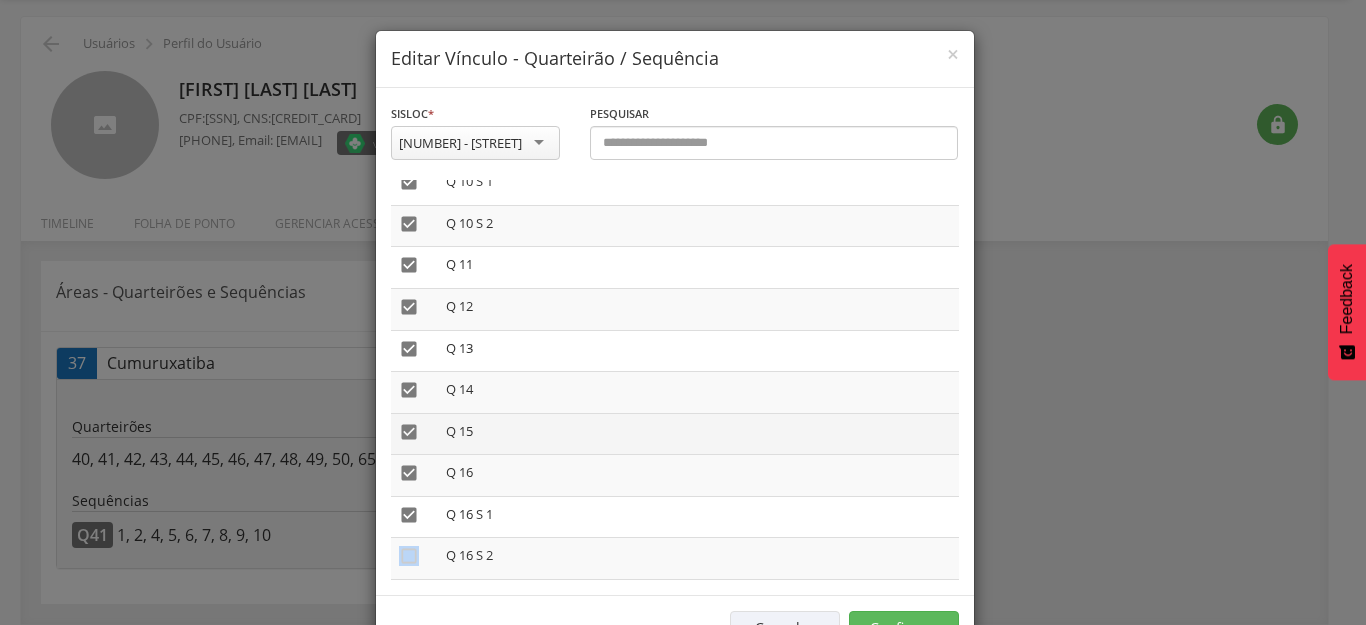 scroll, scrollTop: 1210, scrollLeft: 0, axis: vertical 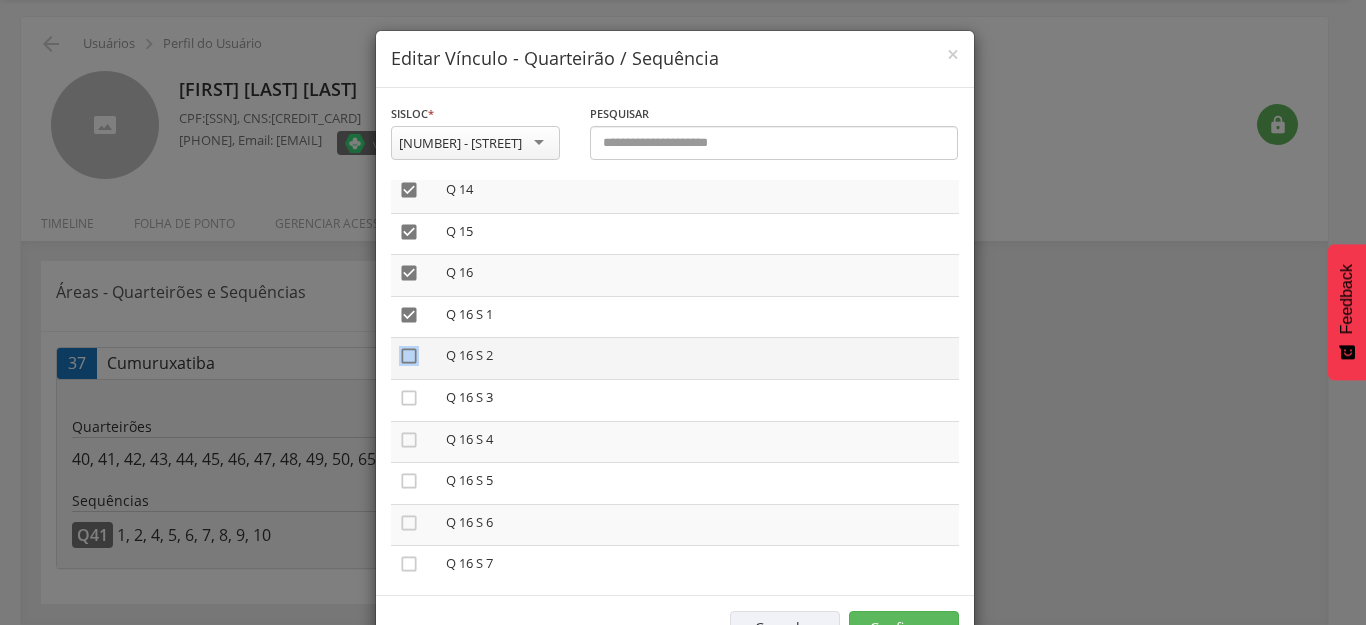 click on "" at bounding box center (409, 356) 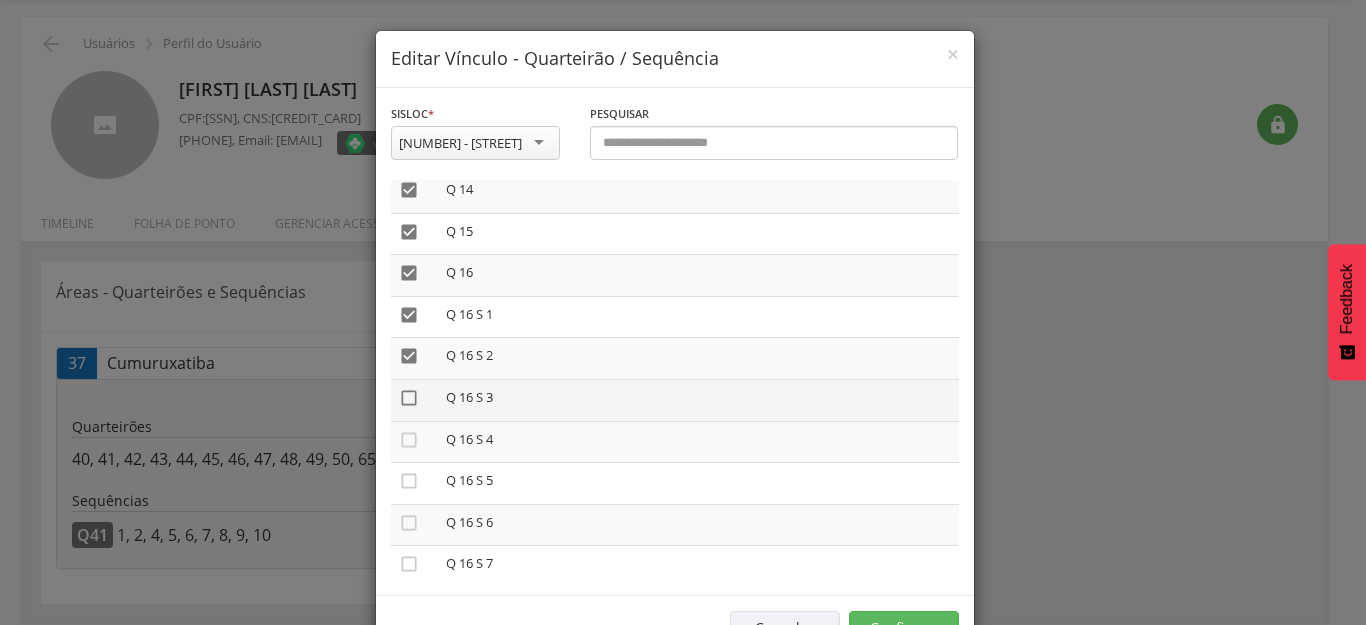 click on "" at bounding box center (409, 398) 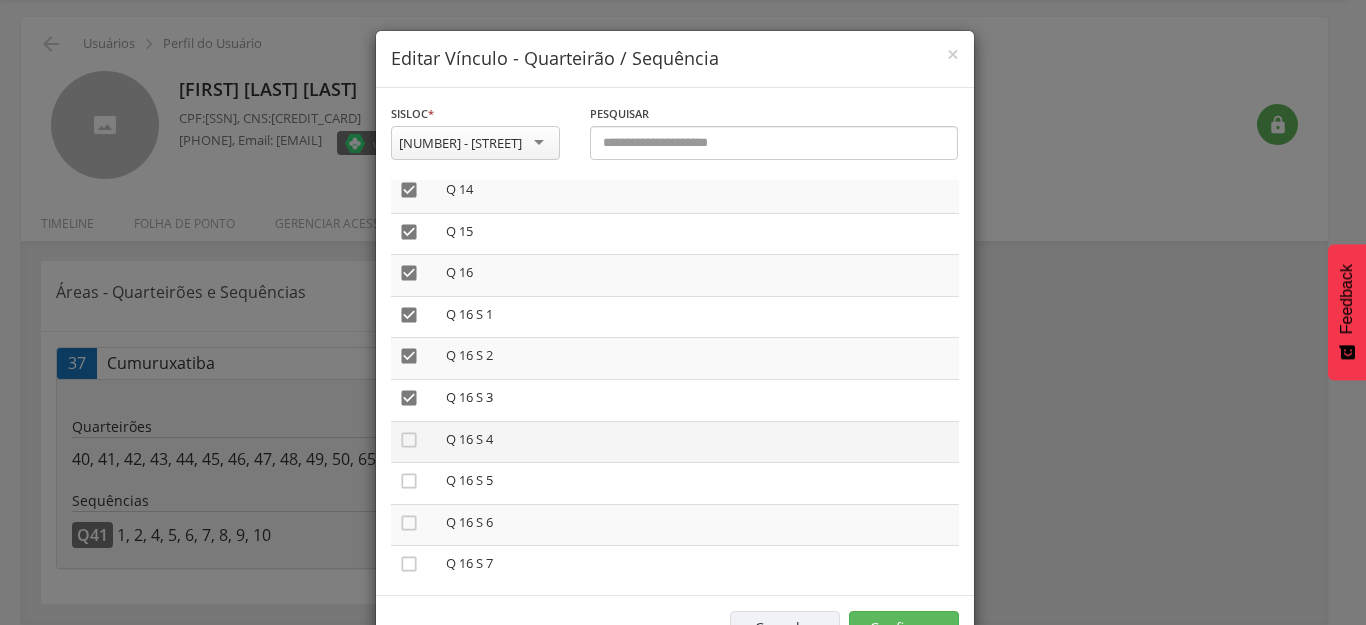 drag, startPoint x: 397, startPoint y: 436, endPoint x: 397, endPoint y: 456, distance: 20 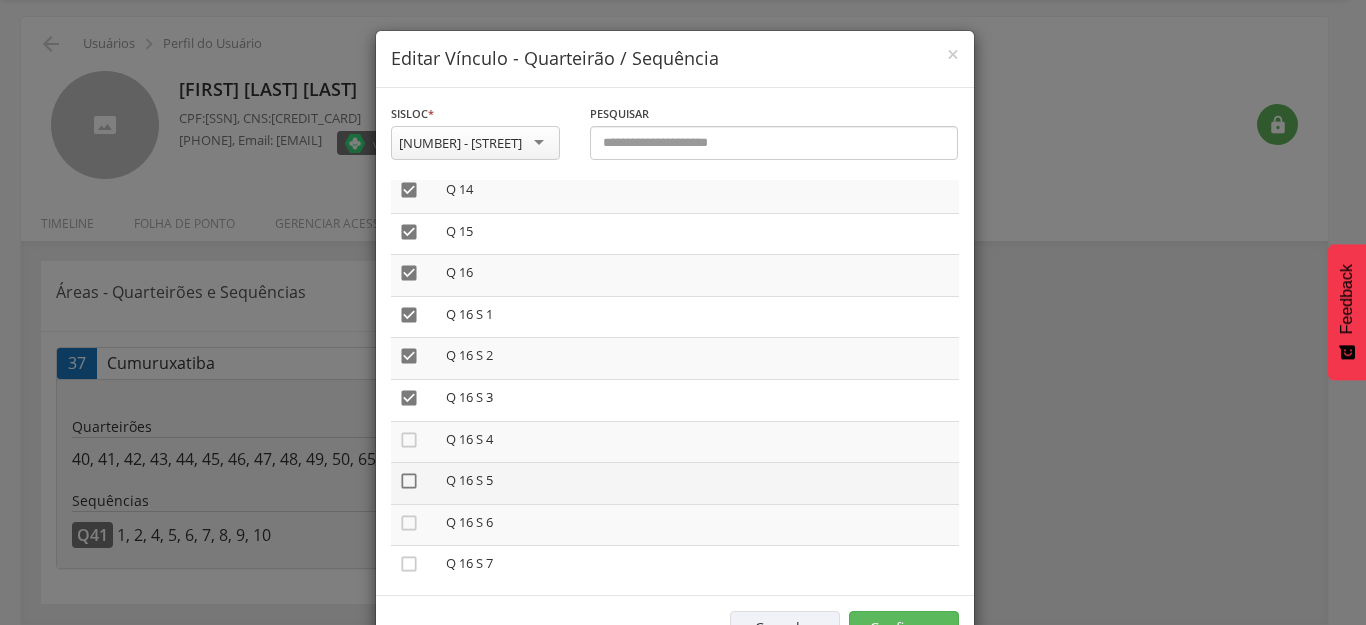 click on "" at bounding box center [409, 481] 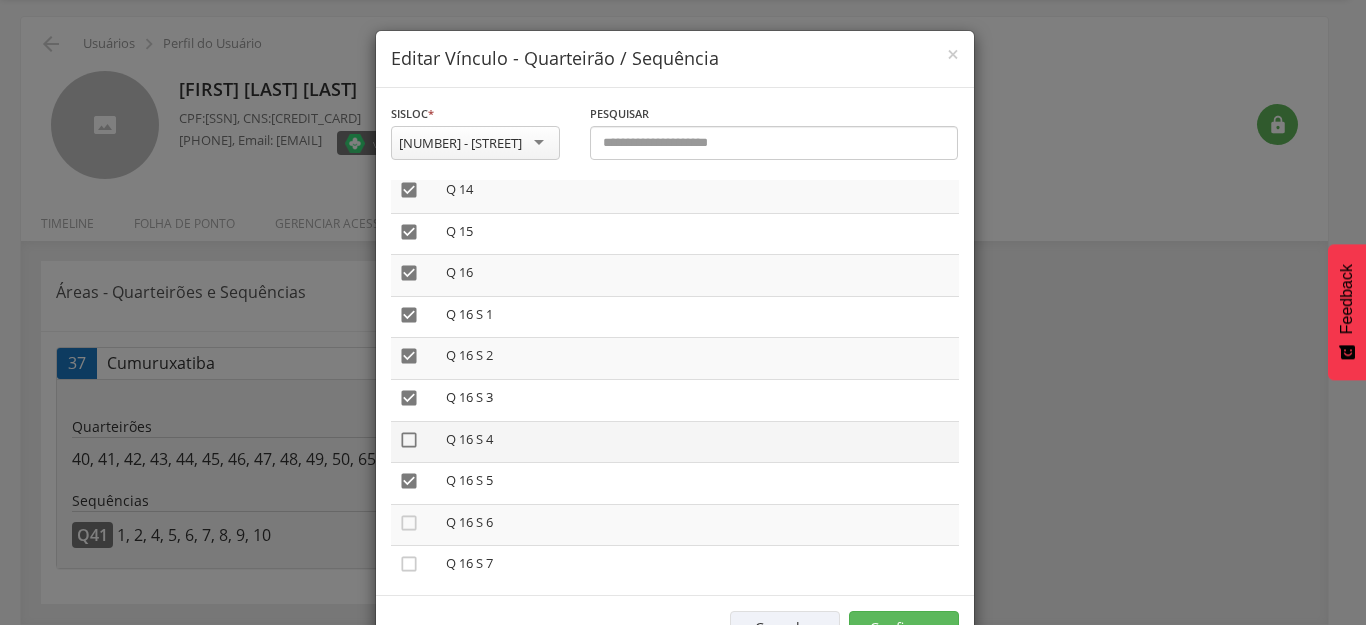 click on "" at bounding box center (409, 440) 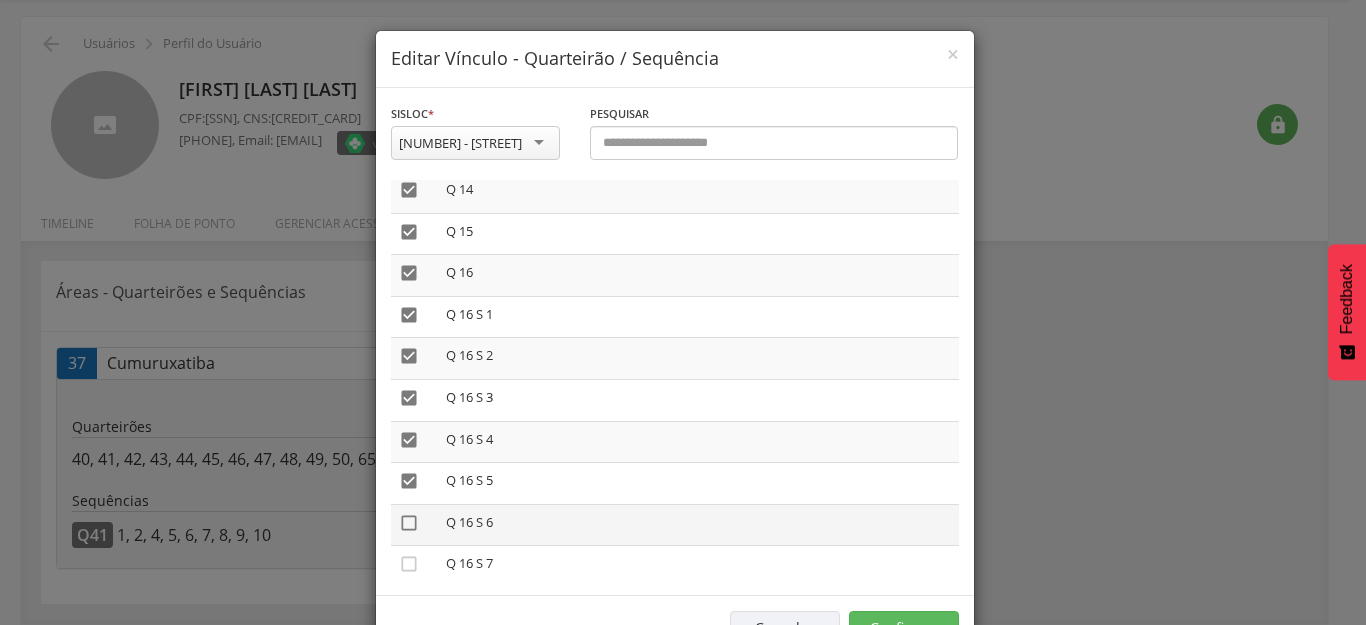 click on "" at bounding box center [409, 523] 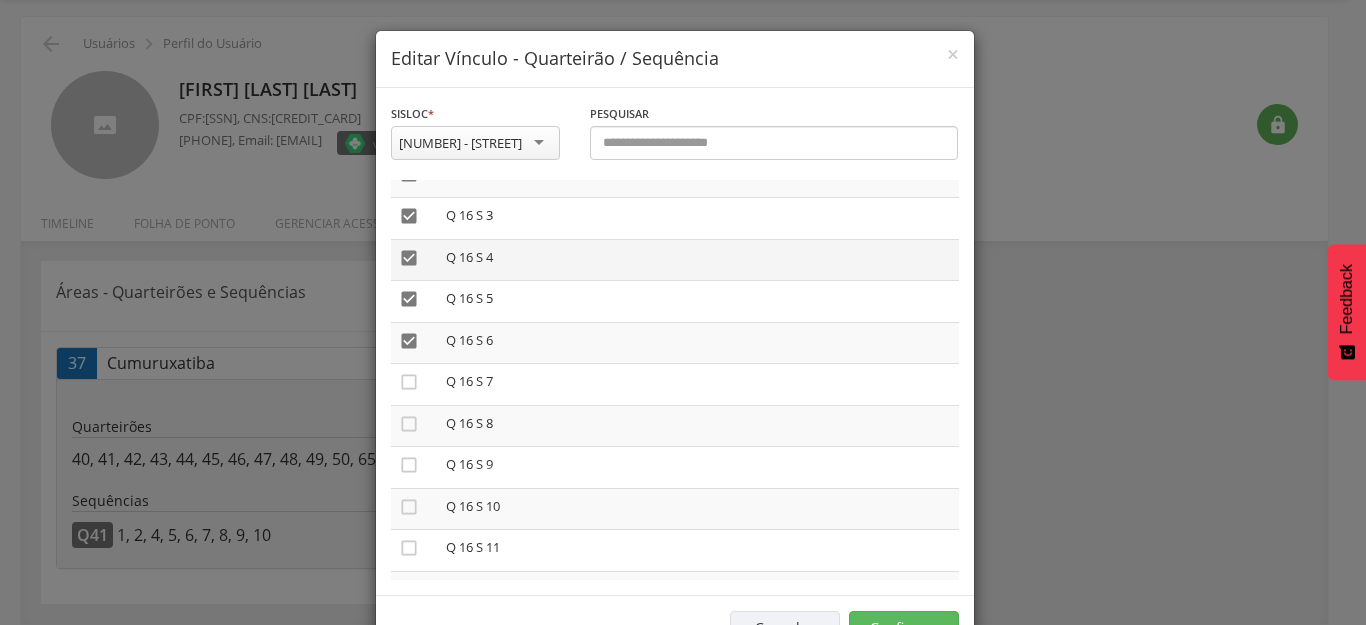 scroll, scrollTop: 1510, scrollLeft: 0, axis: vertical 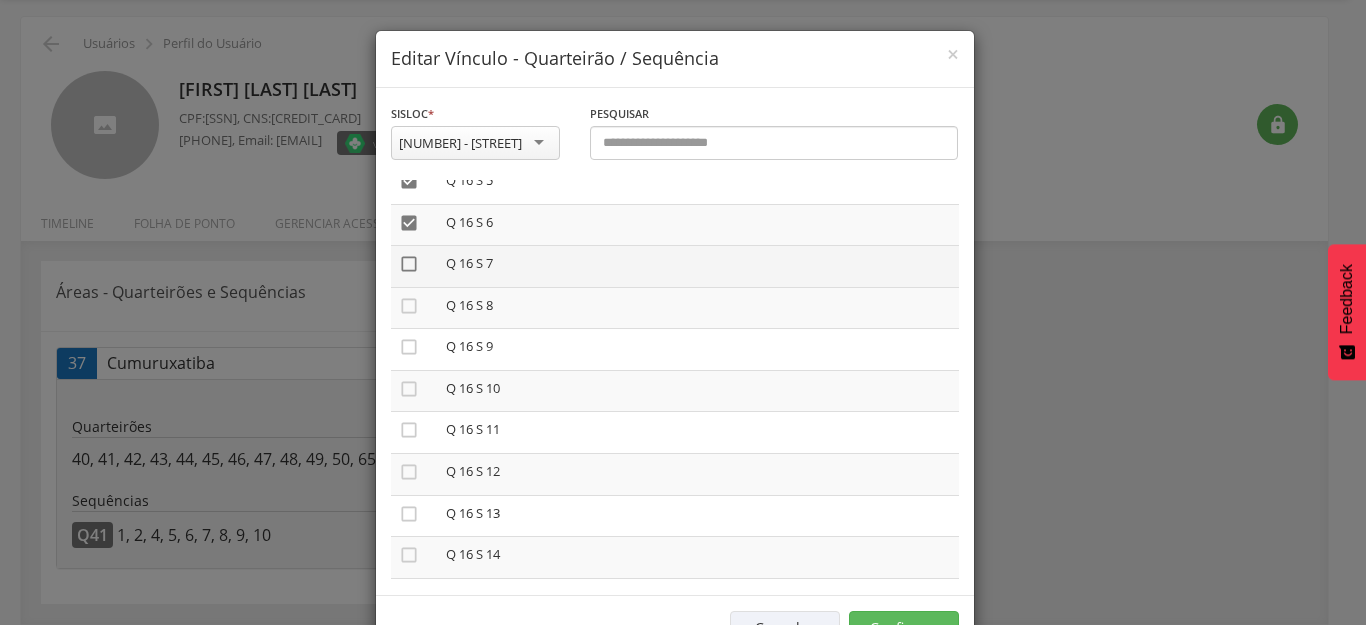 click on "" at bounding box center (409, 264) 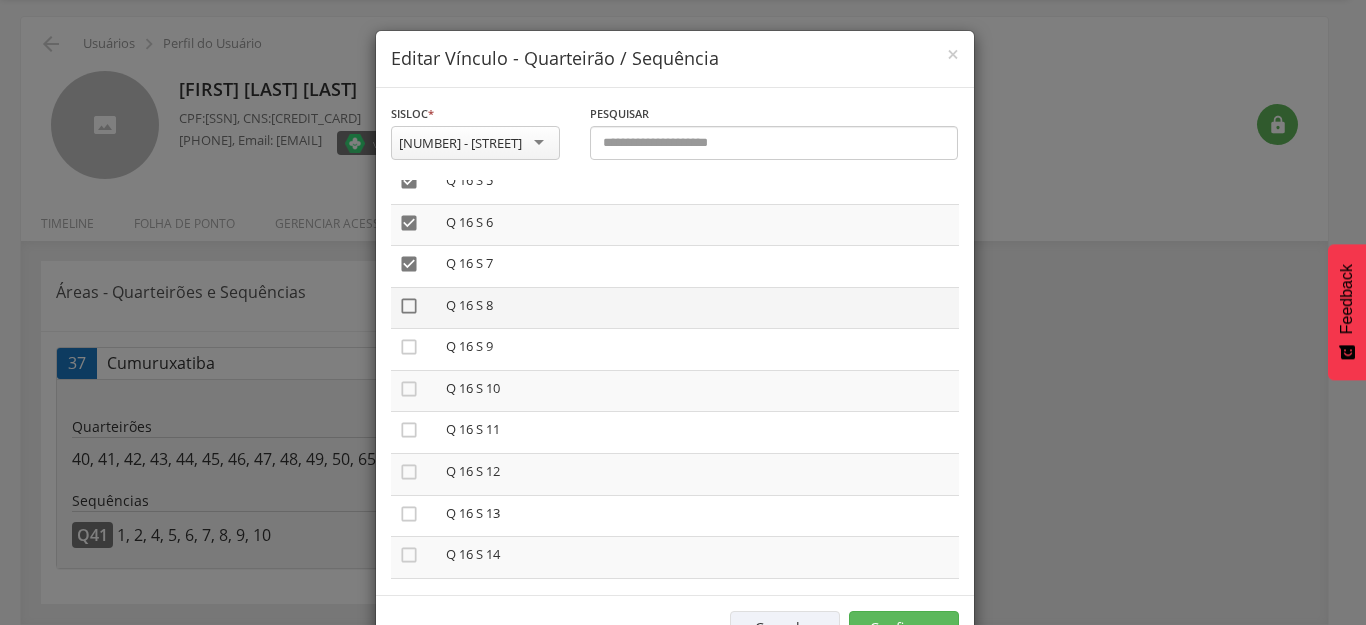 click on "" at bounding box center (409, 306) 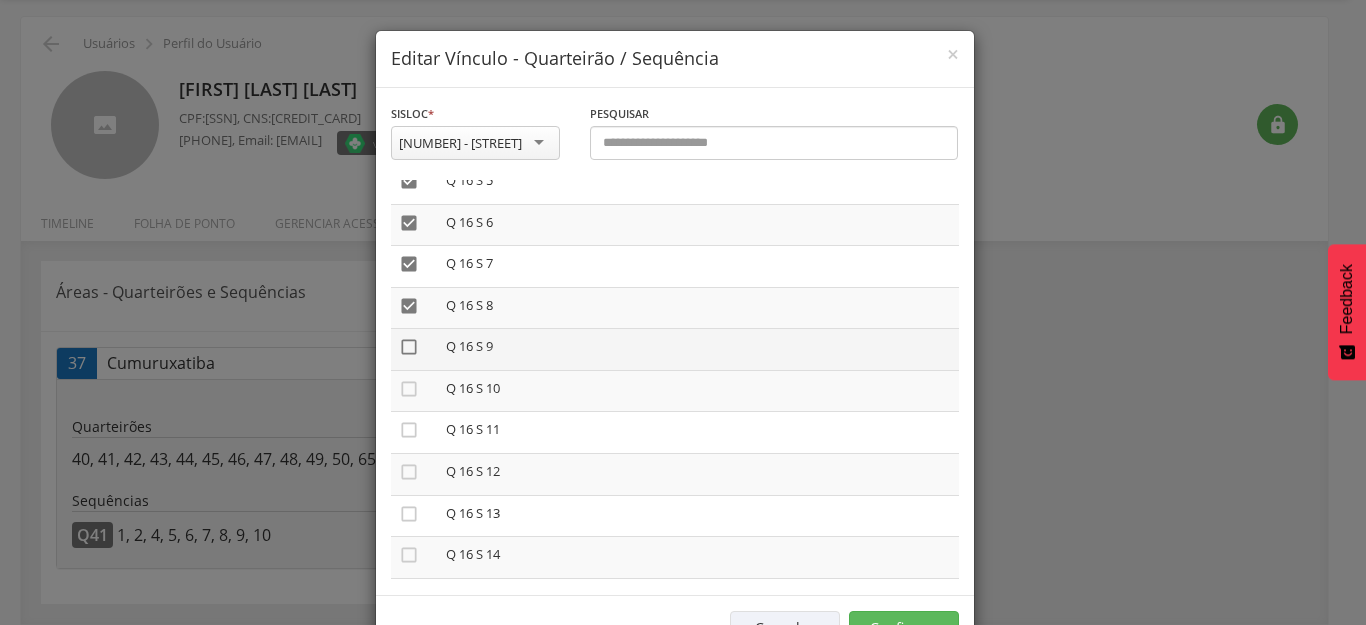 click on "" at bounding box center [409, 347] 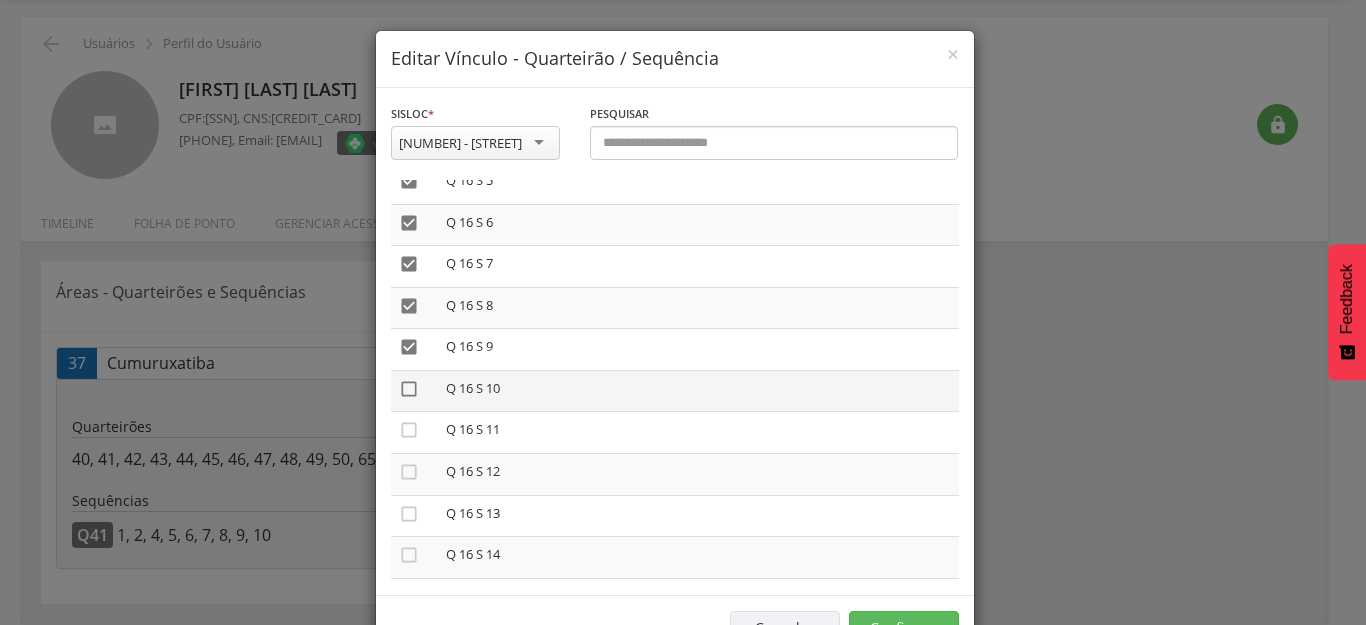 click on "" at bounding box center [409, 389] 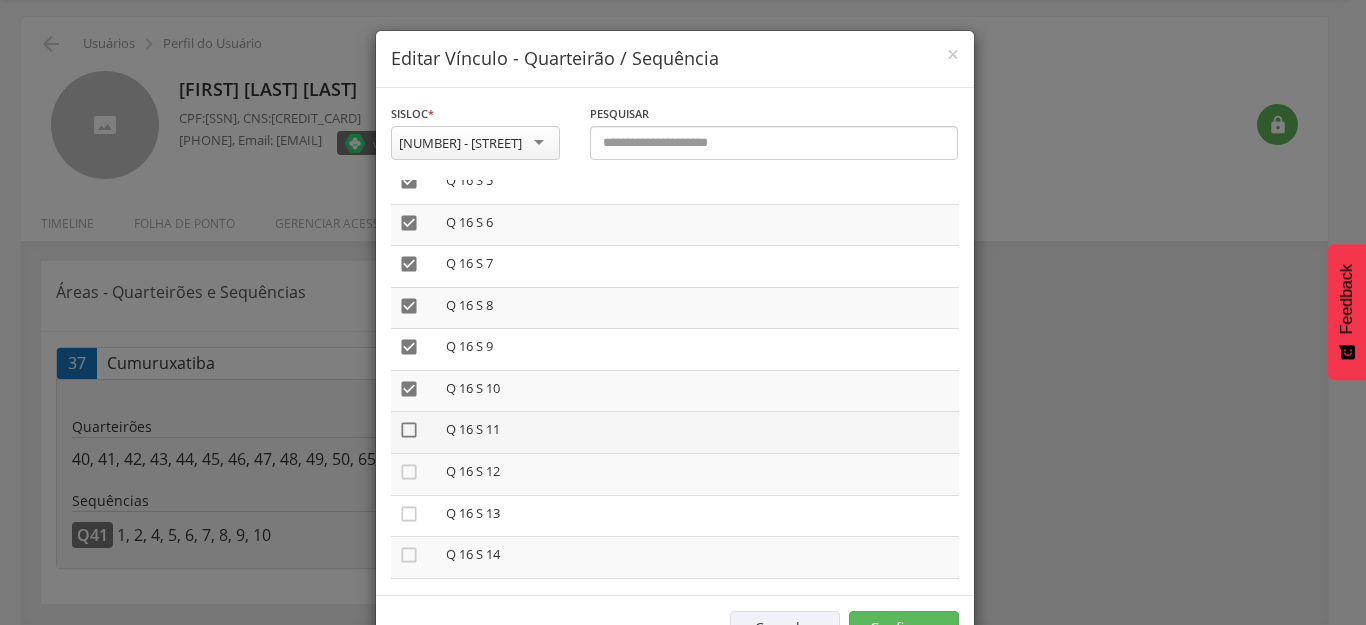 click on "" at bounding box center (409, 430) 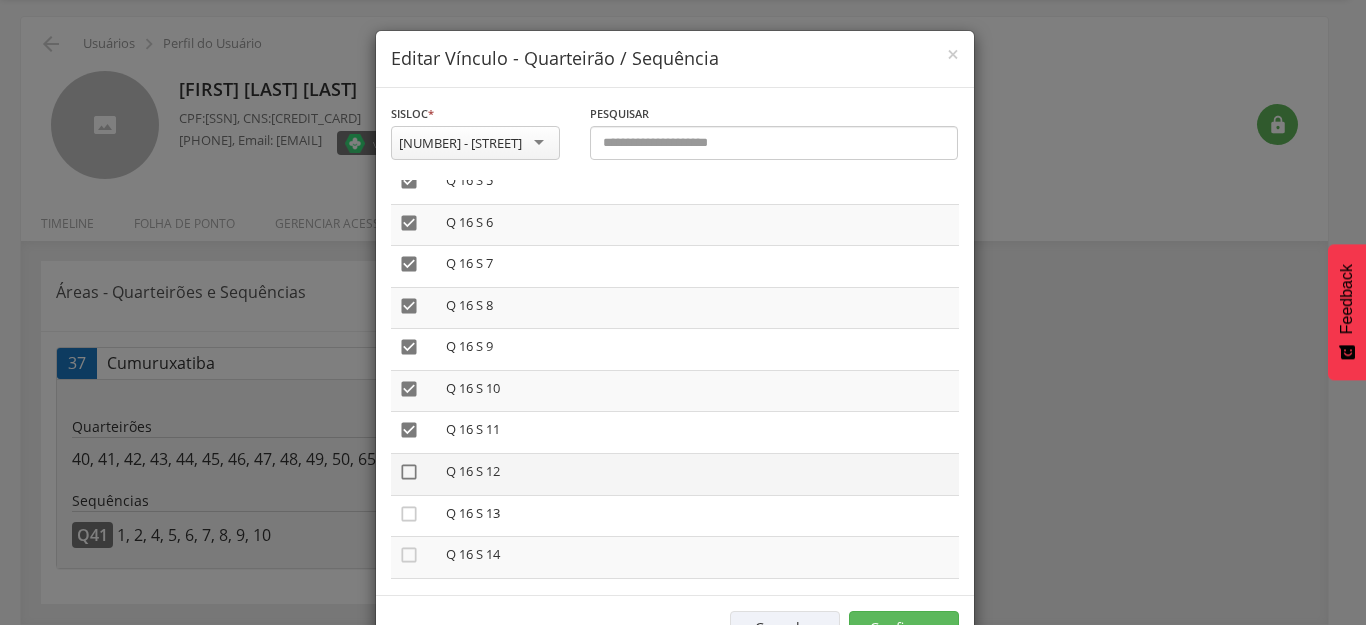 click on "" at bounding box center [409, 472] 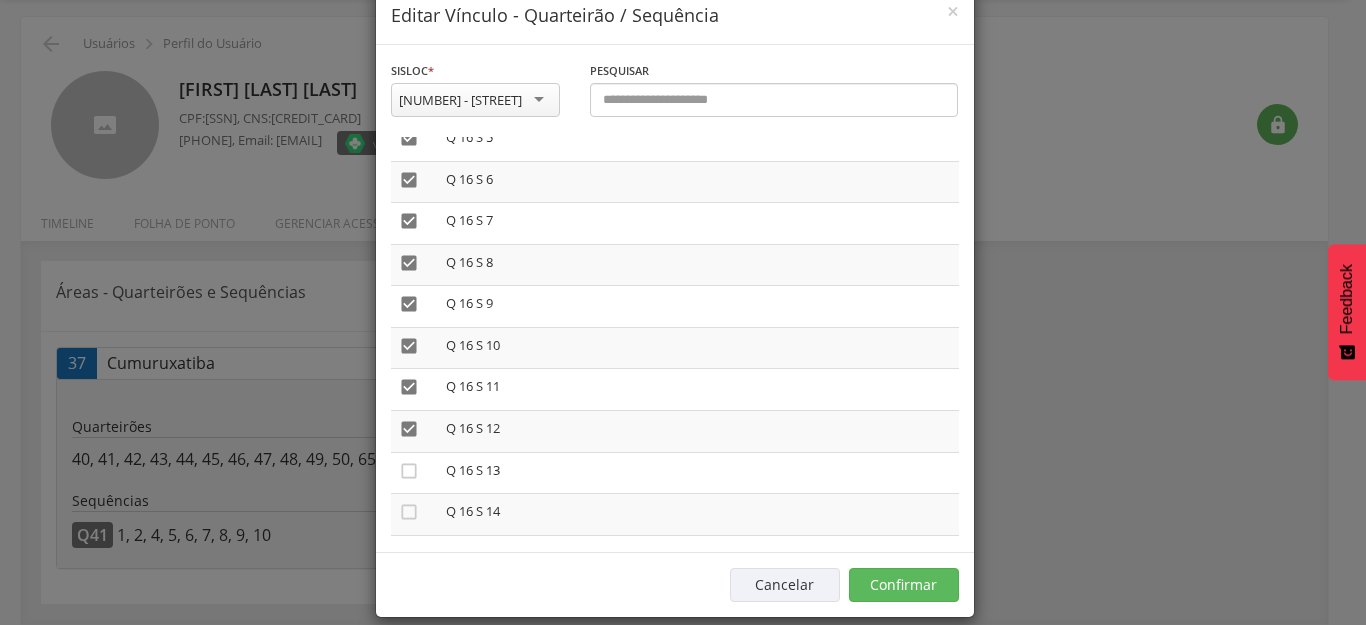 scroll, scrollTop: 66, scrollLeft: 0, axis: vertical 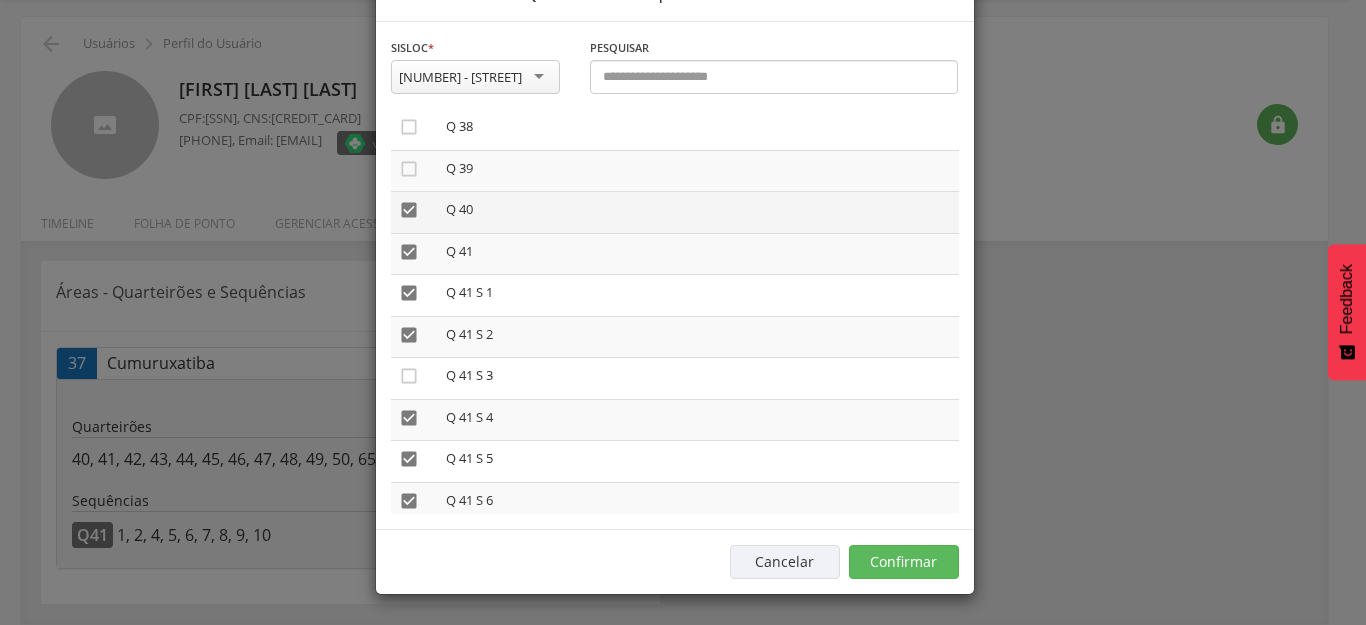 click on "" at bounding box center (409, 210) 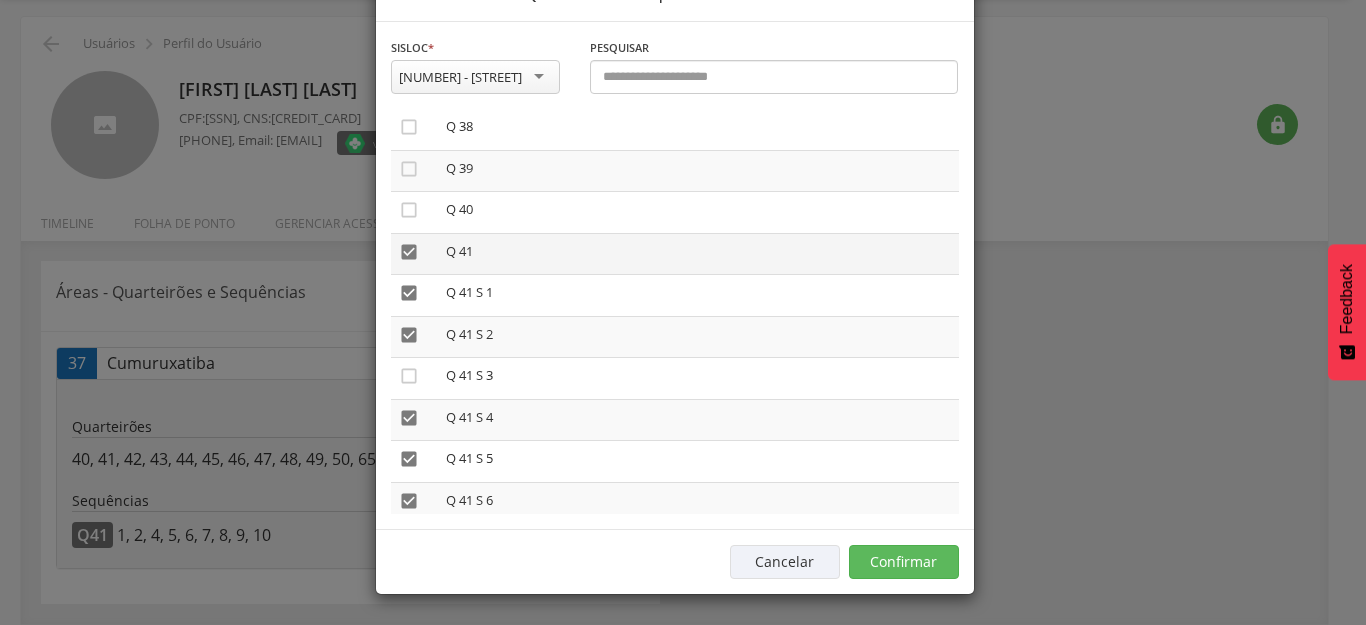 drag, startPoint x: 396, startPoint y: 252, endPoint x: 396, endPoint y: 271, distance: 19 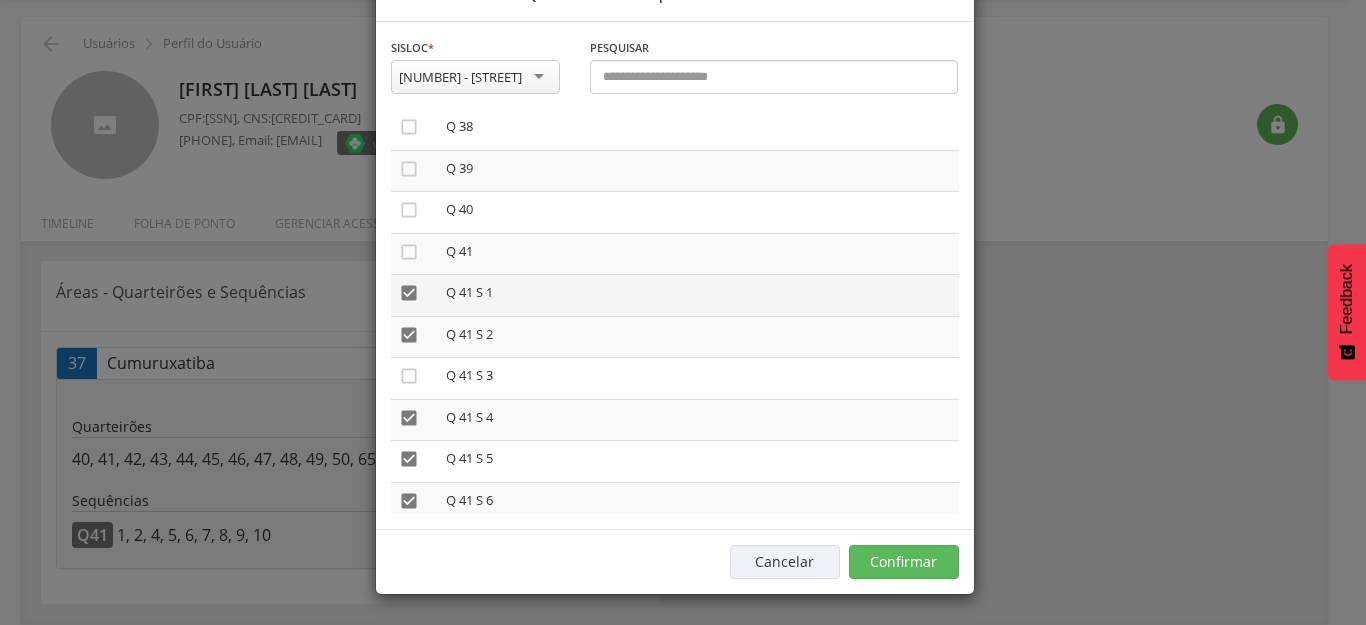 click on "" at bounding box center [409, 293] 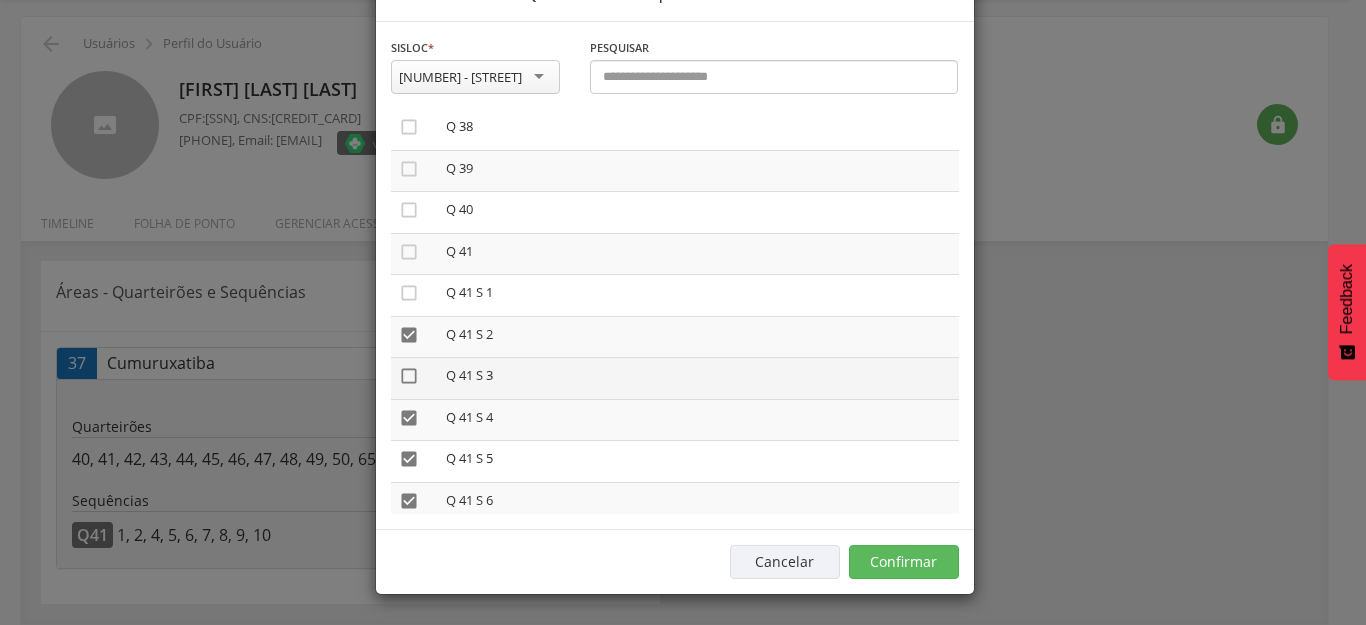 drag, startPoint x: 397, startPoint y: 330, endPoint x: 397, endPoint y: 373, distance: 43 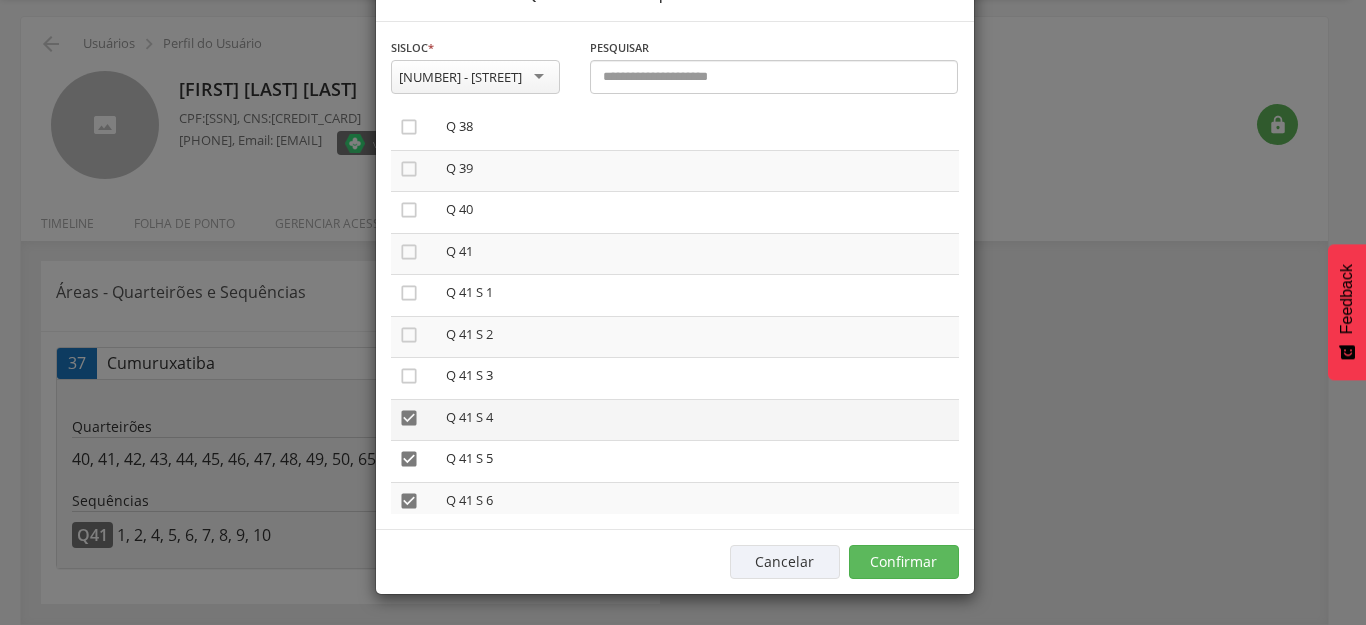 click on "" at bounding box center (409, 418) 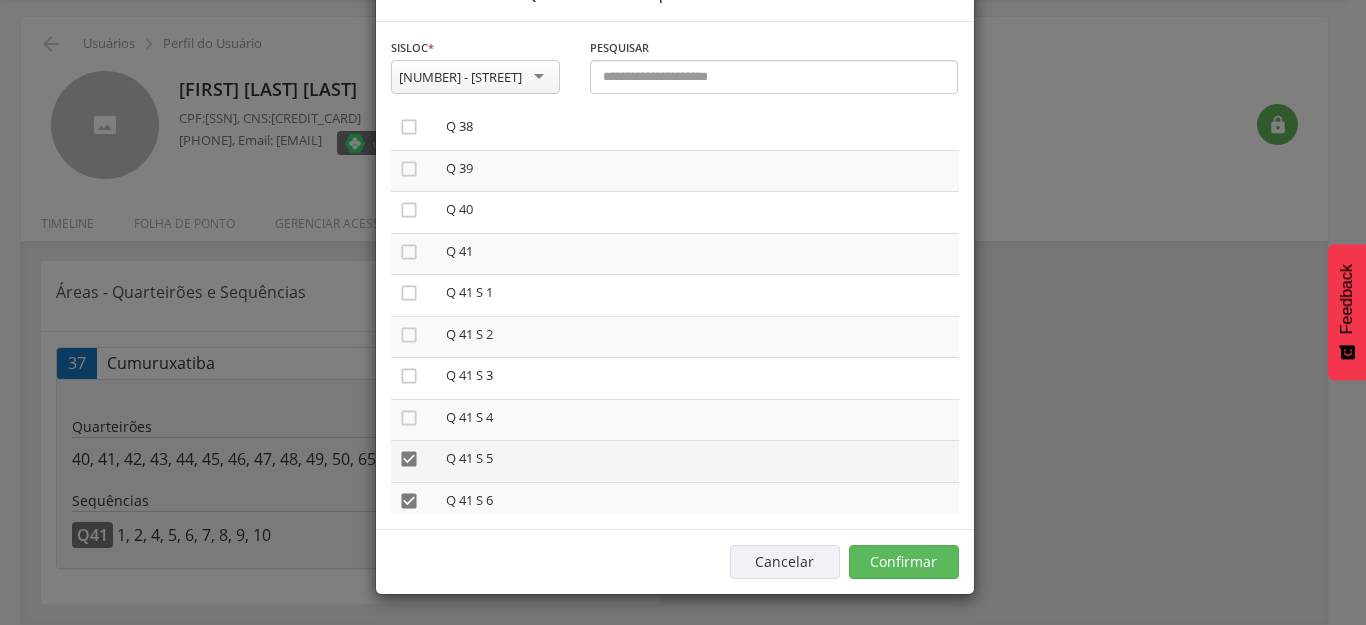 drag, startPoint x: 398, startPoint y: 458, endPoint x: 397, endPoint y: 482, distance: 24.020824 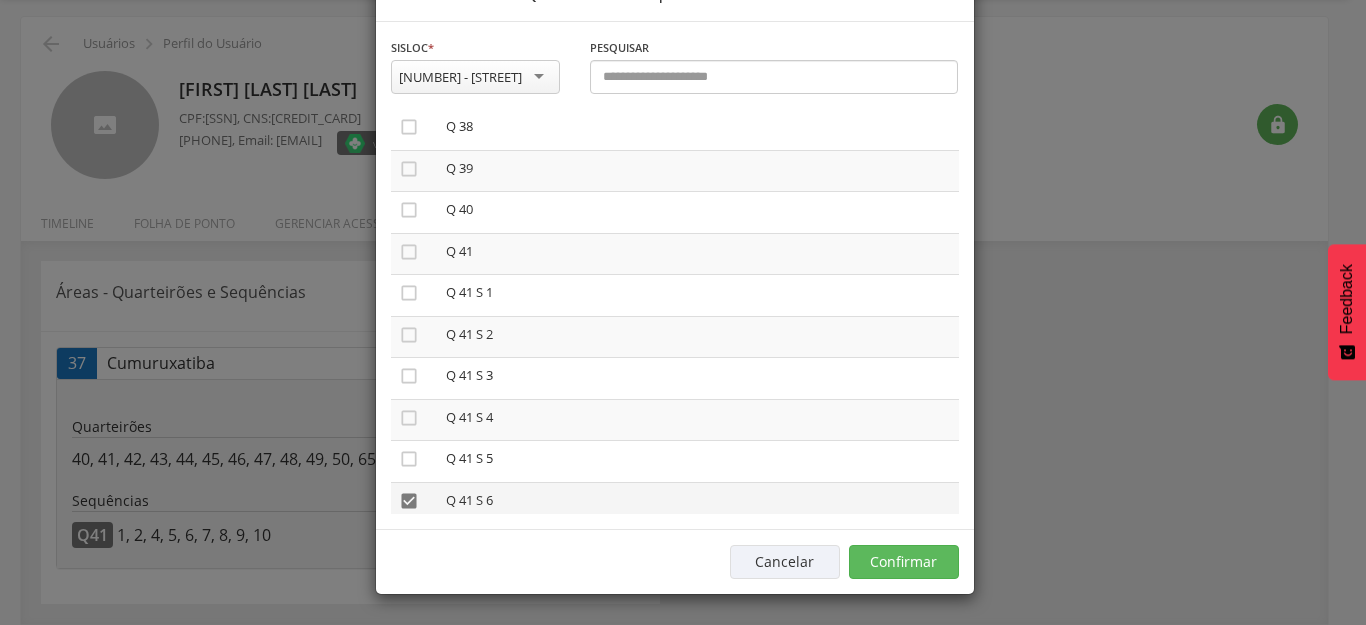 drag, startPoint x: 397, startPoint y: 492, endPoint x: 454, endPoint y: 483, distance: 57.706154 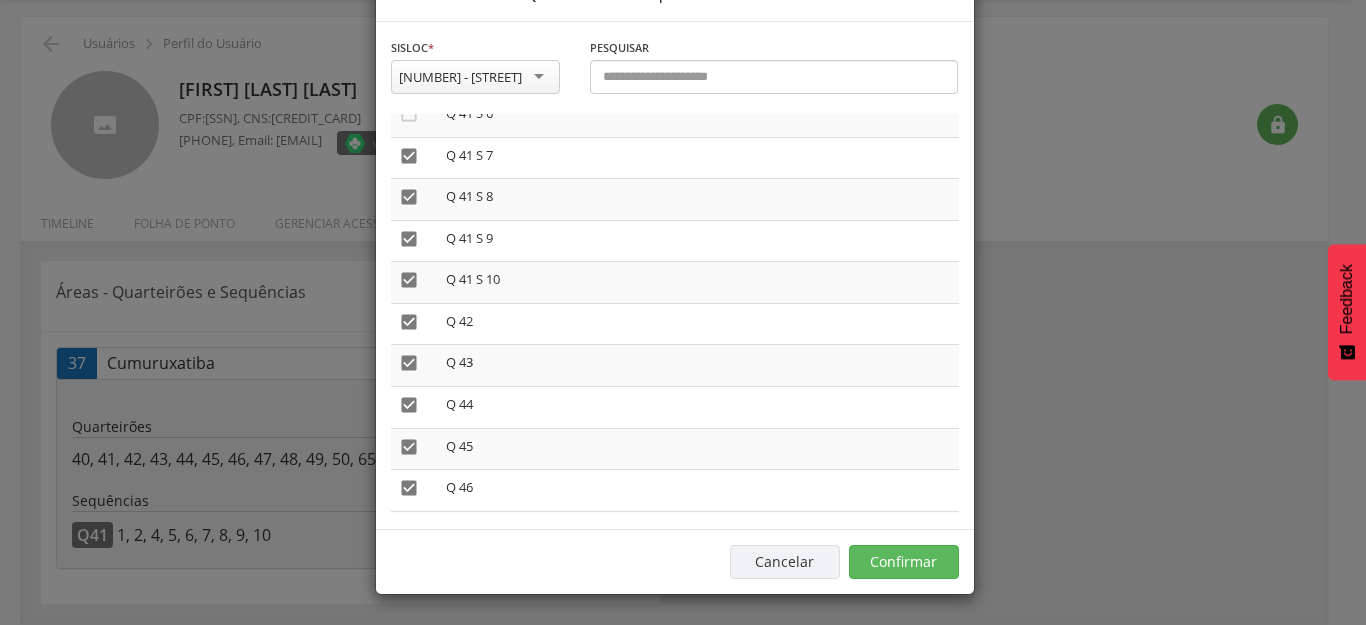 scroll, scrollTop: 3810, scrollLeft: 0, axis: vertical 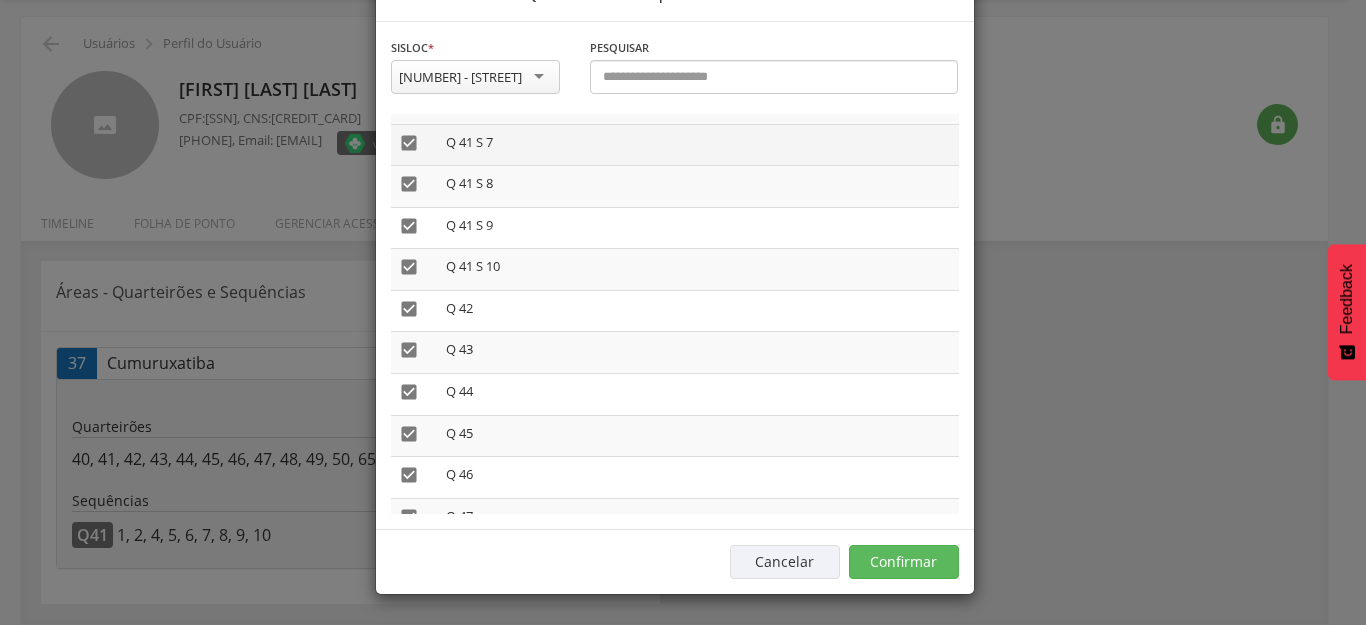 click on "" at bounding box center [409, 143] 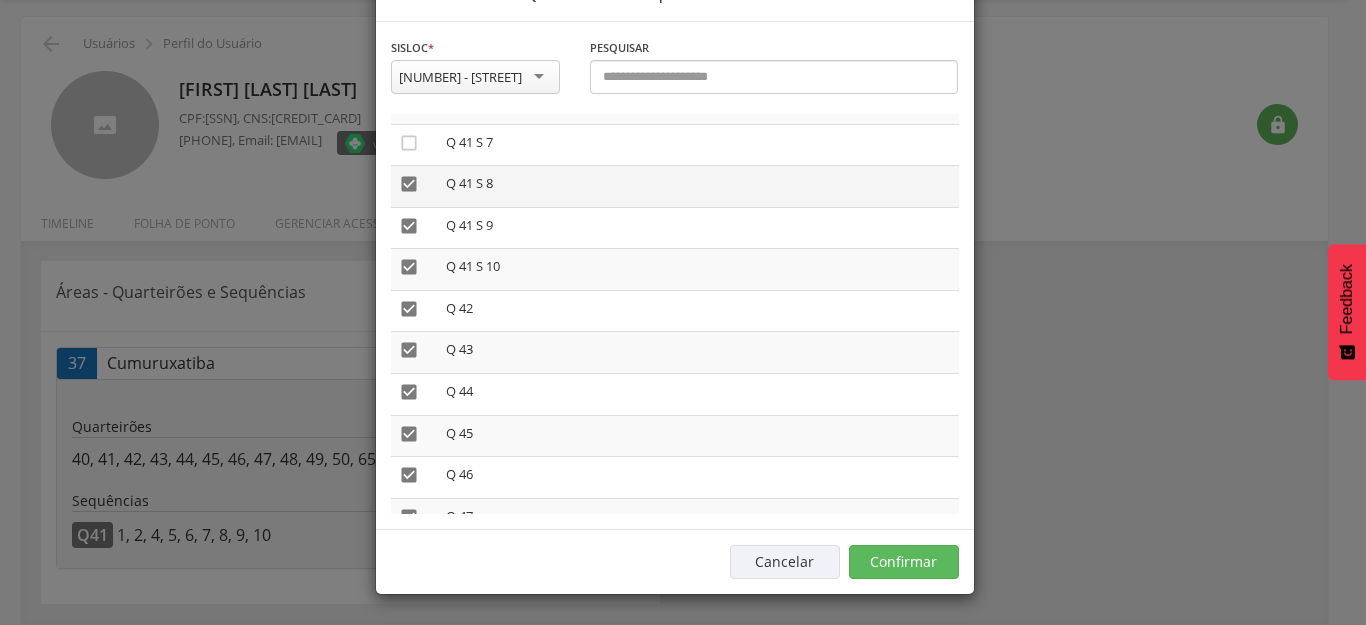 click on "" at bounding box center [409, 184] 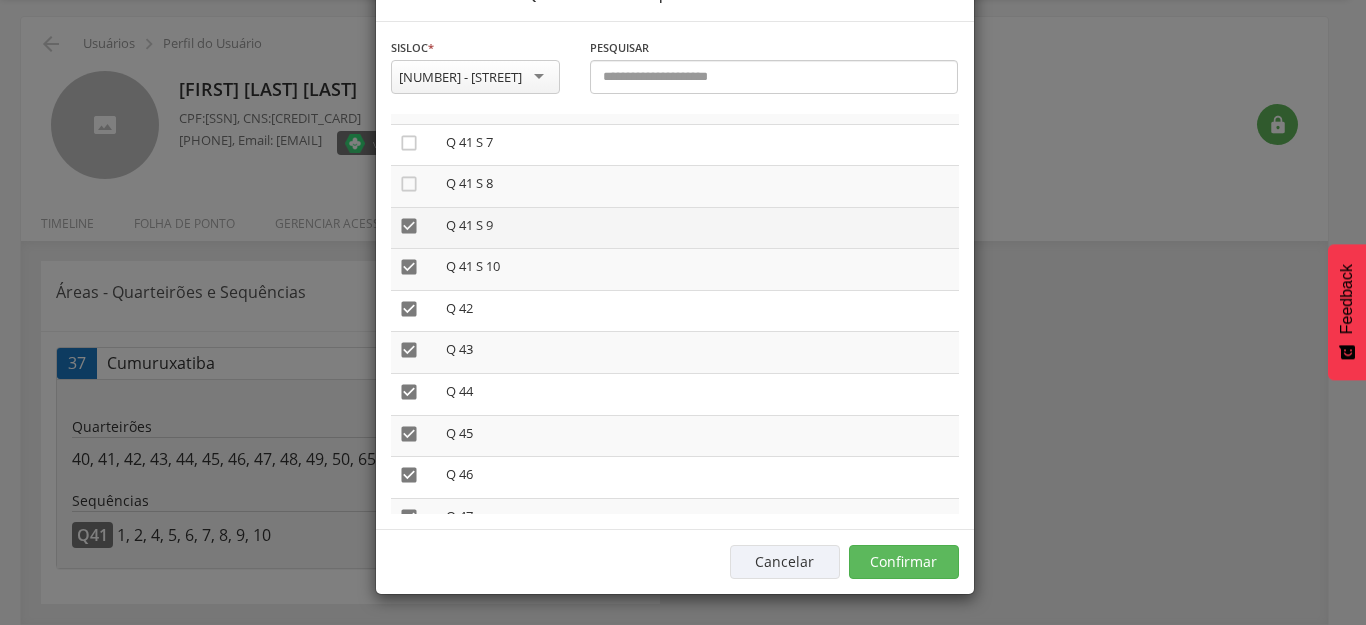 drag, startPoint x: 394, startPoint y: 223, endPoint x: 395, endPoint y: 237, distance: 14.035668 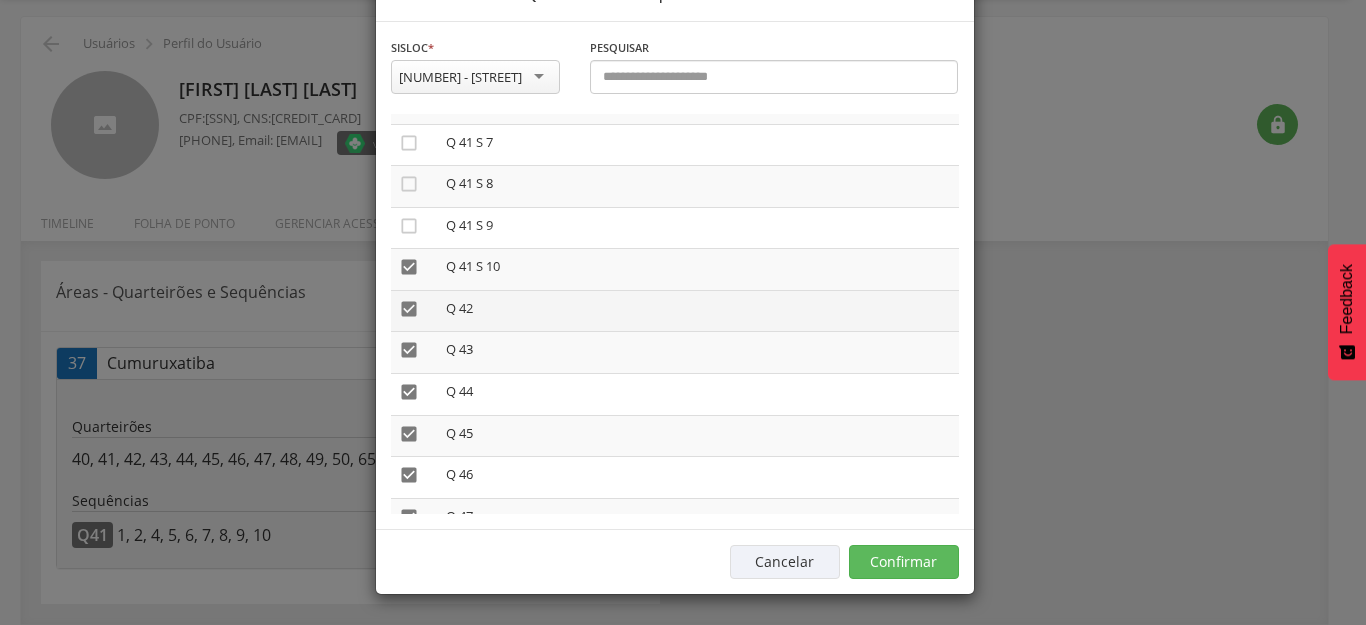 drag, startPoint x: 397, startPoint y: 264, endPoint x: 395, endPoint y: 293, distance: 29.068884 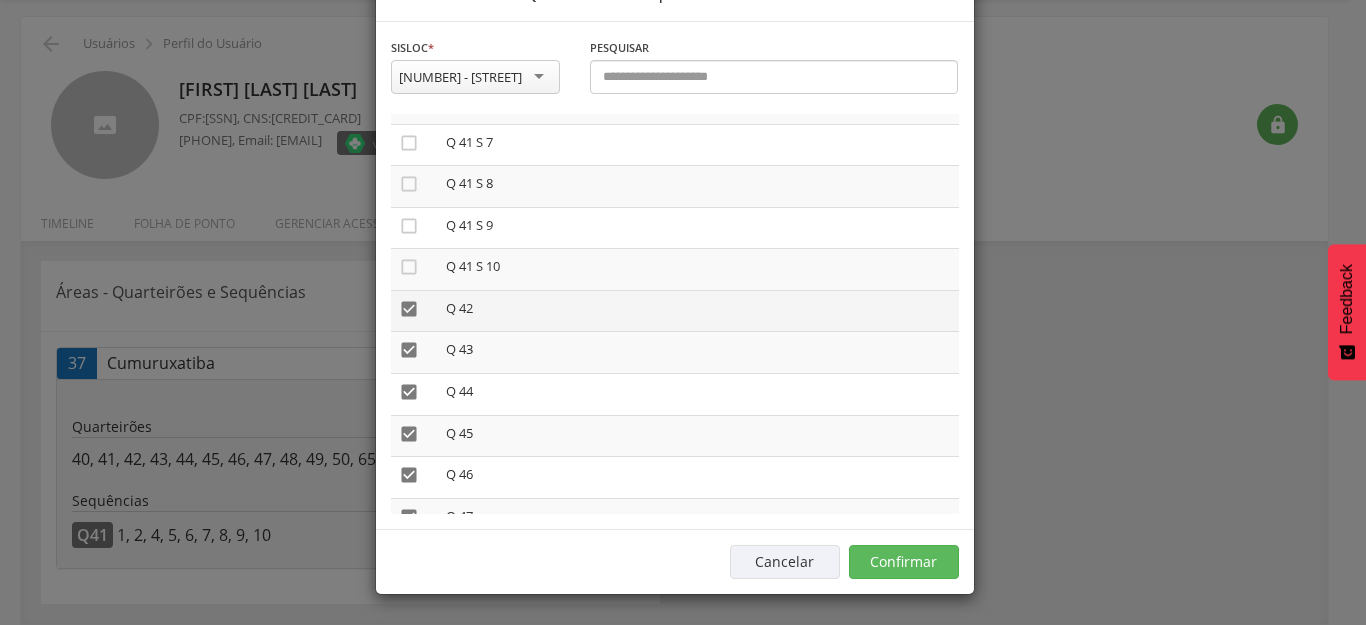 click on "" at bounding box center (409, 309) 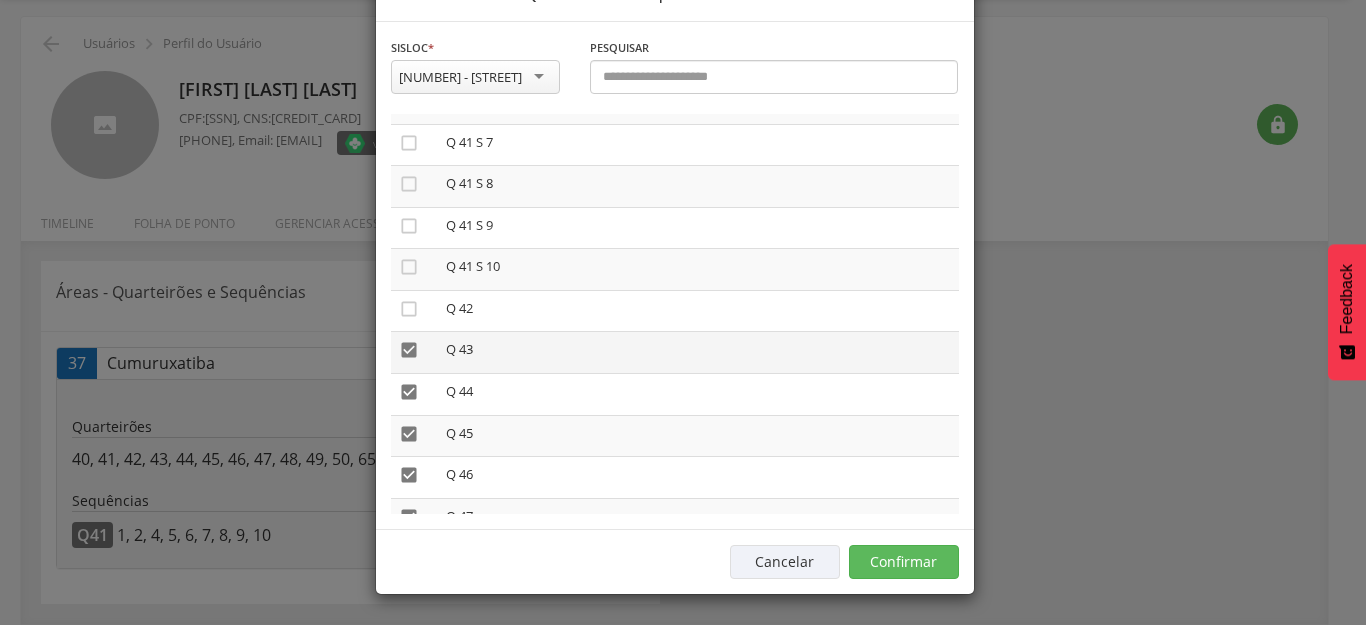 click on "" at bounding box center (409, 350) 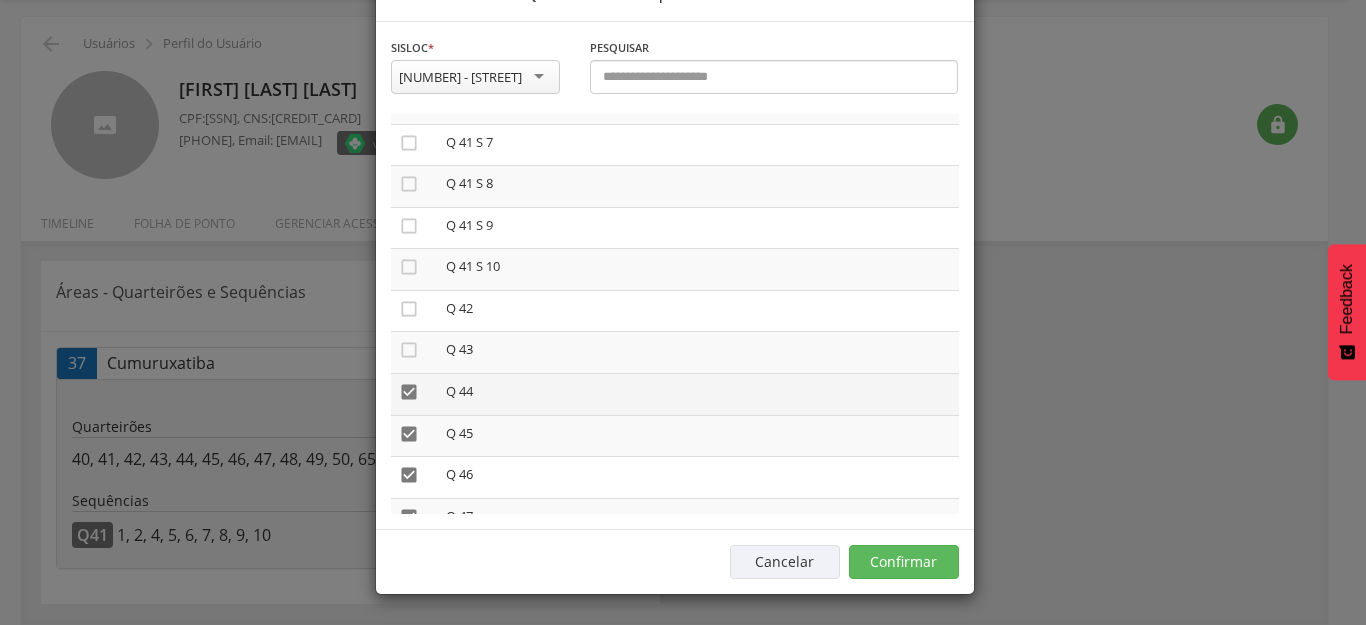click on "" at bounding box center (409, 392) 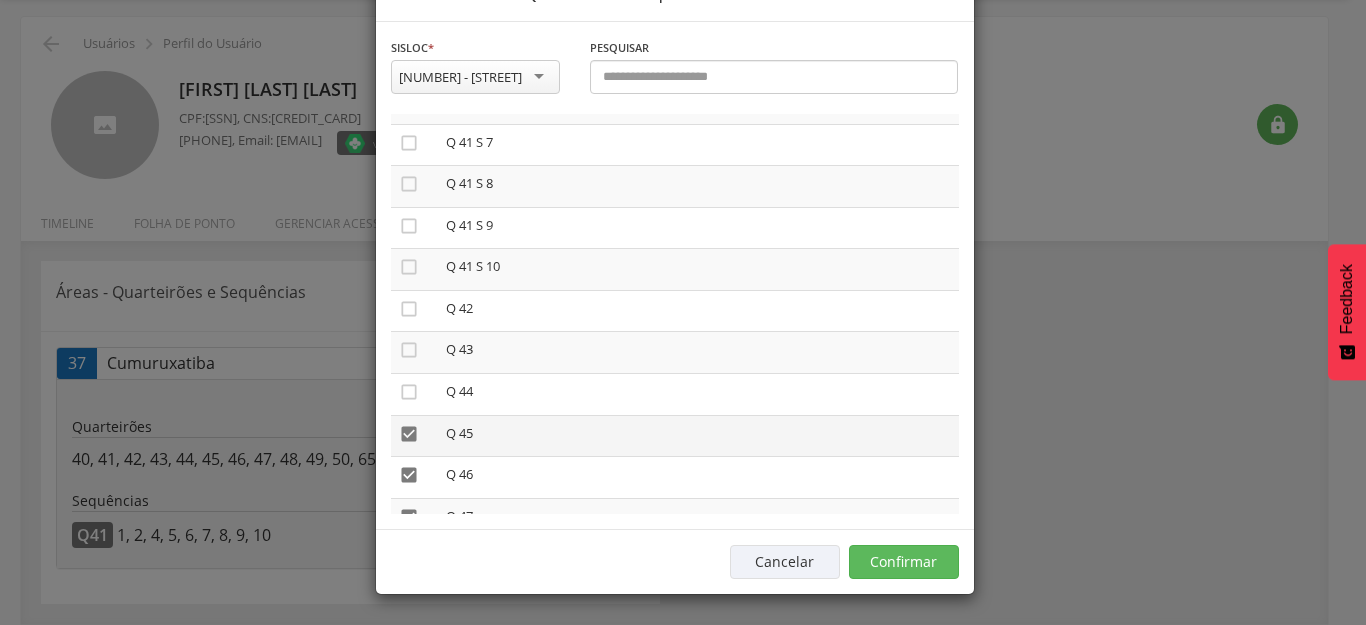 click on "" at bounding box center (409, 434) 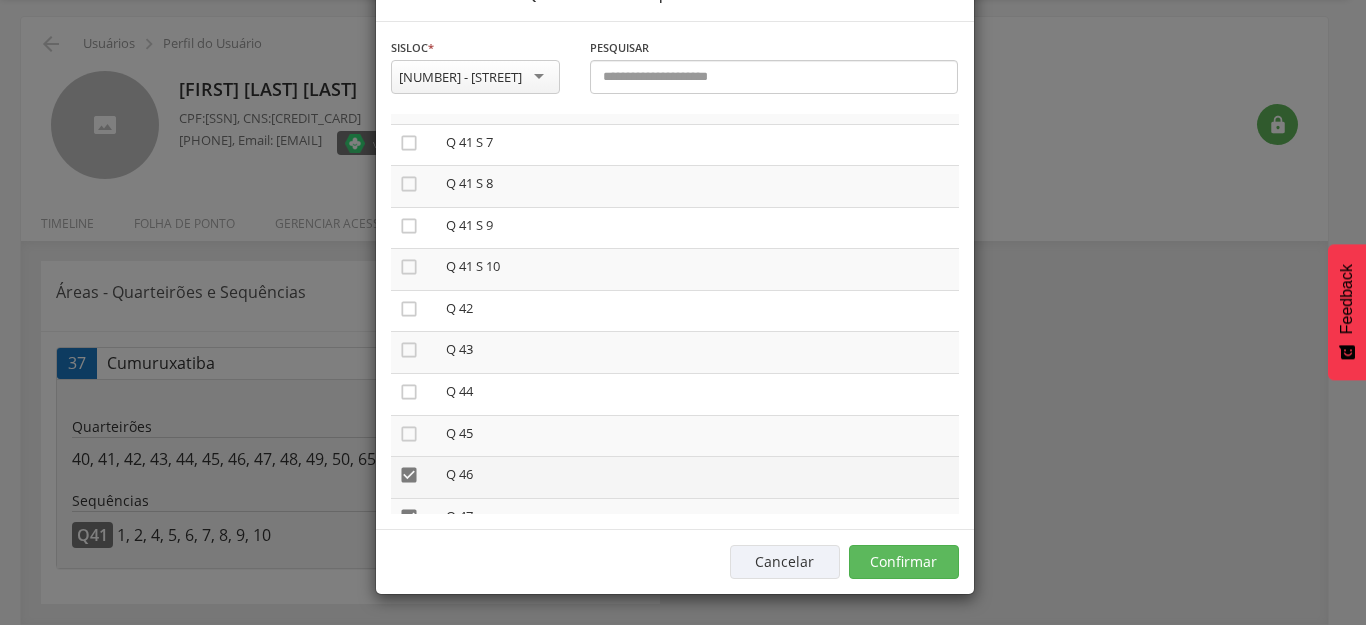 drag, startPoint x: 393, startPoint y: 478, endPoint x: 433, endPoint y: 468, distance: 41.231056 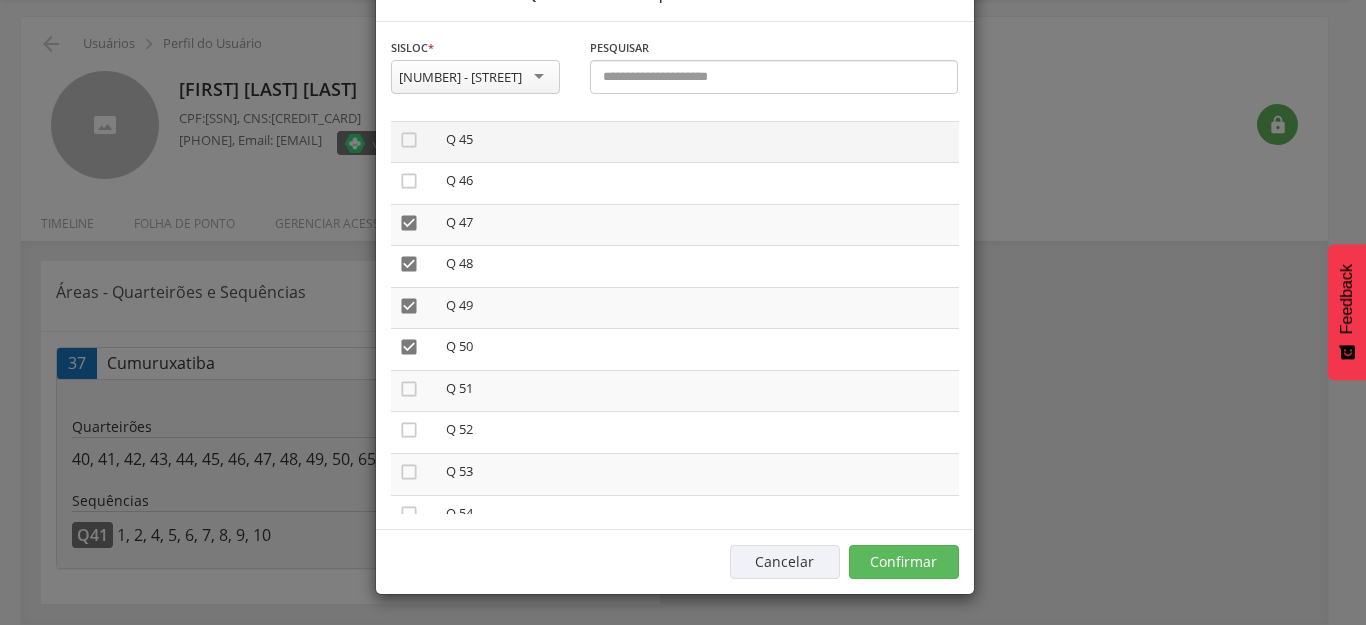 scroll, scrollTop: 4110, scrollLeft: 0, axis: vertical 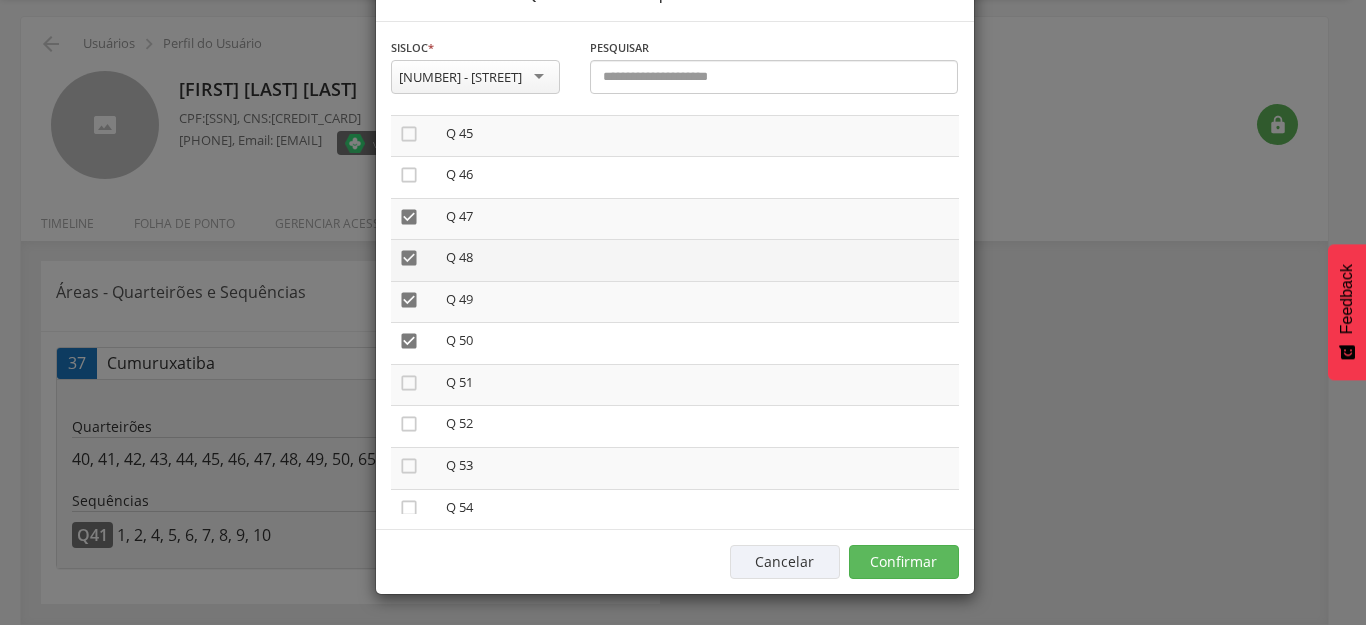 drag, startPoint x: 392, startPoint y: 213, endPoint x: 400, endPoint y: 264, distance: 51.62364 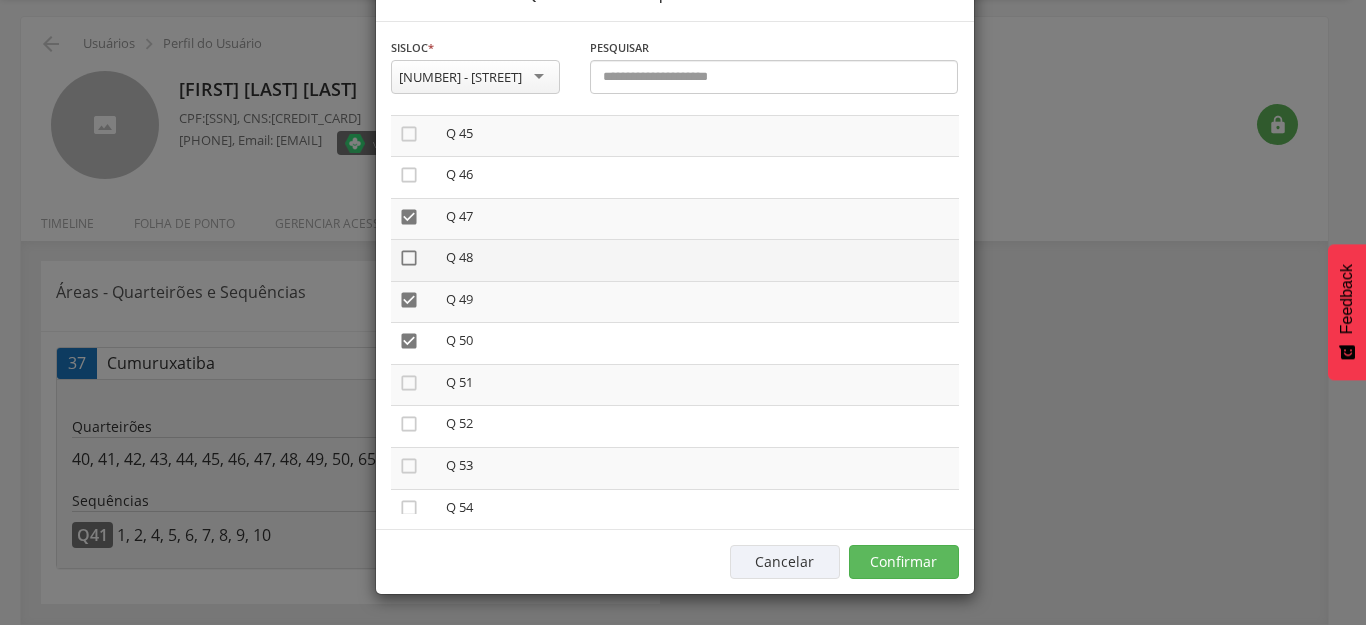 drag, startPoint x: 400, startPoint y: 220, endPoint x: 394, endPoint y: 252, distance: 32.55764 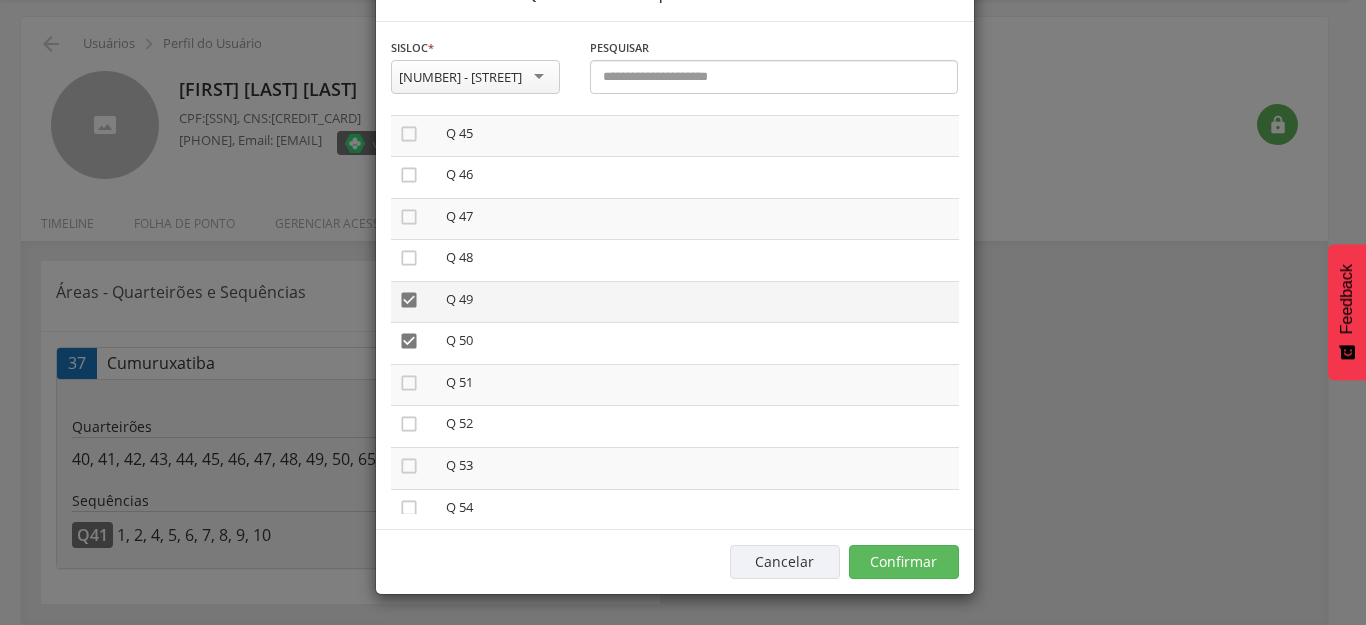 click on "" at bounding box center [409, 300] 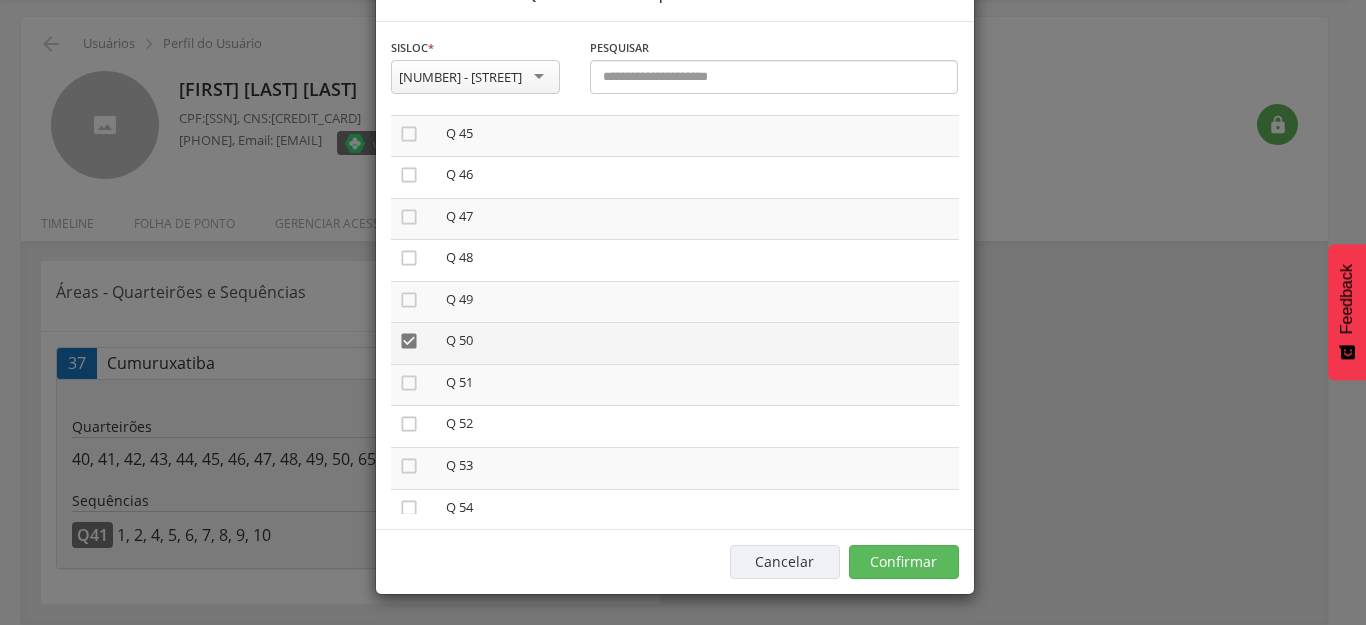 click on "" at bounding box center (409, 341) 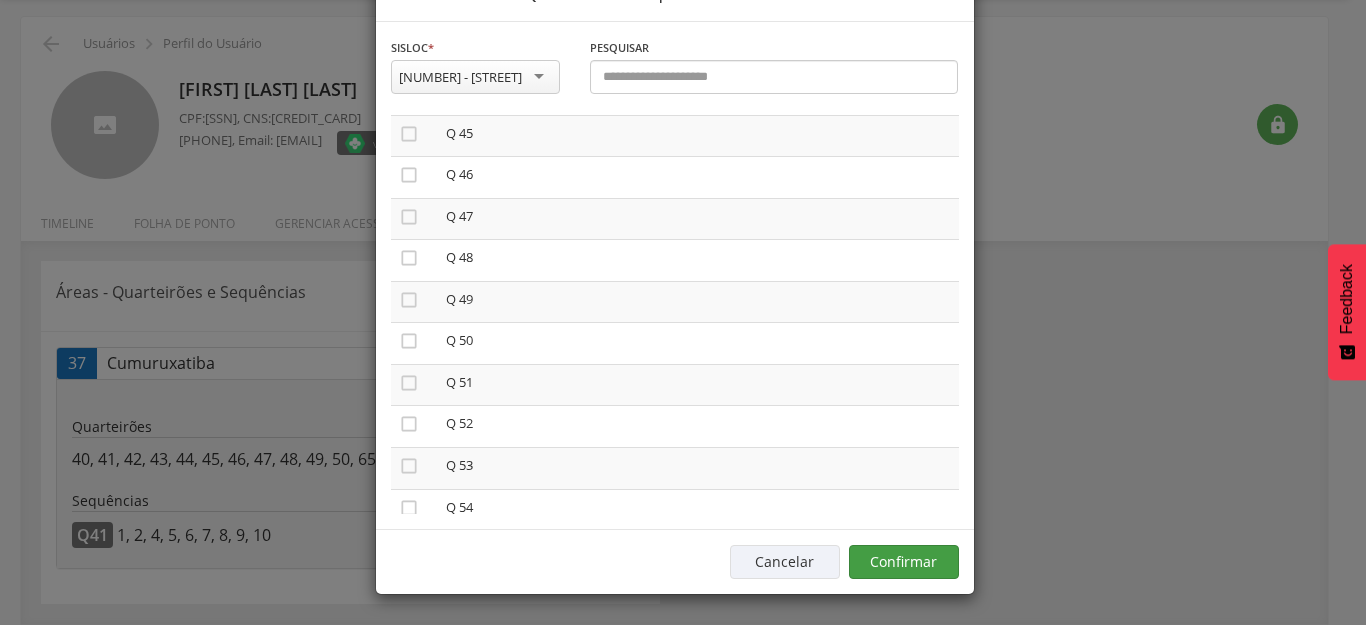 click on "Cancelar
Confirmar" at bounding box center [675, 561] 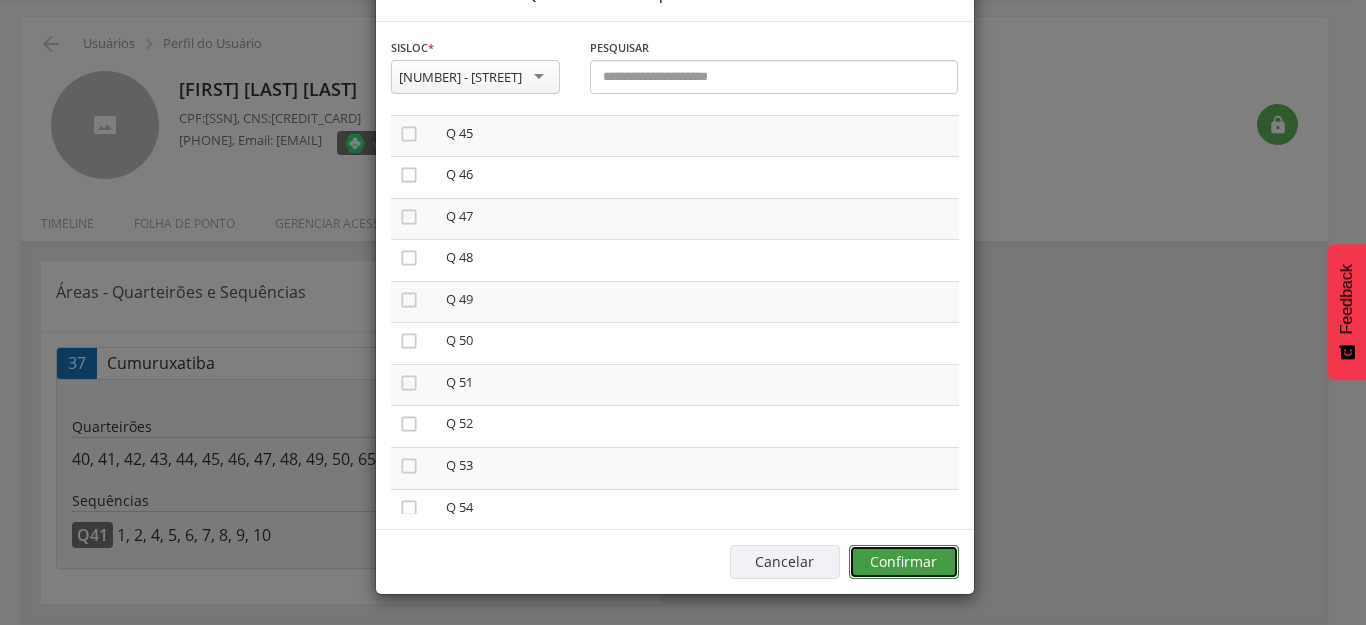 click on "Confirmar" at bounding box center (904, 562) 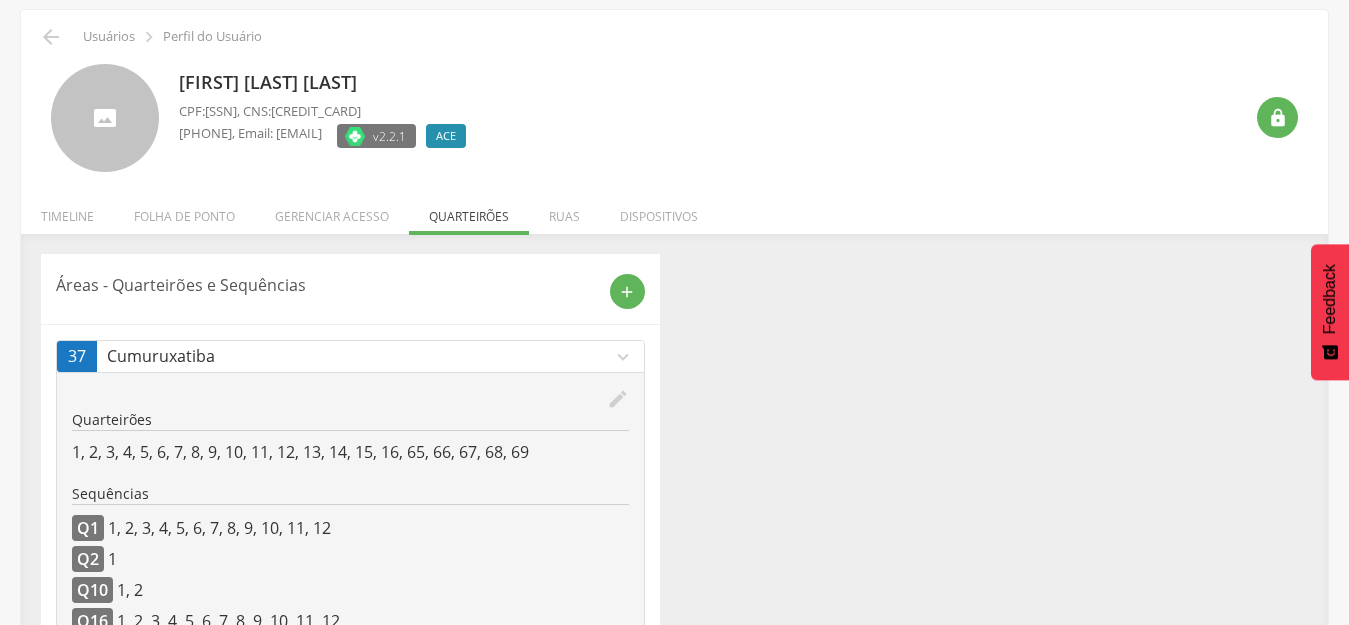 scroll, scrollTop: 0, scrollLeft: 0, axis: both 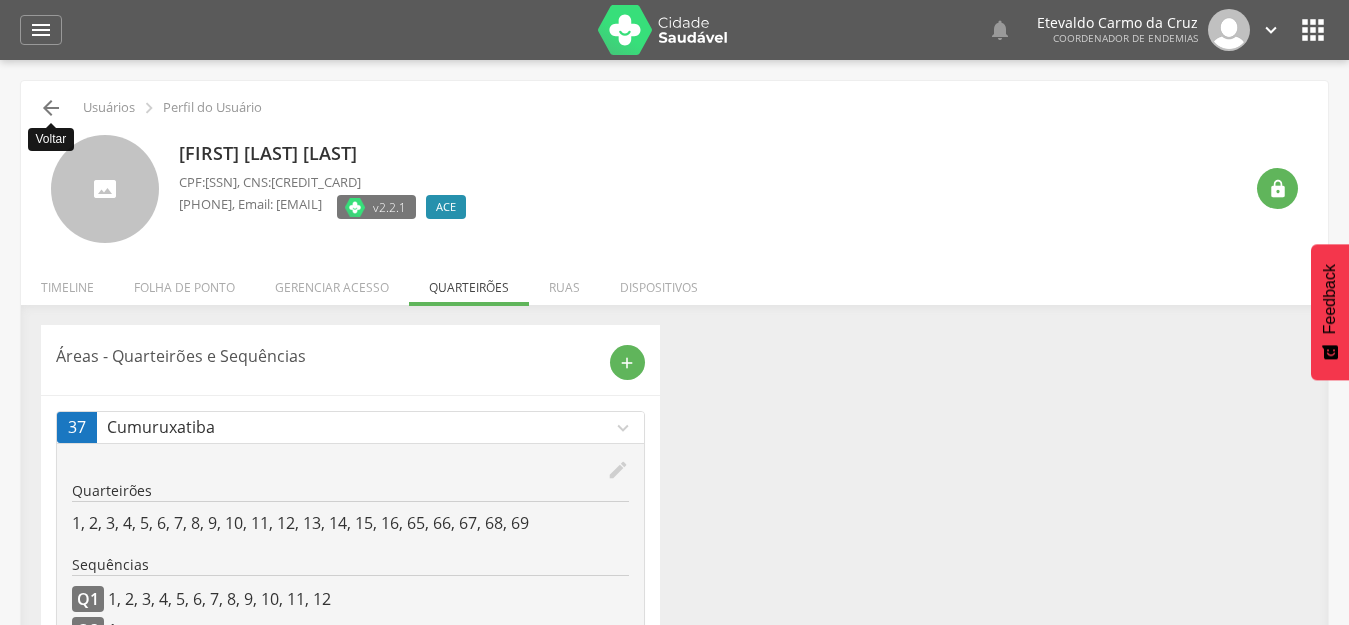 click on "" at bounding box center [51, 108] 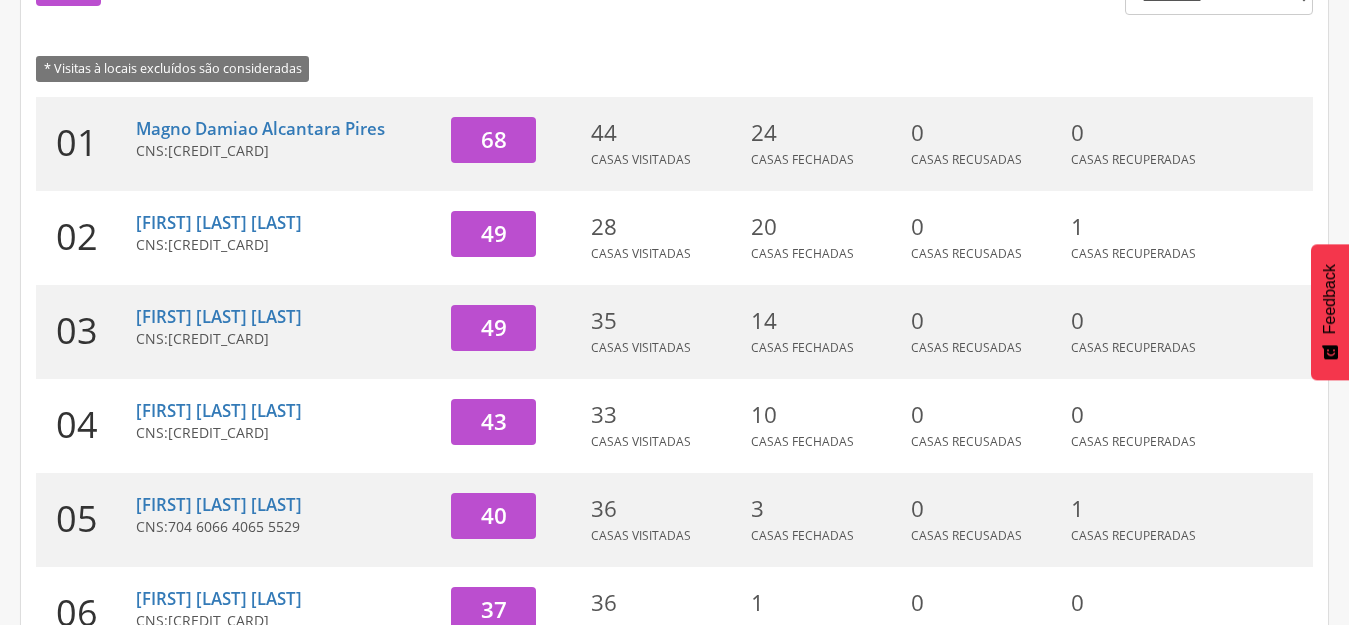 scroll, scrollTop: 357, scrollLeft: 0, axis: vertical 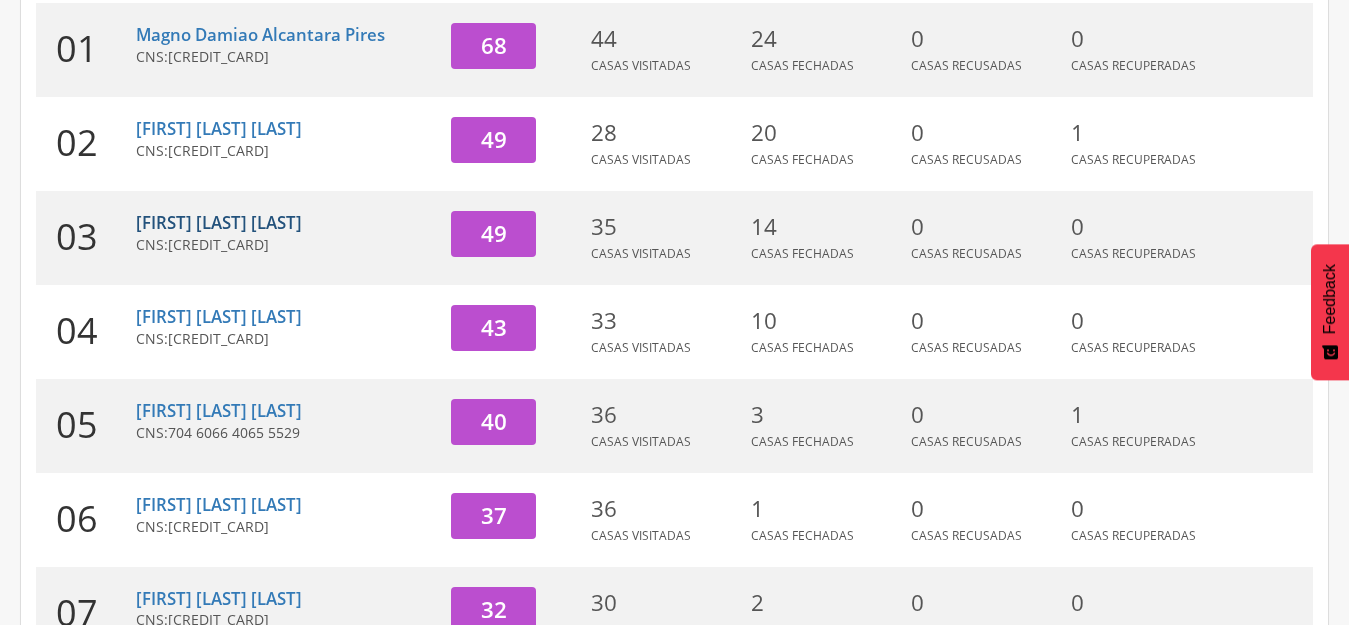 click on "Lamon Vinicius Ramos Cancela" at bounding box center [219, 222] 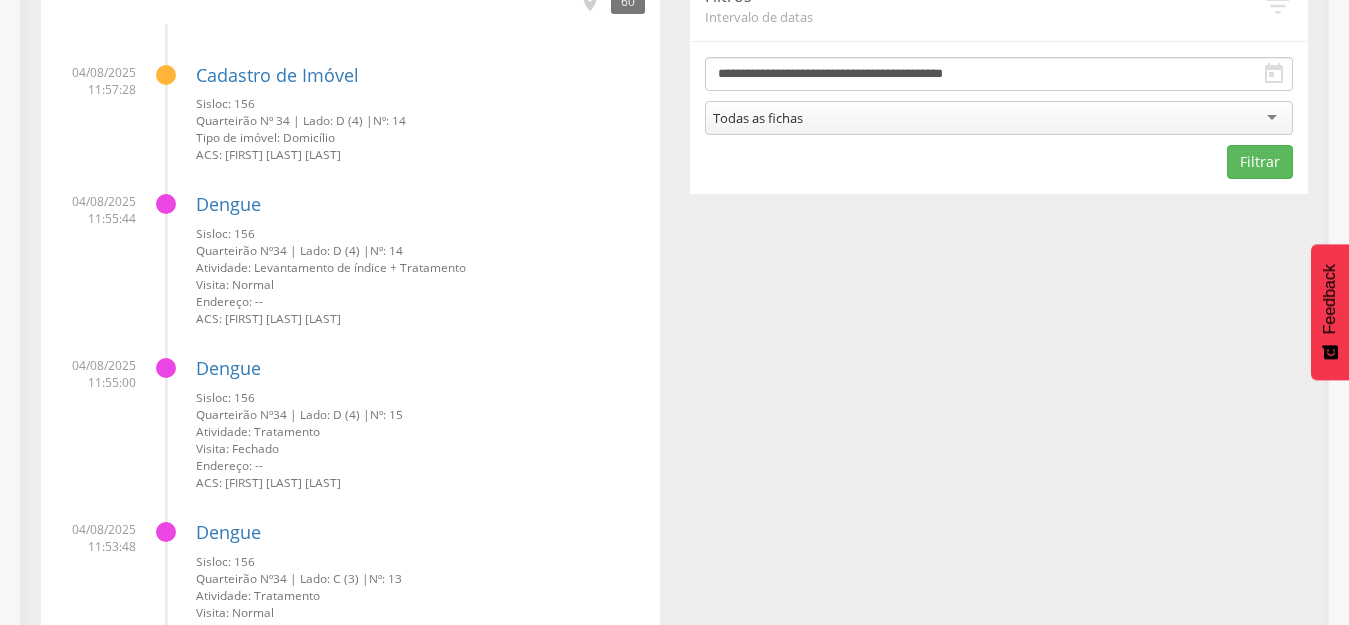 scroll, scrollTop: 0, scrollLeft: 0, axis: both 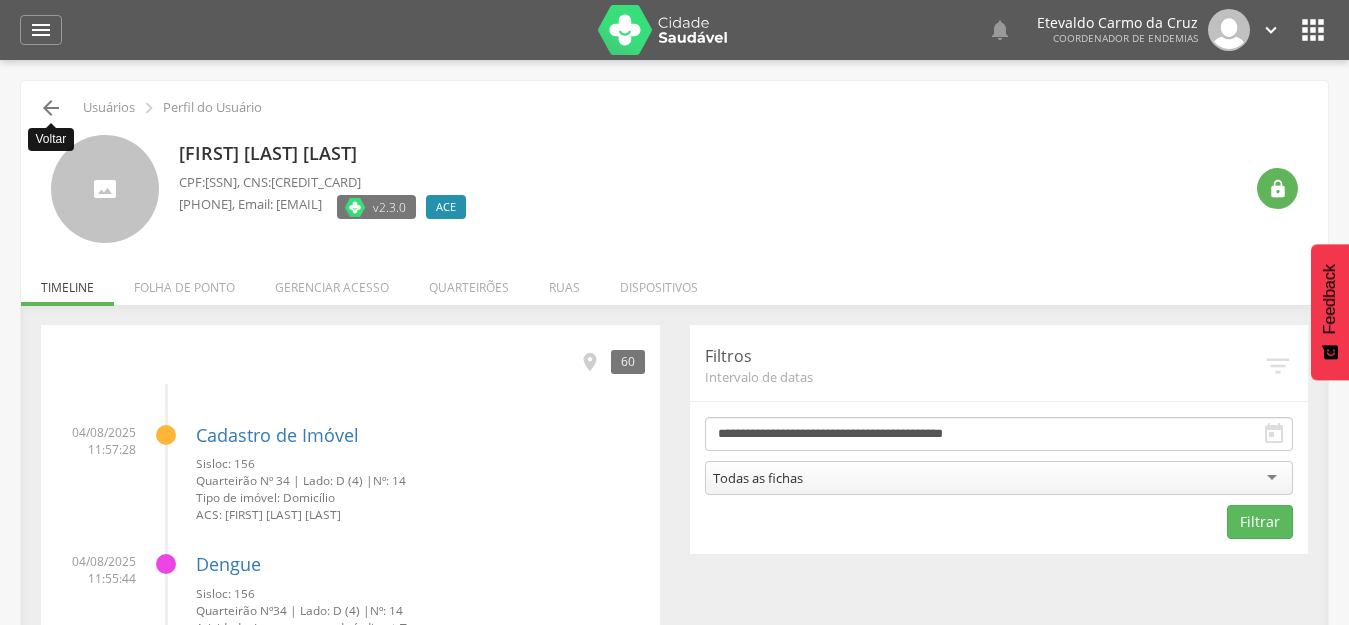 click on "" at bounding box center [51, 108] 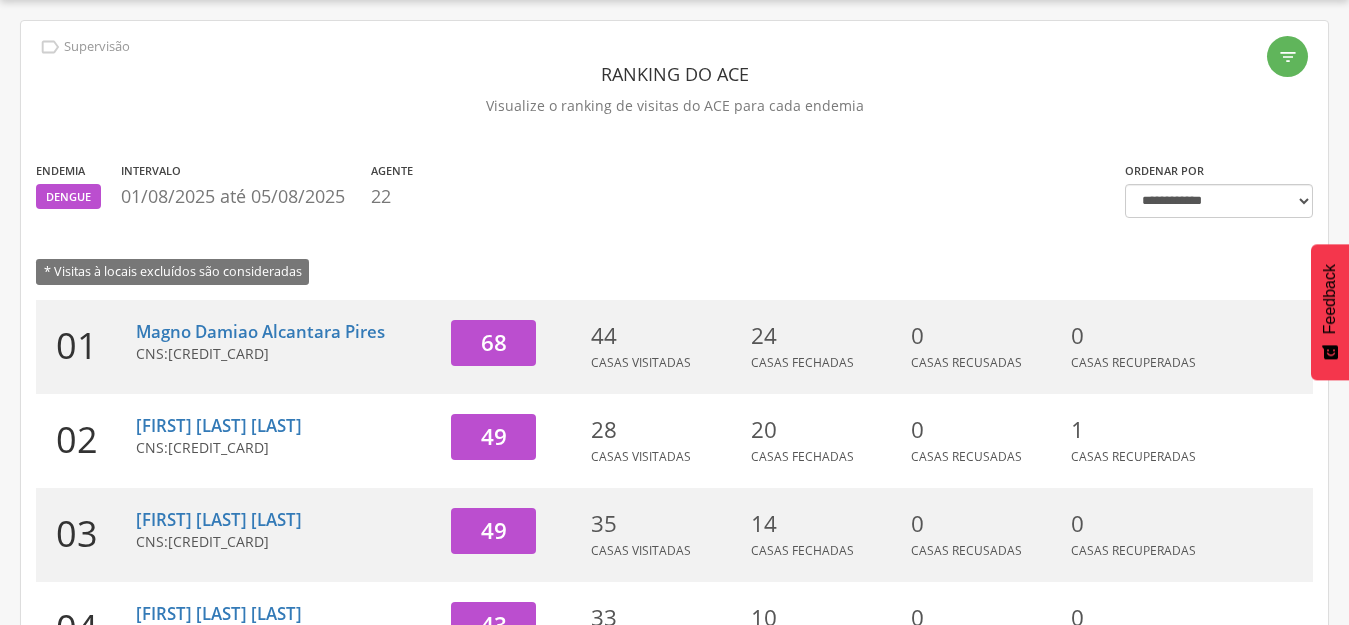 scroll, scrollTop: 0, scrollLeft: 0, axis: both 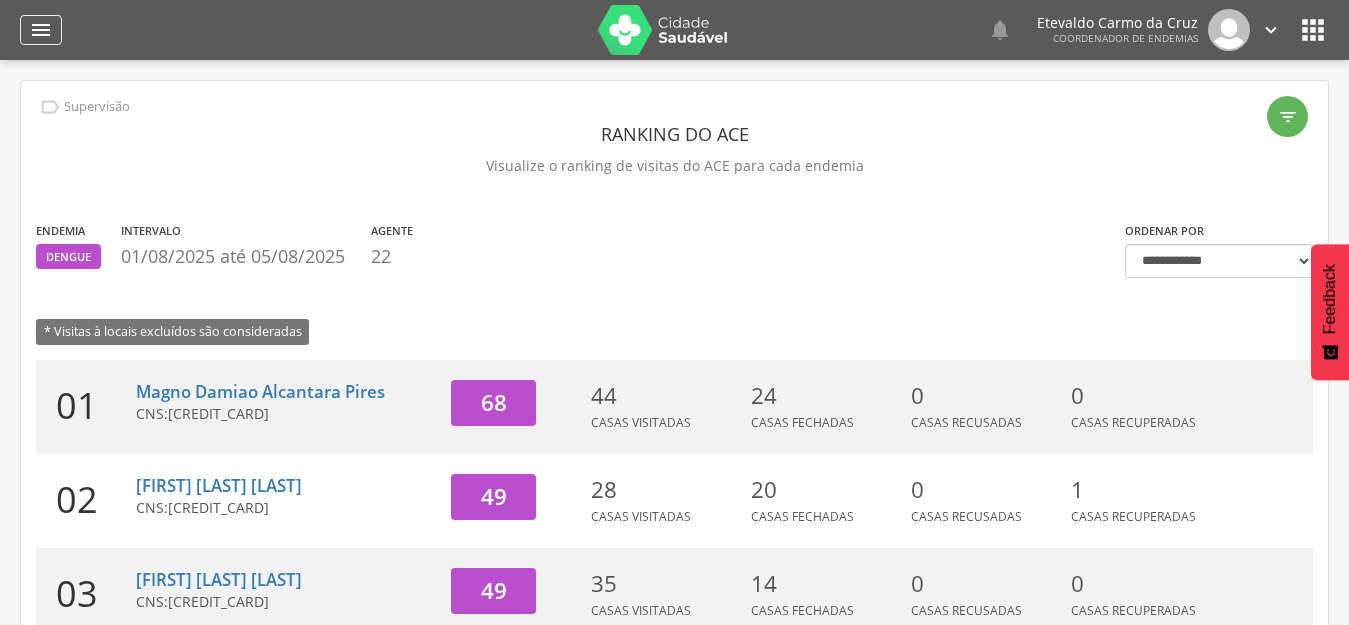 click on "" at bounding box center [41, 30] 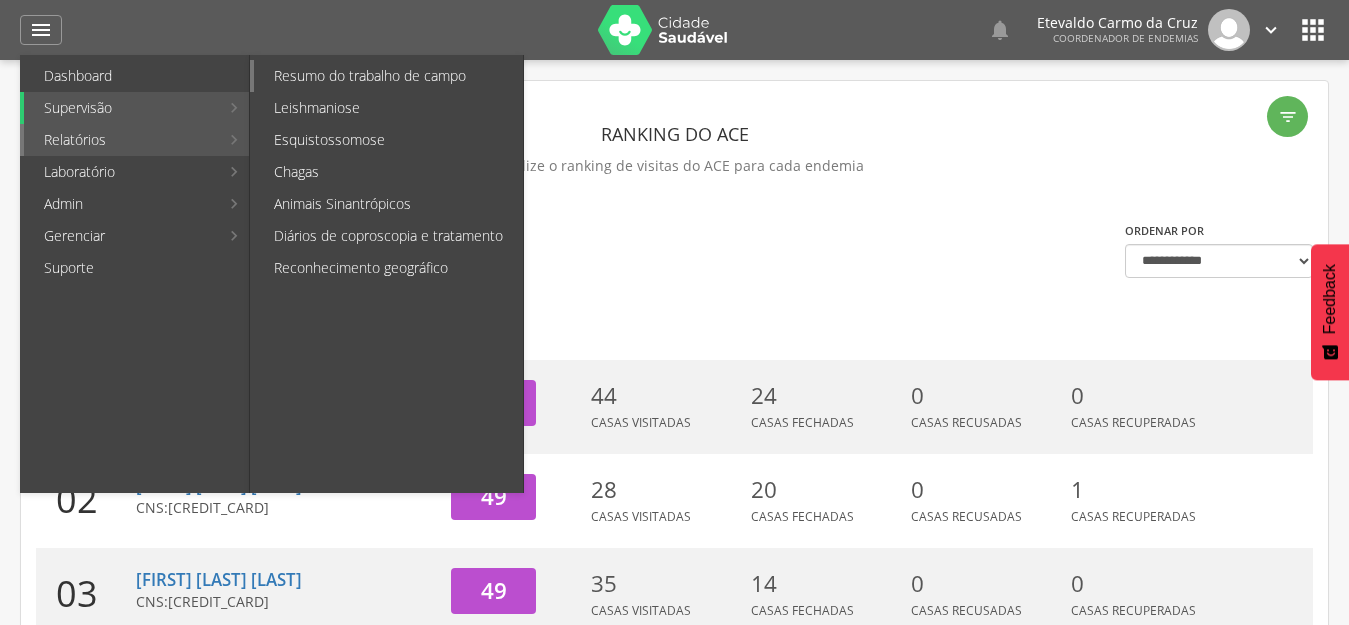click on "Resumo do trabalho de campo" at bounding box center (388, 76) 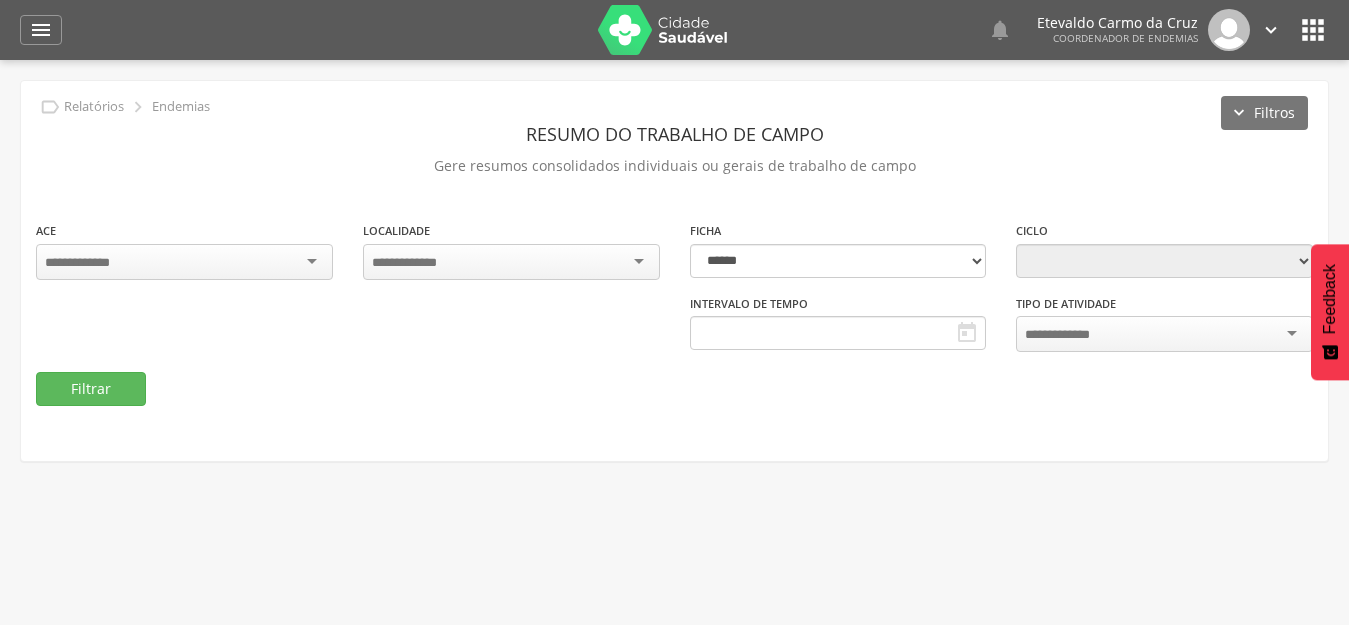 type on "**********" 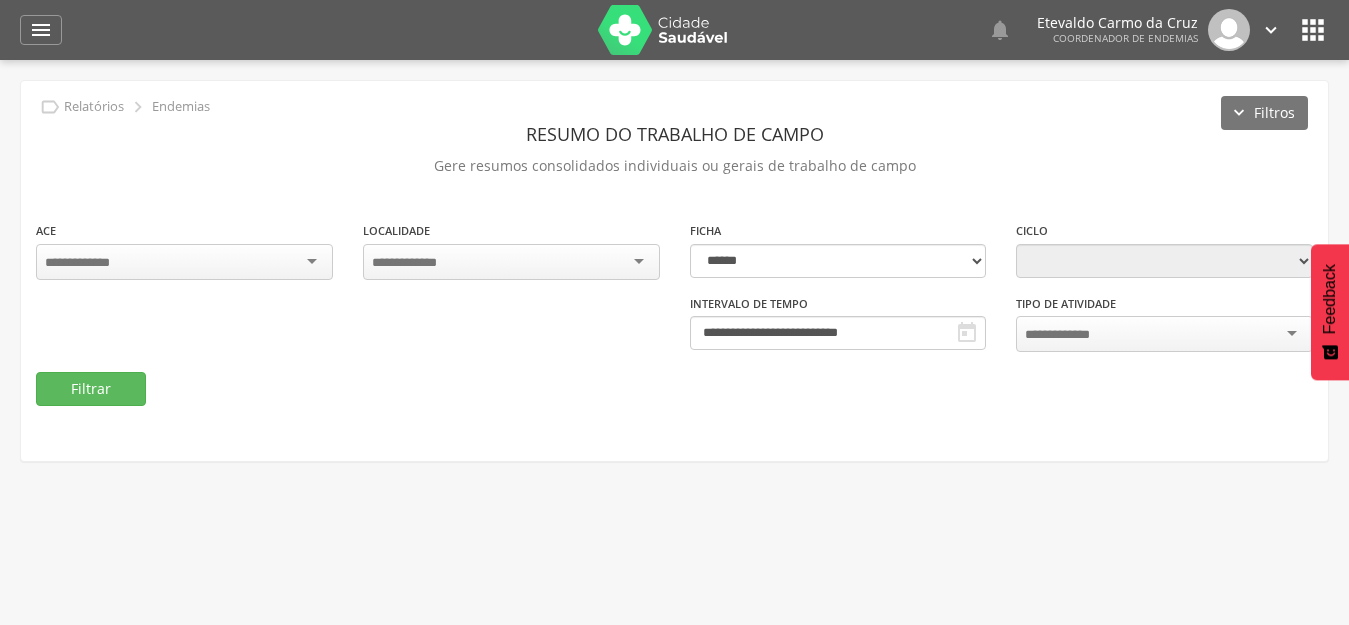 select on "*" 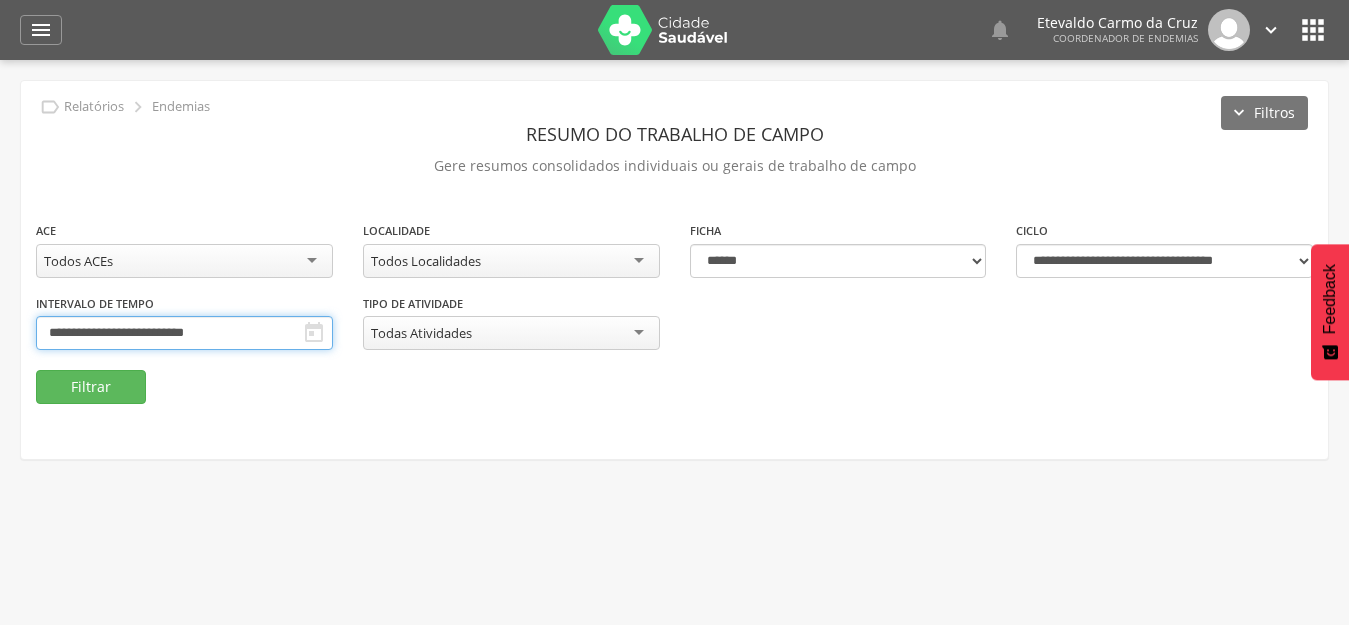 click on "**********" at bounding box center [184, 333] 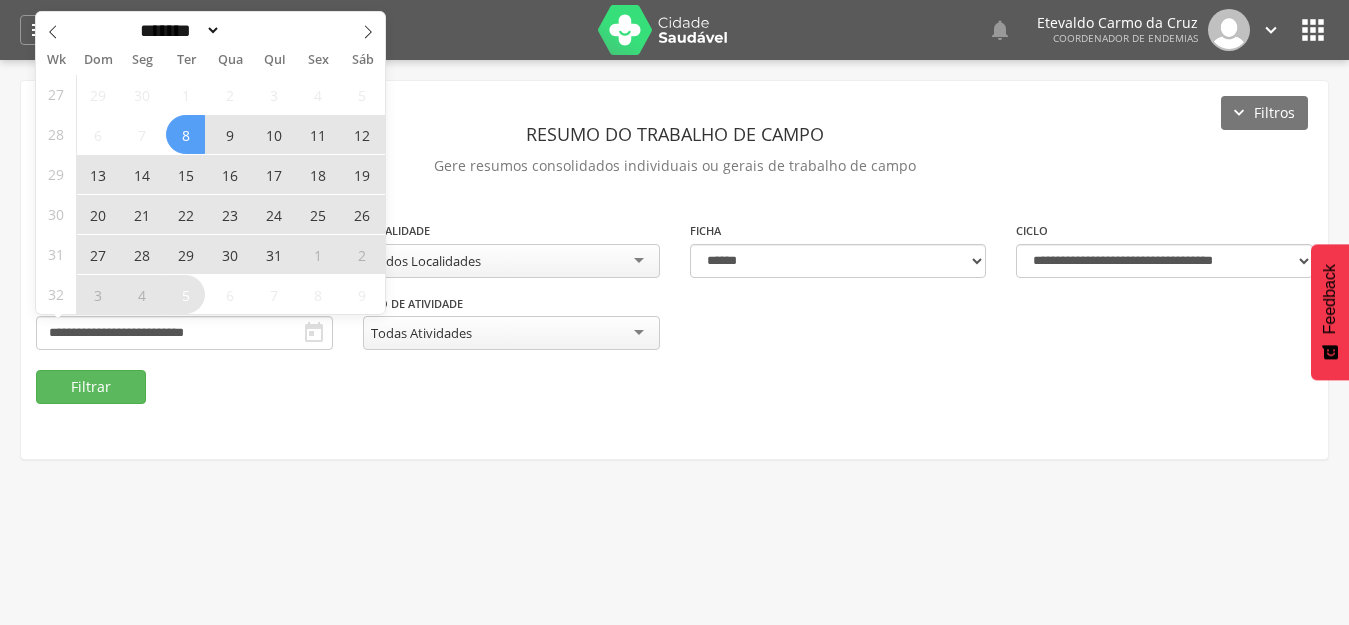 click on "27" at bounding box center (97, 254) 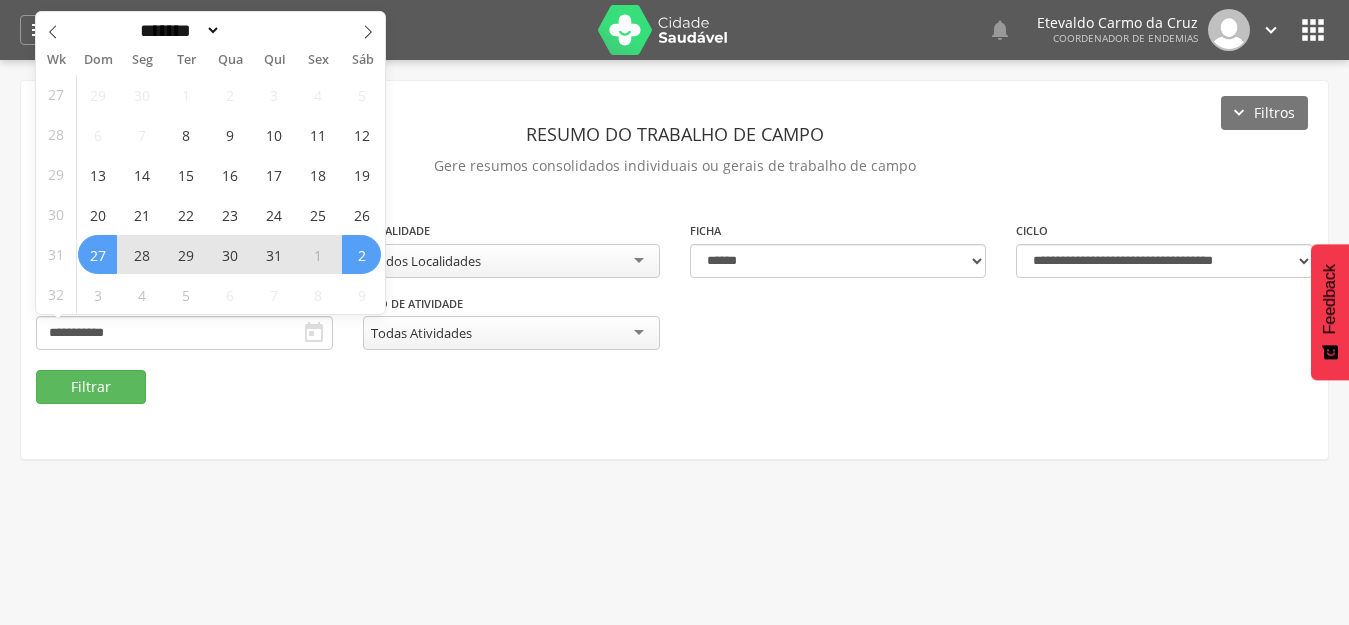 click on "2" at bounding box center [361, 254] 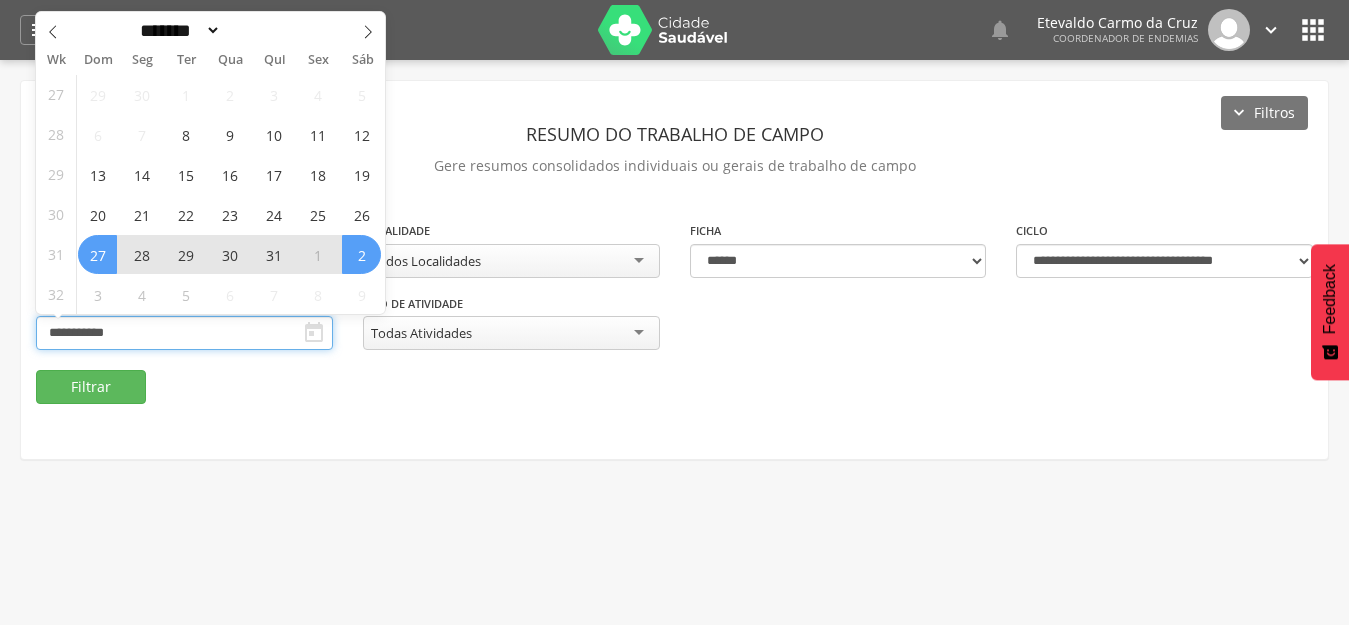 type on "**********" 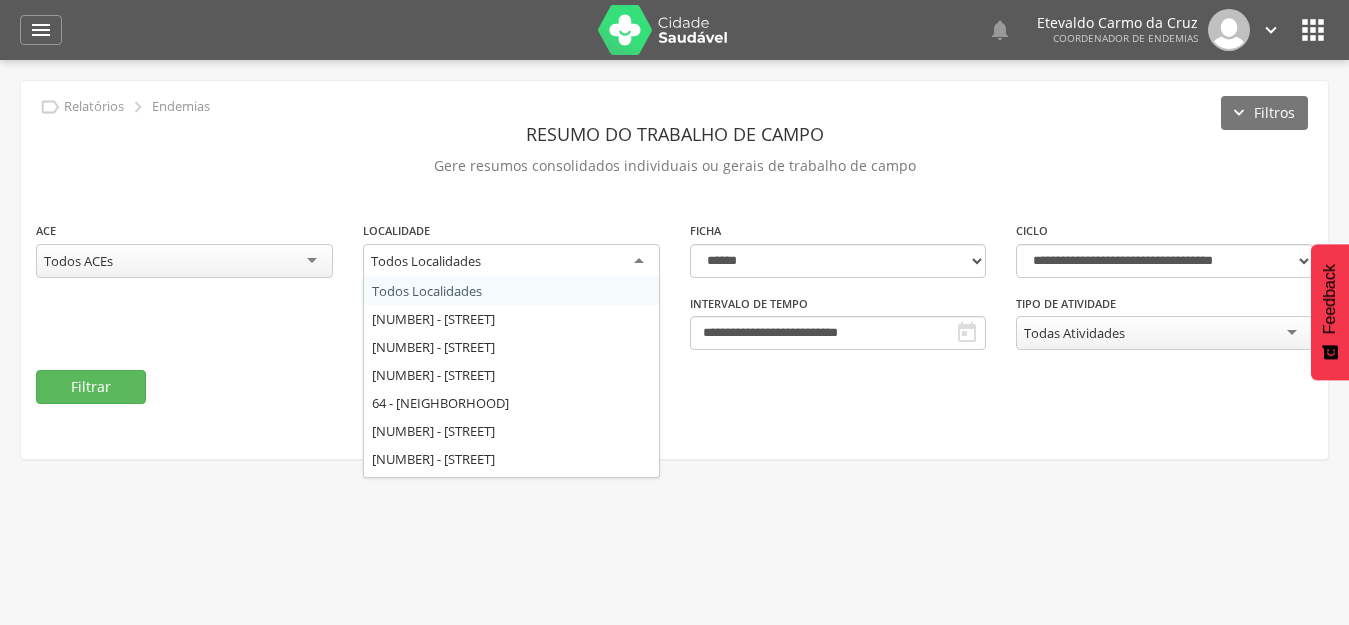 click on "Todos Localidades" at bounding box center [511, 262] 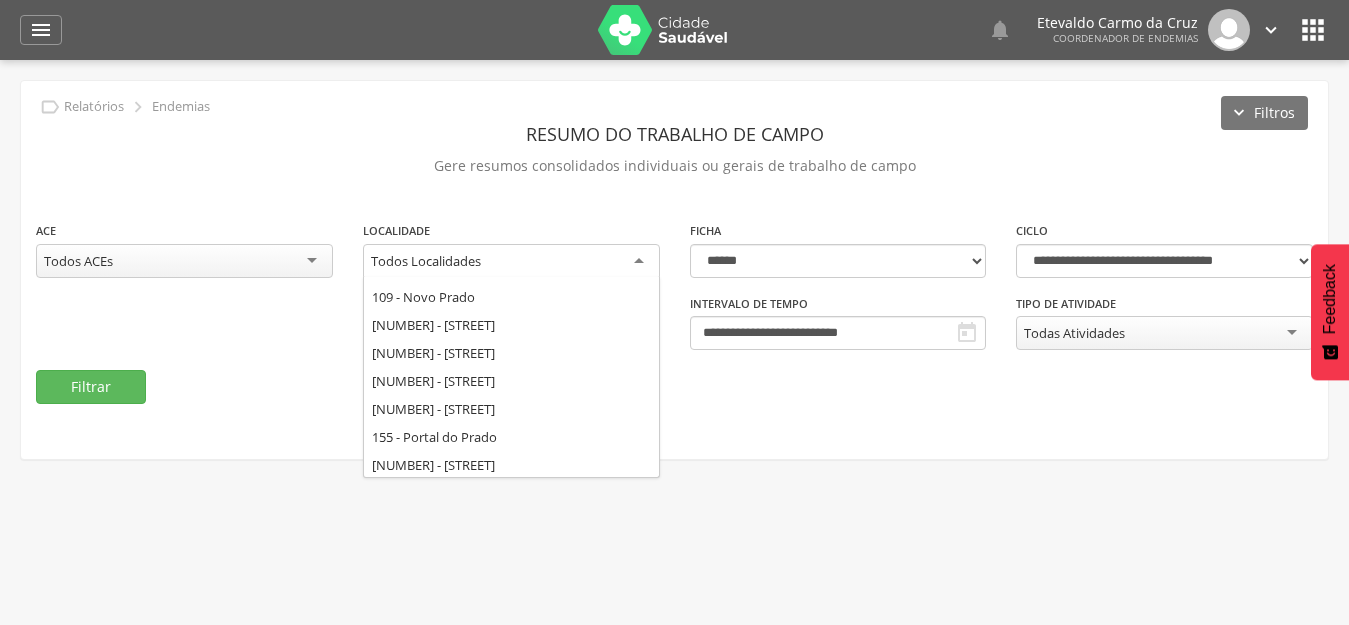 scroll, scrollTop: 300, scrollLeft: 0, axis: vertical 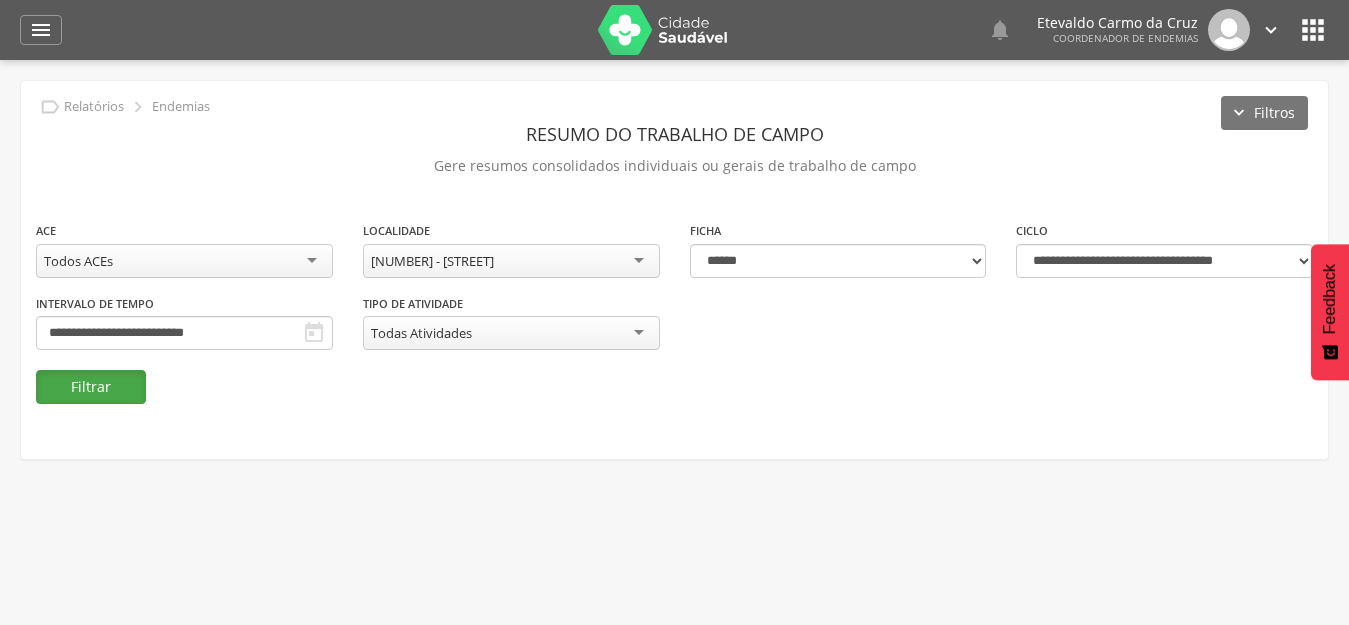 click on "Filtrar" at bounding box center (91, 387) 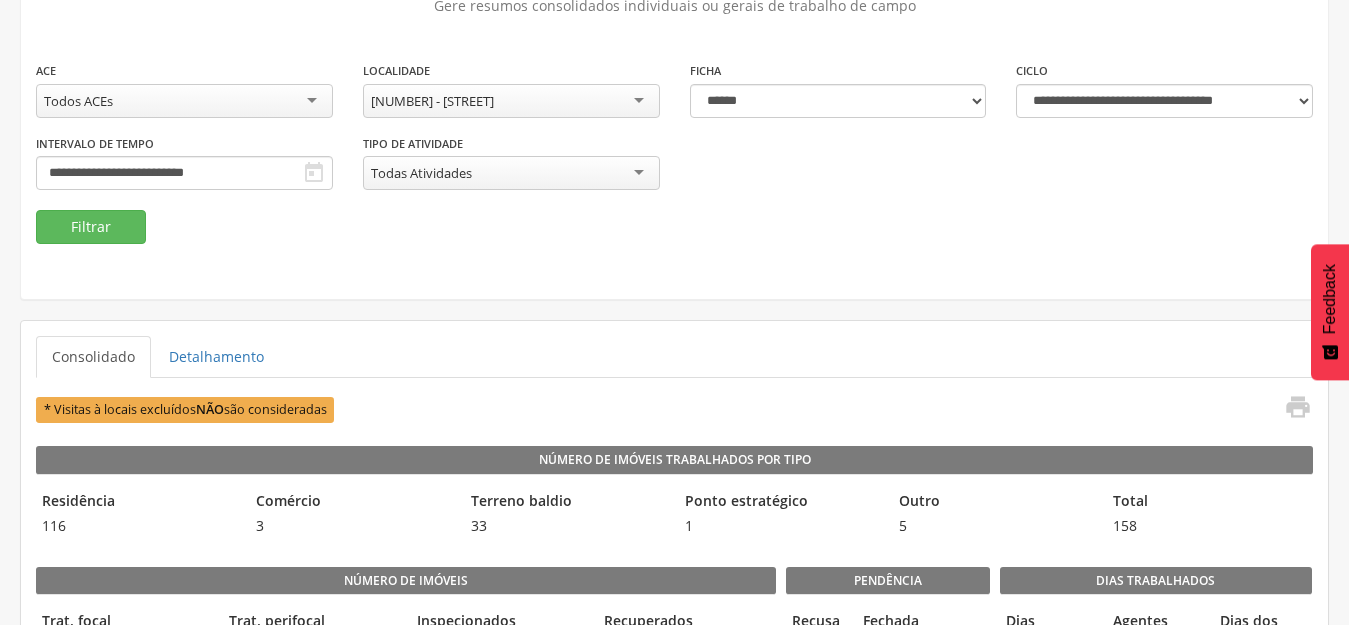 scroll, scrollTop: 0, scrollLeft: 0, axis: both 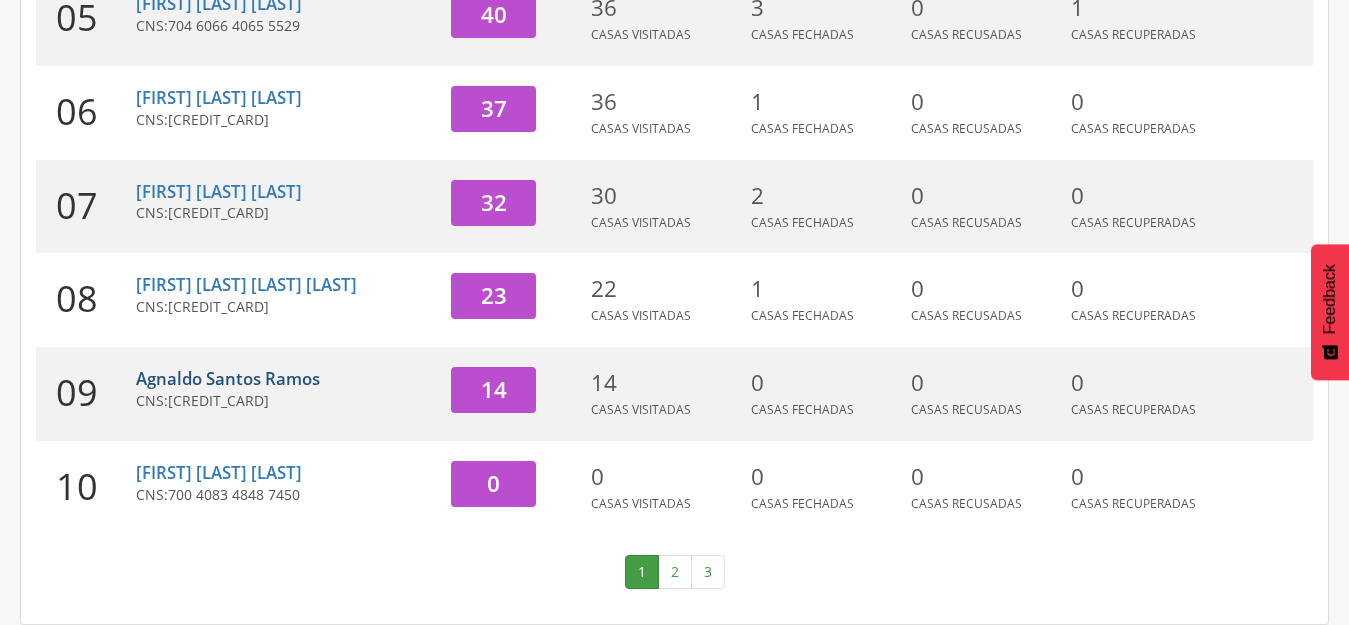 click on "Agnaldo Santos Ramos" at bounding box center [228, 378] 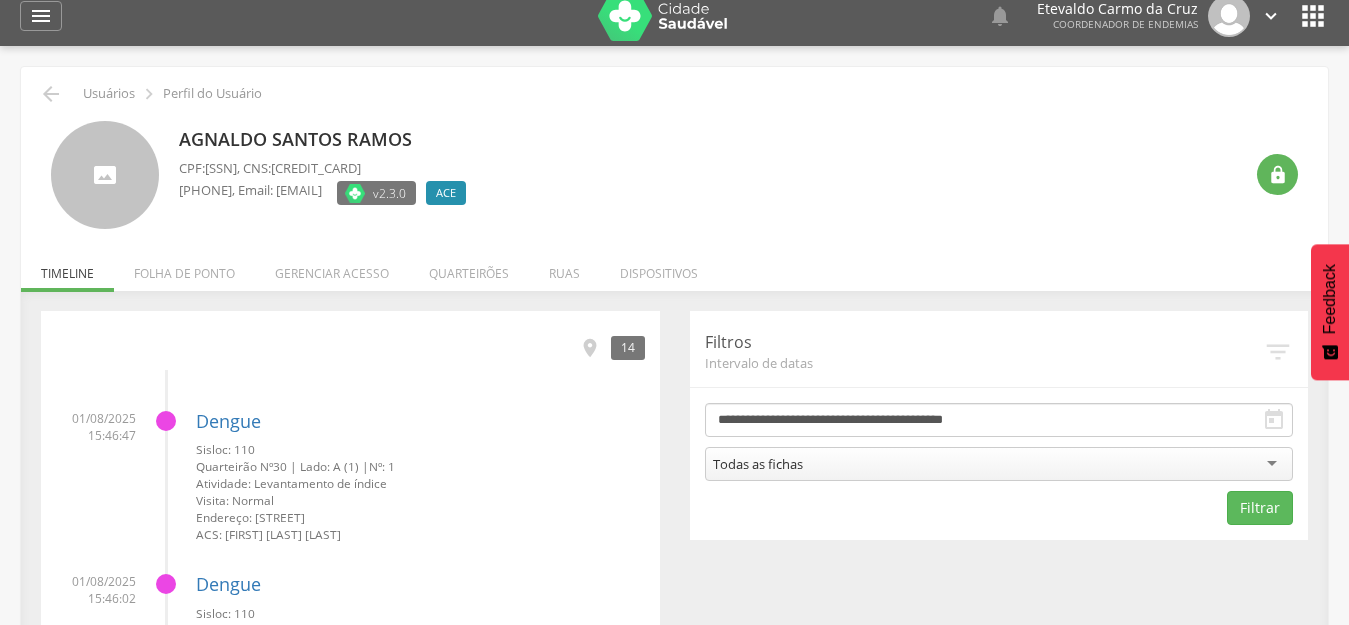 scroll, scrollTop: 0, scrollLeft: 0, axis: both 